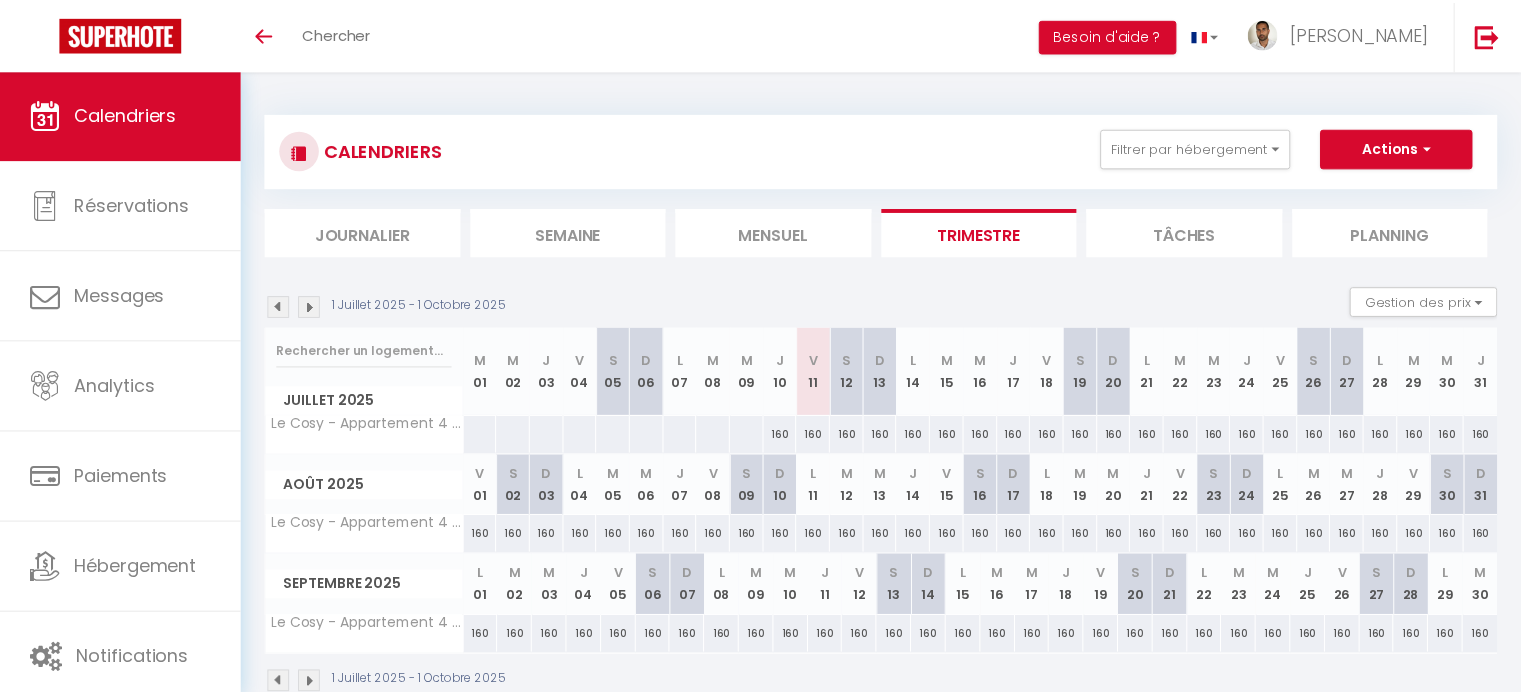 scroll, scrollTop: 0, scrollLeft: 0, axis: both 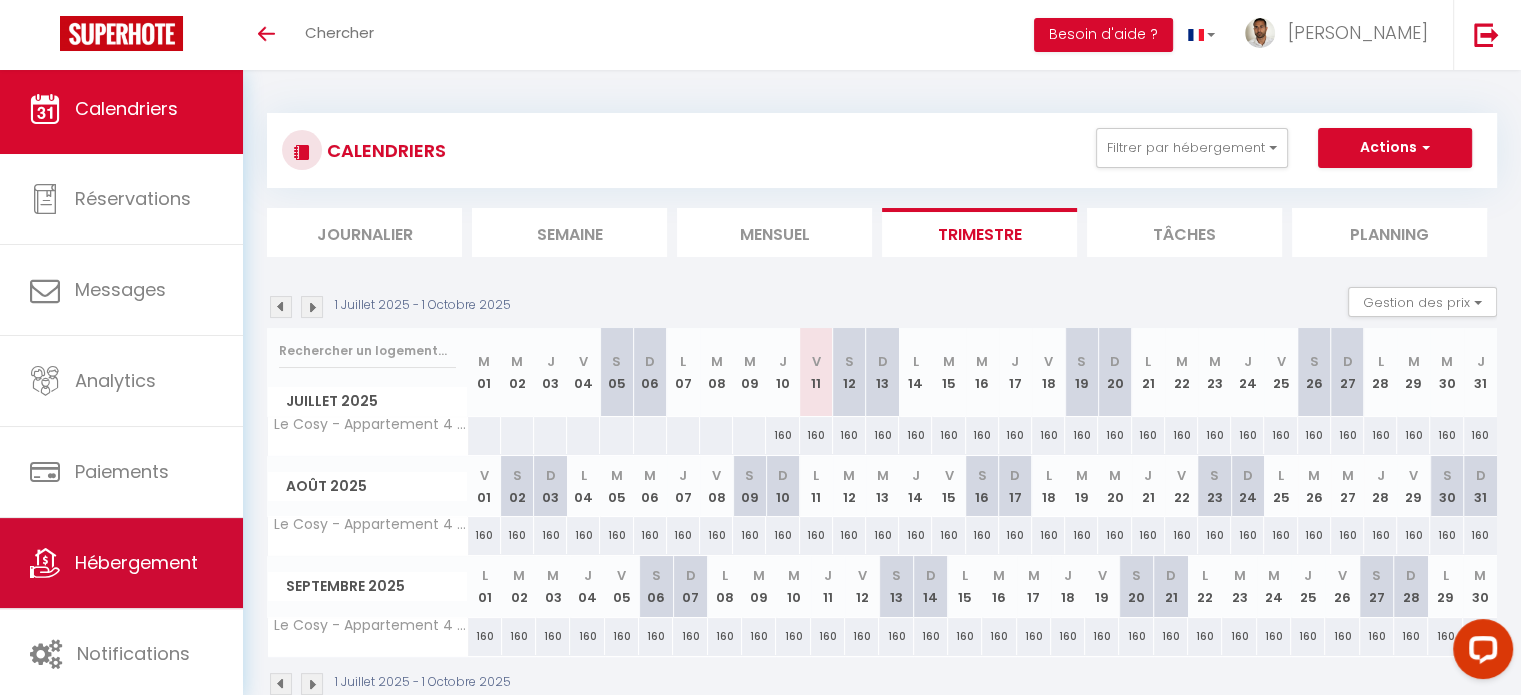 click on "Hébergement" at bounding box center (121, 563) 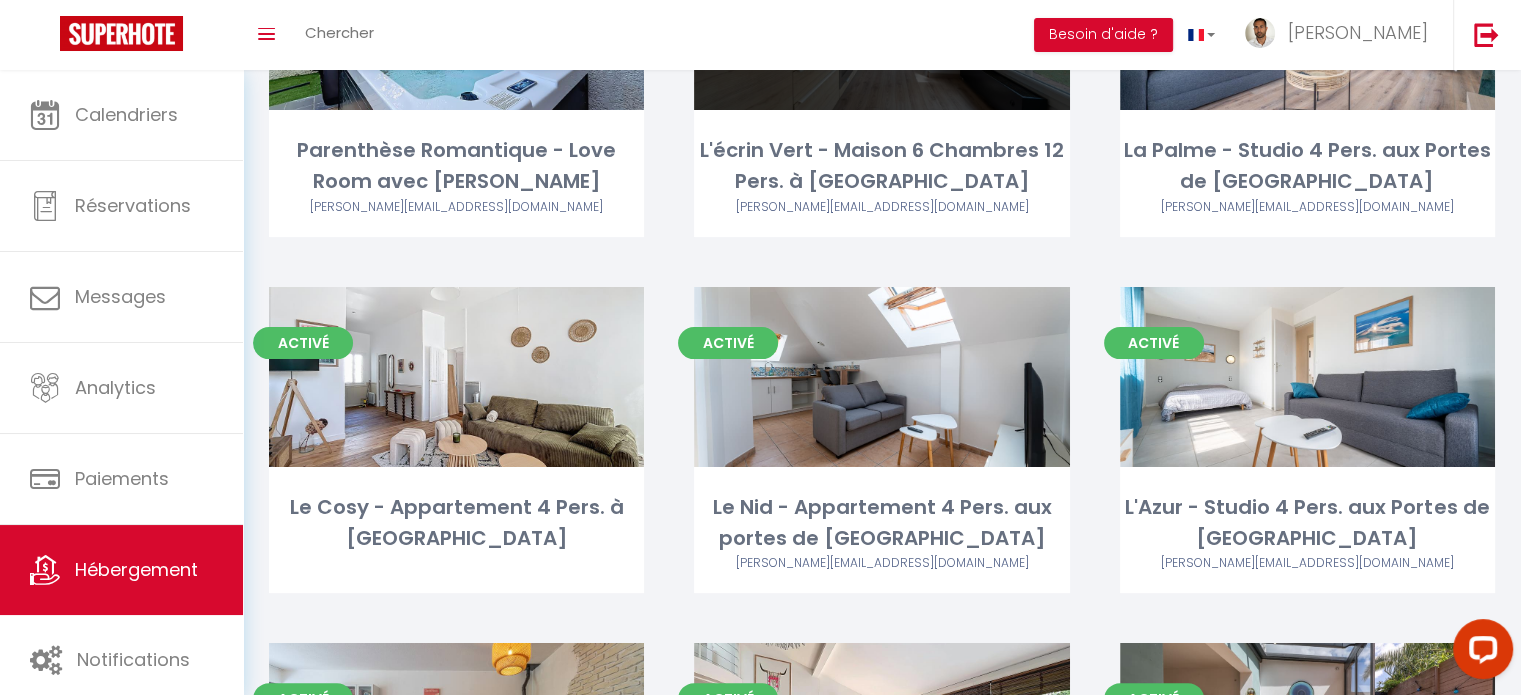 scroll, scrollTop: 296, scrollLeft: 0, axis: vertical 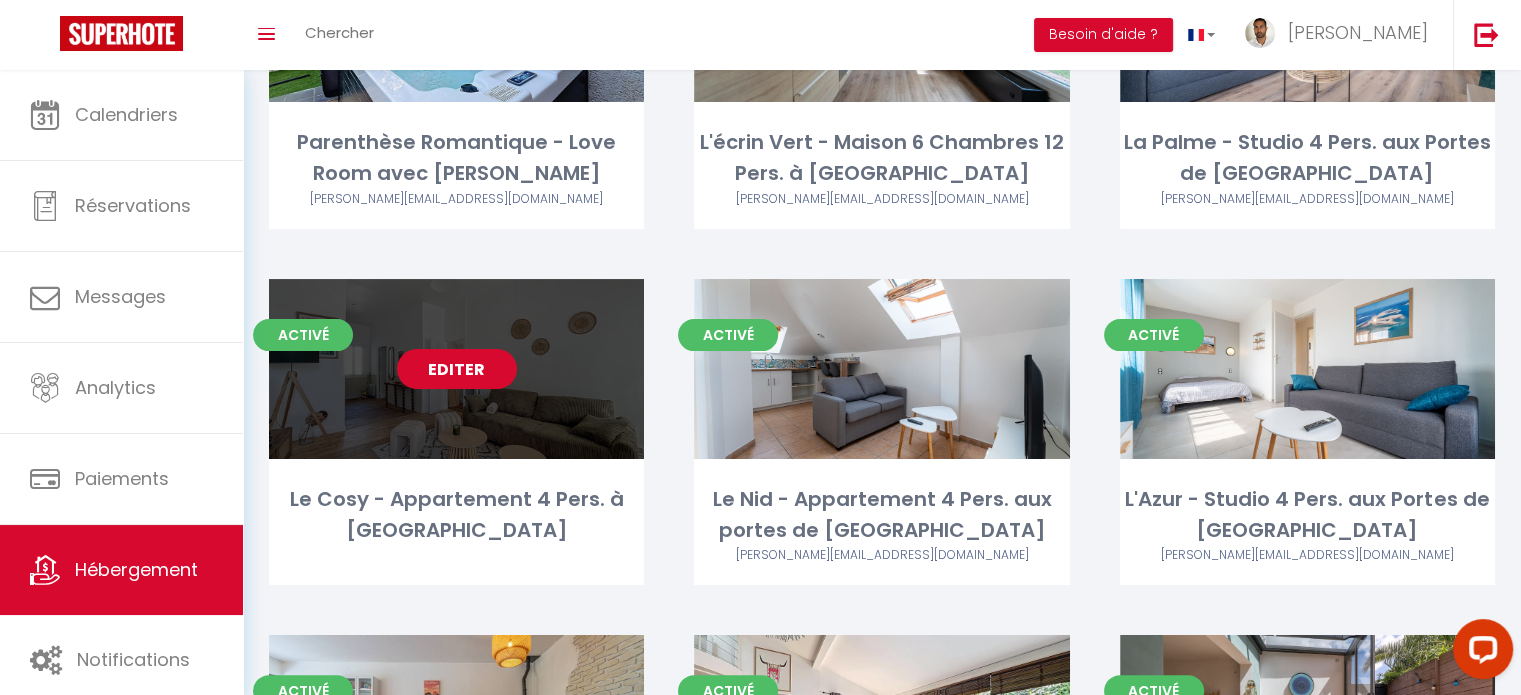 click on "Editer" at bounding box center (457, 369) 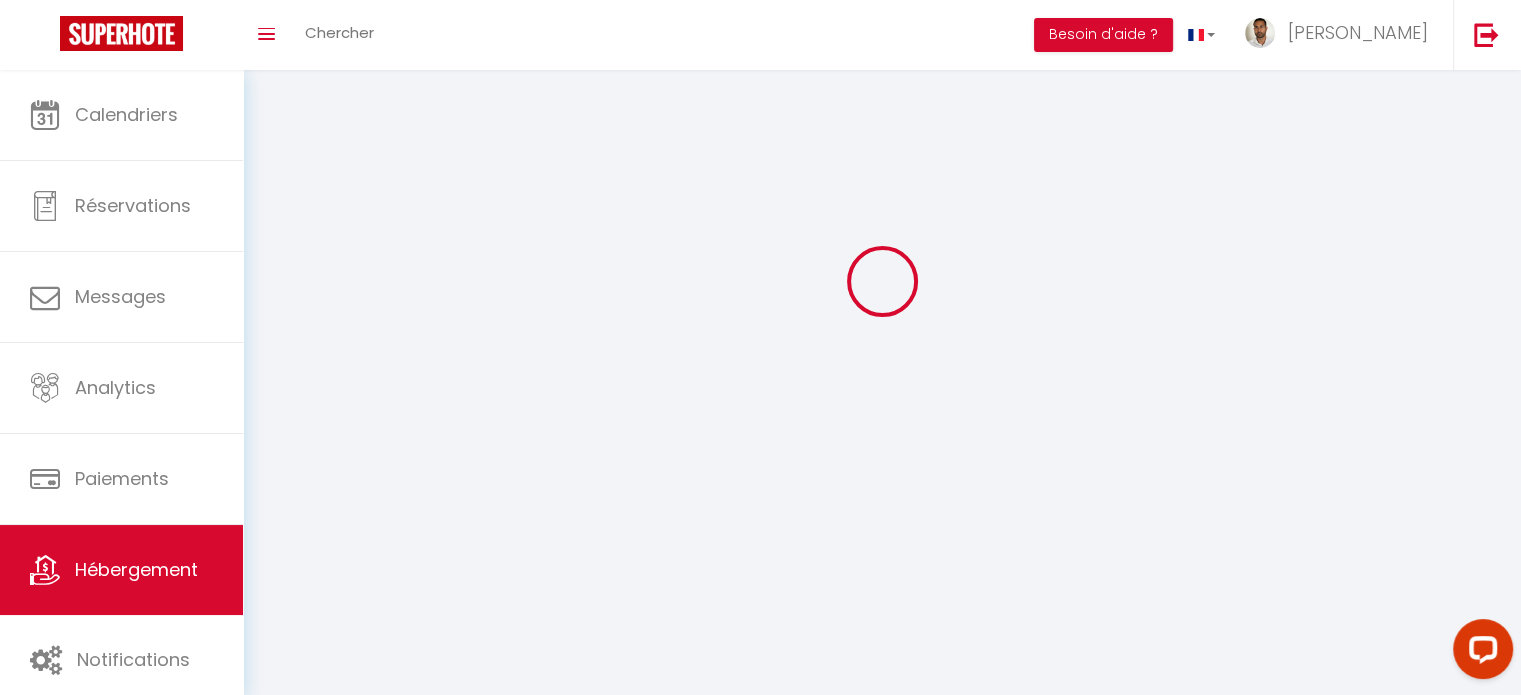 scroll, scrollTop: 0, scrollLeft: 0, axis: both 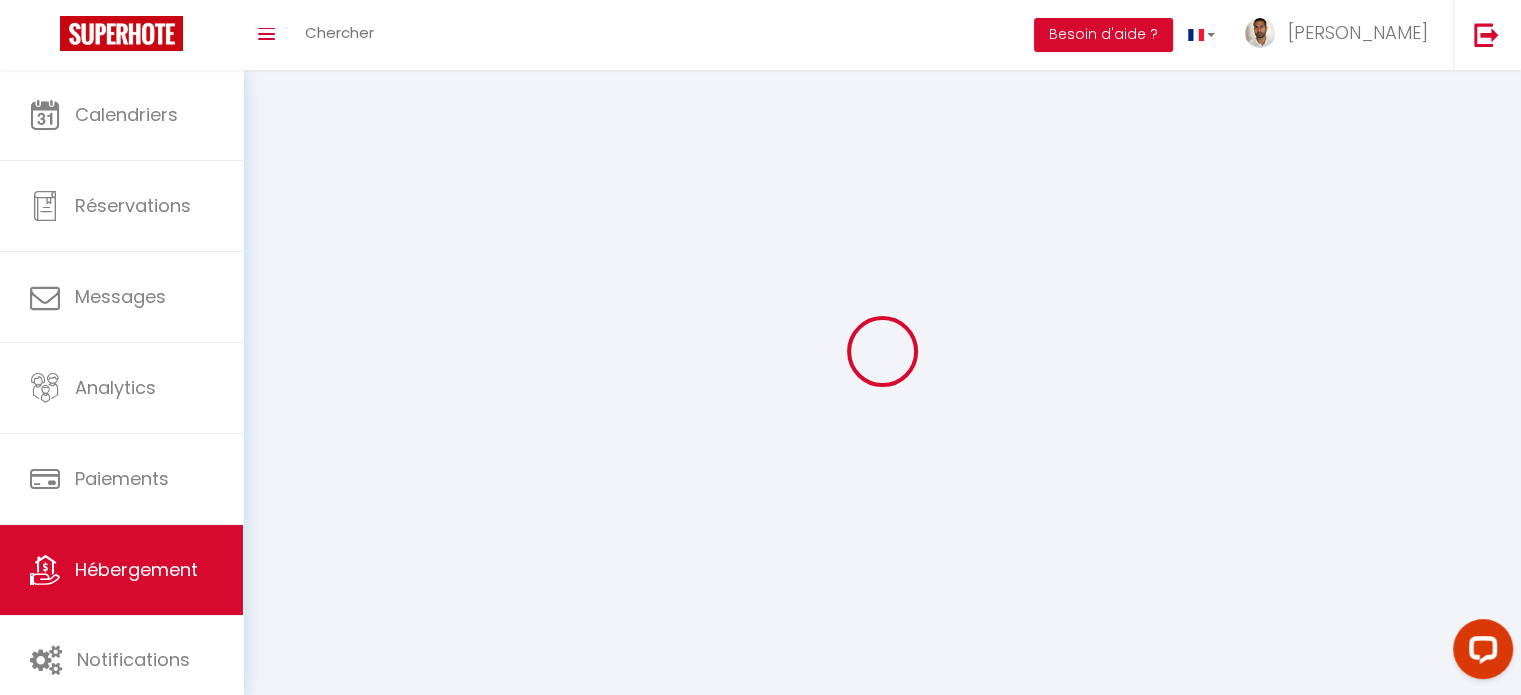 select on "+ 18 %" 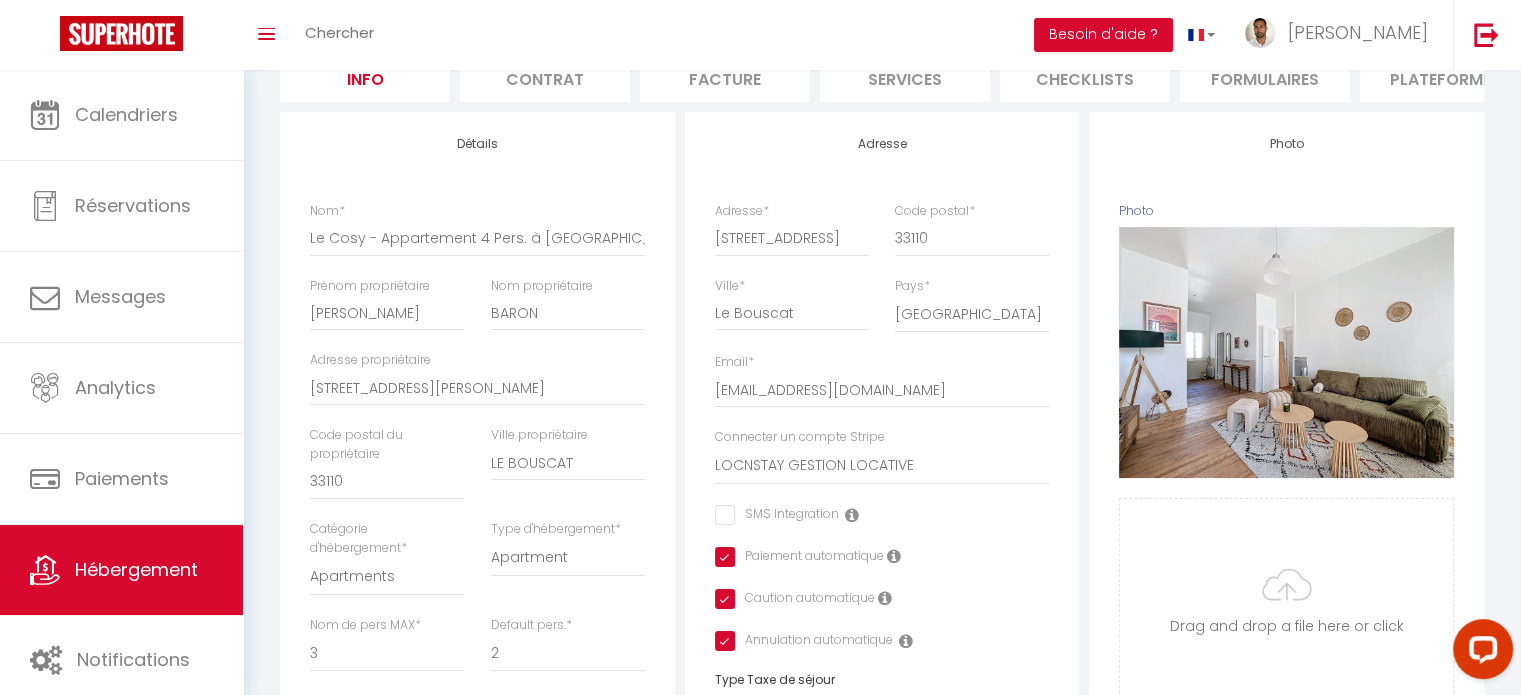 scroll, scrollTop: 131, scrollLeft: 0, axis: vertical 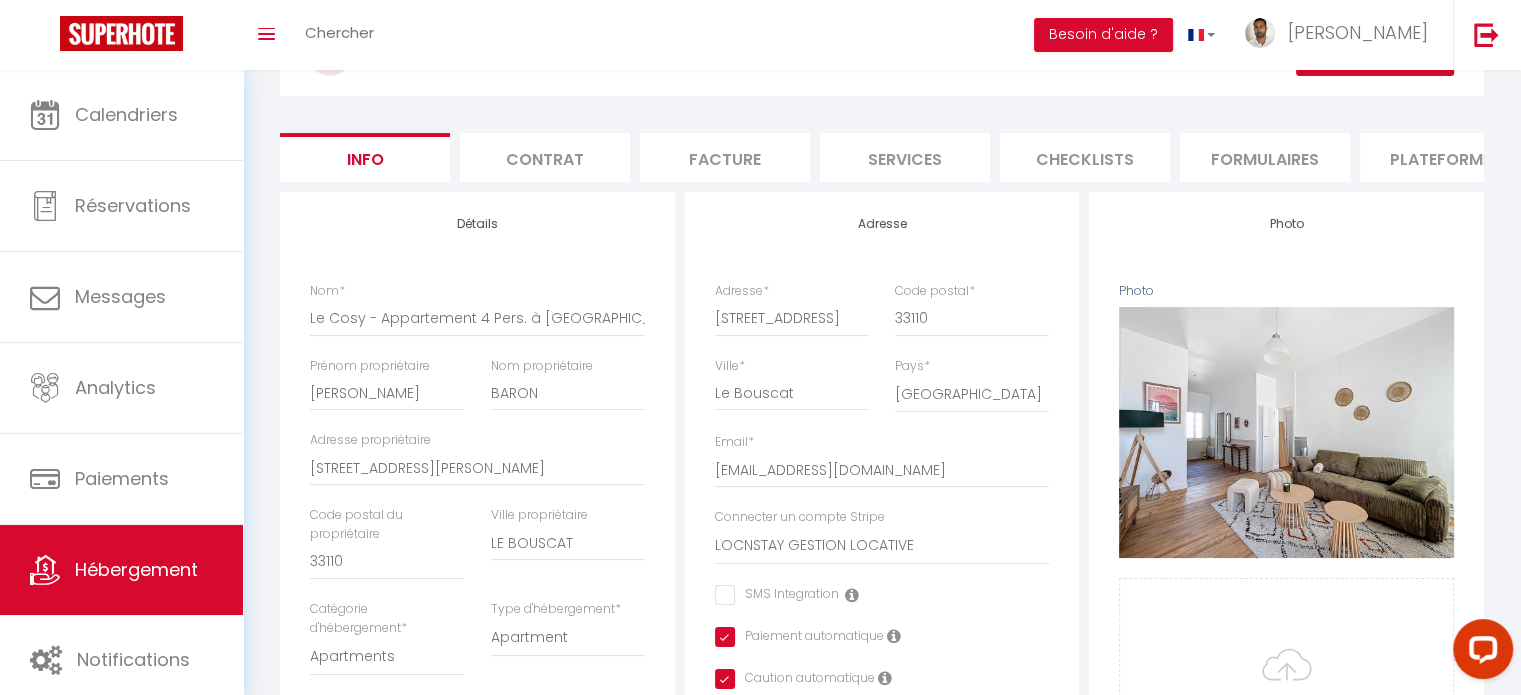 checkbox on "false" 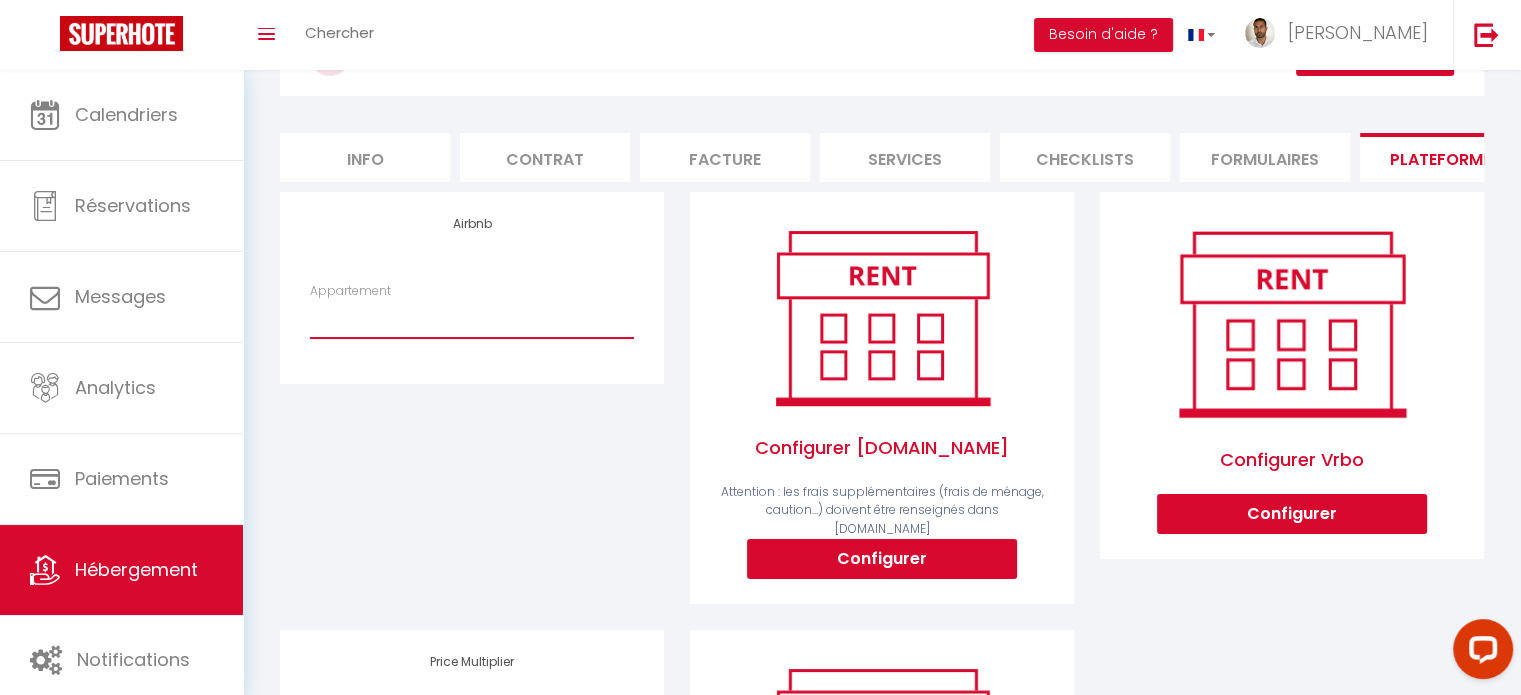click on "Appartement N - Devaux · Le  Nid - Appartement 4 Pers. aux portes de Paris - [PERSON_NAME][EMAIL_ADDRESS][DOMAIN_NAME]
Appartement C - Sabail · L'Azur - Studio 4 Pers. aux Portes de Bordeaux - [PERSON_NAME][EMAIL_ADDRESS][DOMAIN_NAME]
Appartement A - Sabail · L'Oasis - Studio 4 Pers. aux Portes de Bordeaux - [PERSON_NAME][EMAIL_ADDRESS][DOMAIN_NAME]
L'écrin - Appartement 4 Pers. aux Portes de Paris - [PERSON_NAME][EMAIL_ADDRESS][DOMAIN_NAME]
Appartement D - Sabail · La Palme - Studio 4 Pers. aux Portes de Bordeaux - [PERSON_NAME][EMAIL_ADDRESS][DOMAIN_NAME]" at bounding box center (472, 319) 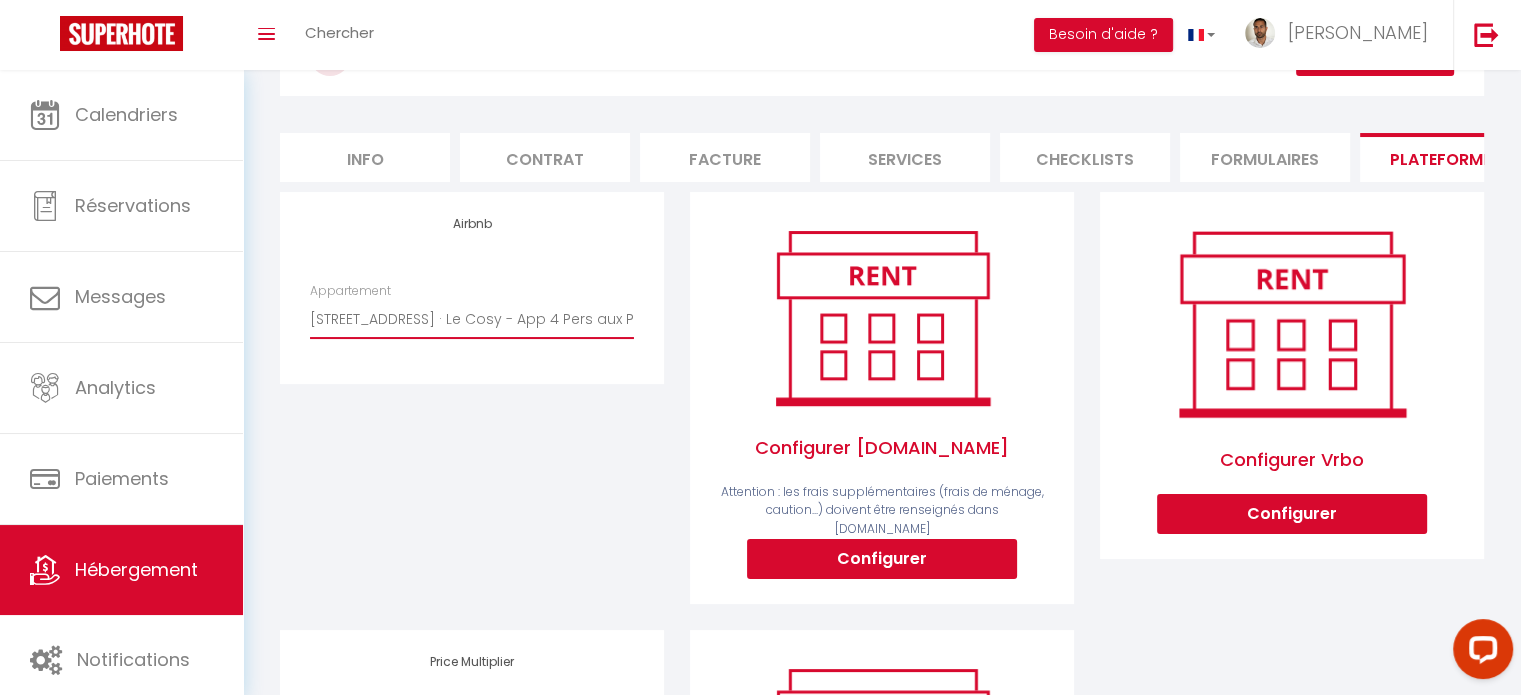 click on "Appartement N - Devaux · Le  Nid - Appartement 4 Pers. aux portes de Paris - [PERSON_NAME][EMAIL_ADDRESS][DOMAIN_NAME]
Appartement C - Sabail · L'Azur - Studio 4 Pers. aux Portes de Bordeaux - [PERSON_NAME][EMAIL_ADDRESS][DOMAIN_NAME]
Appartement A - Sabail · L'Oasis - Studio 4 Pers. aux Portes de Bordeaux - [PERSON_NAME][EMAIL_ADDRESS][DOMAIN_NAME]
L'écrin - Appartement 4 Pers. aux Portes de Paris - [PERSON_NAME][EMAIL_ADDRESS][DOMAIN_NAME]
Appartement D - Sabail · La Palme - Studio 4 Pers. aux Portes de Bordeaux - [PERSON_NAME][EMAIL_ADDRESS][DOMAIN_NAME]" at bounding box center (472, 319) 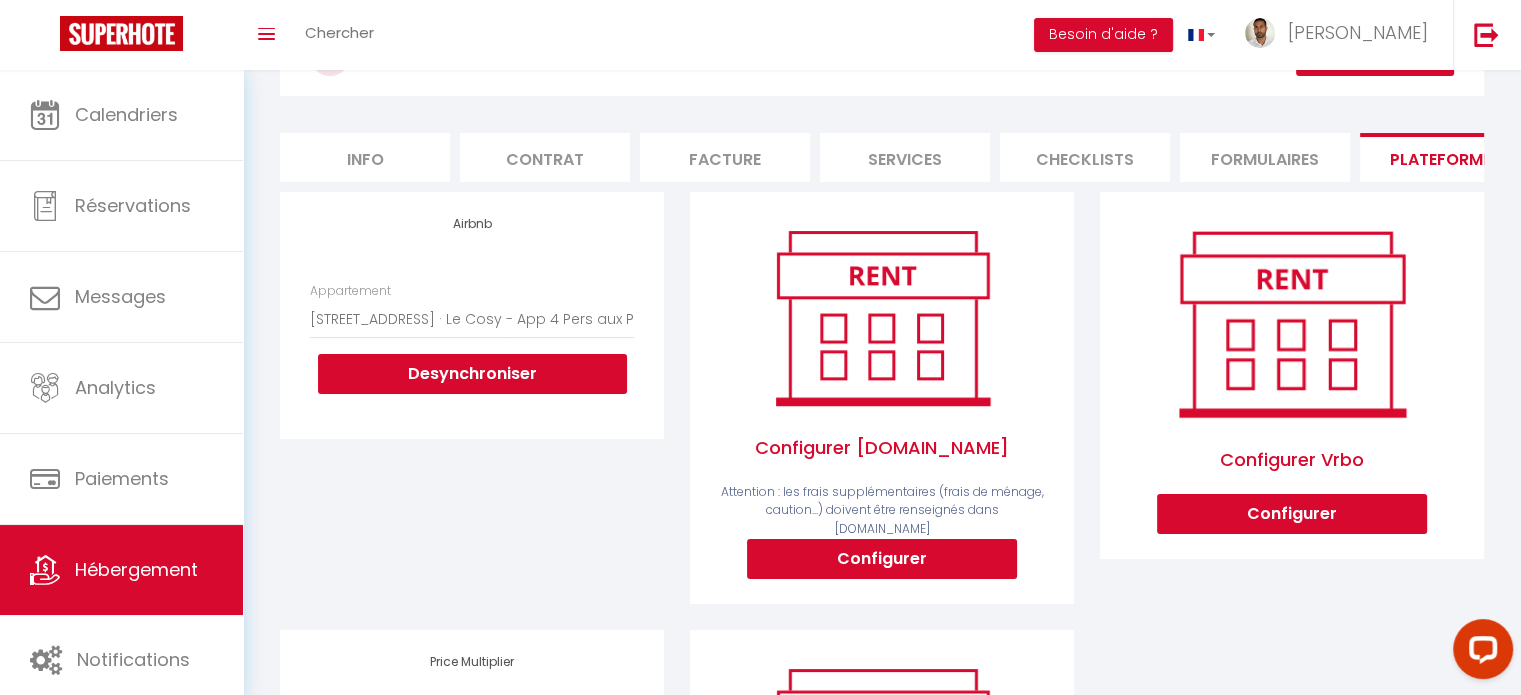 click on "Airbnb
Appartement
Appartement N - Devaux · Le  Nid - Appartement 4 Pers. aux portes de Paris - [PERSON_NAME][EMAIL_ADDRESS][DOMAIN_NAME]
Appartement C - Sabail · L'Azur - Studio 4 Pers. aux Portes de Bordeaux - [PERSON_NAME][EMAIL_ADDRESS][DOMAIN_NAME]
Appartement A - Sabail · L'Oasis - Studio 4 Pers. aux Portes de Bordeaux - [PERSON_NAME][EMAIL_ADDRESS][DOMAIN_NAME]
L'écrin - Appartement 4 Pers. aux Portes de Paris - [PERSON_NAME][EMAIL_ADDRESS][DOMAIN_NAME]" at bounding box center (472, 411) 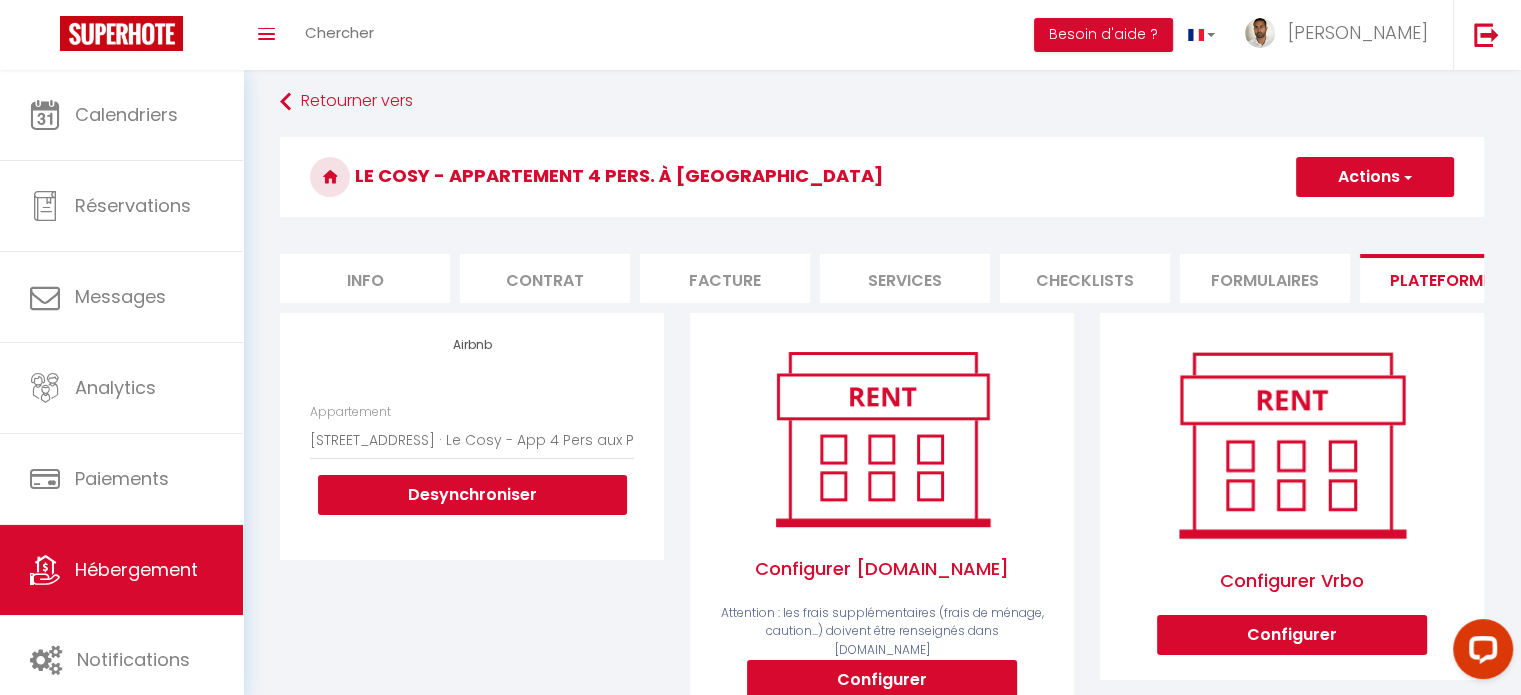 scroll, scrollTop: 0, scrollLeft: 0, axis: both 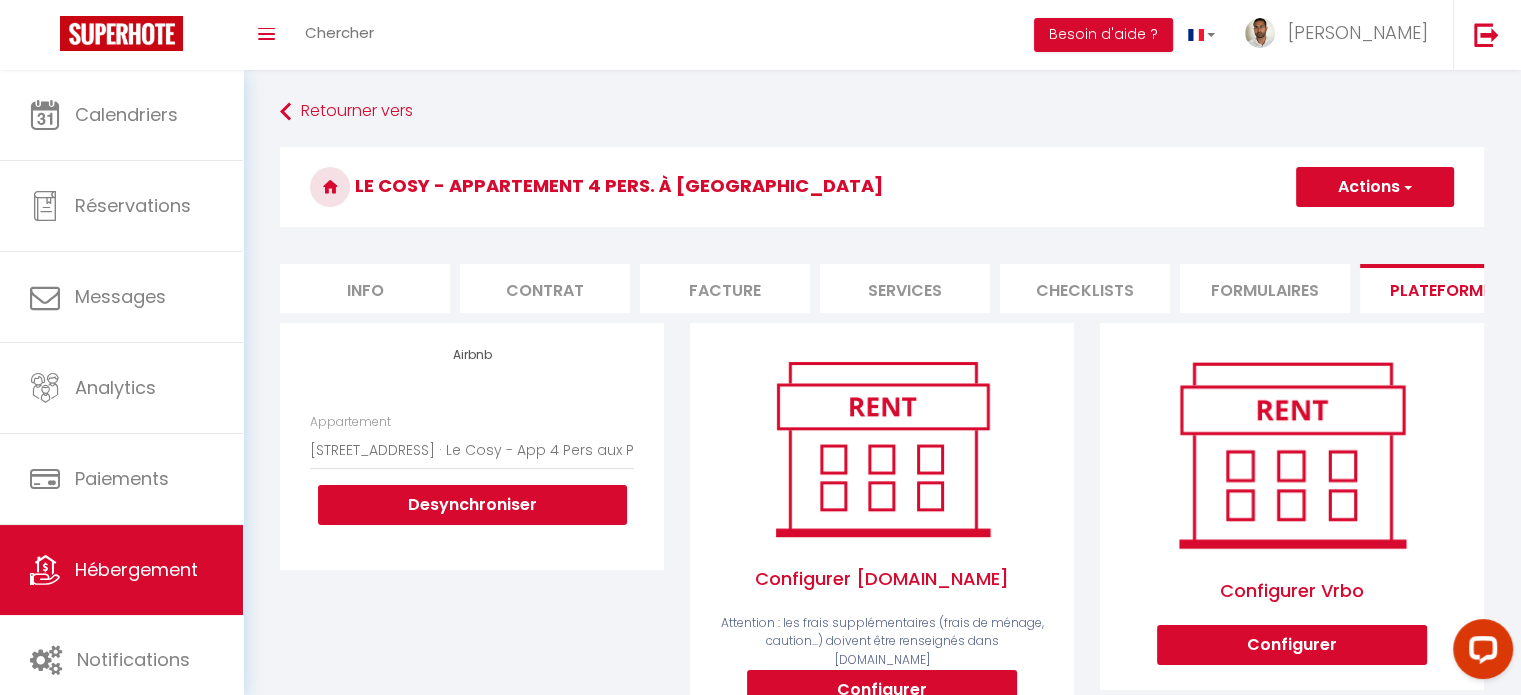 click on "Actions" at bounding box center [1375, 187] 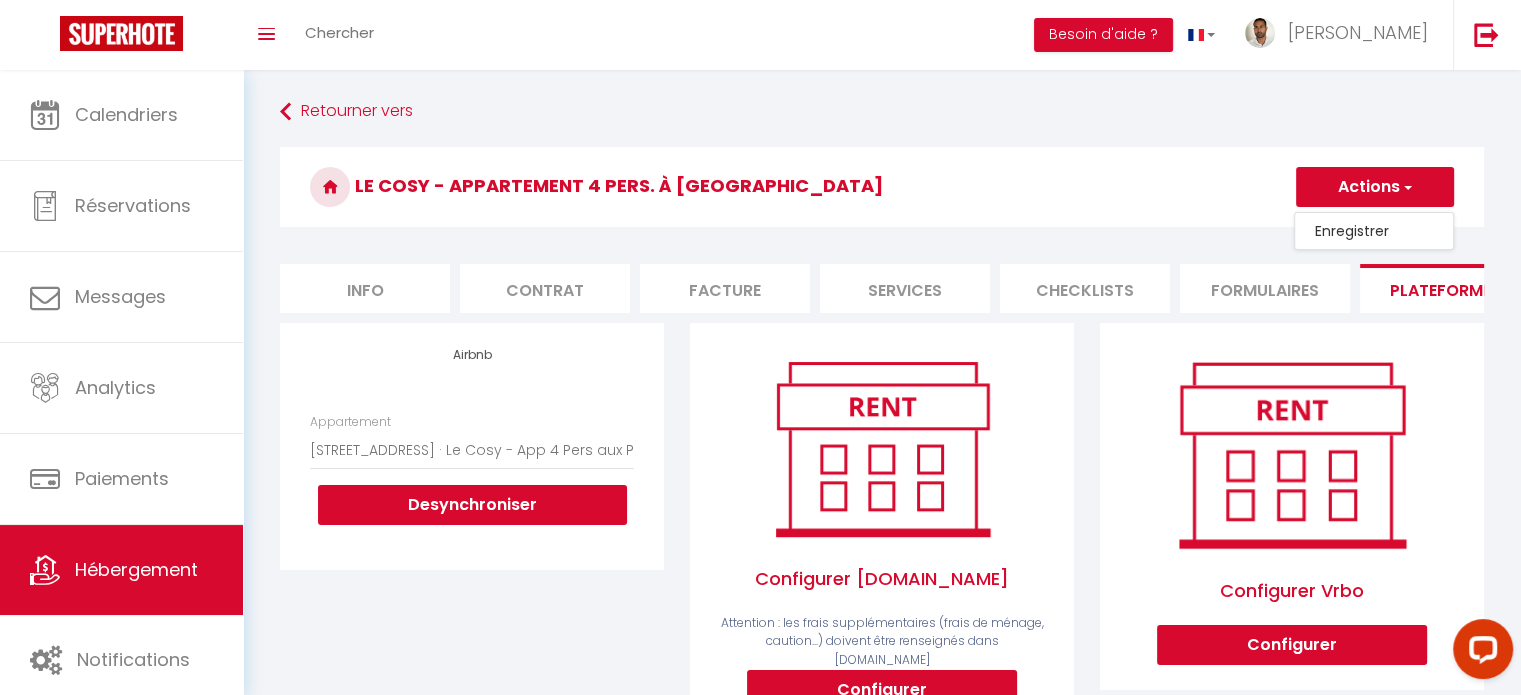 click on "Enregistrer" at bounding box center [1374, 231] 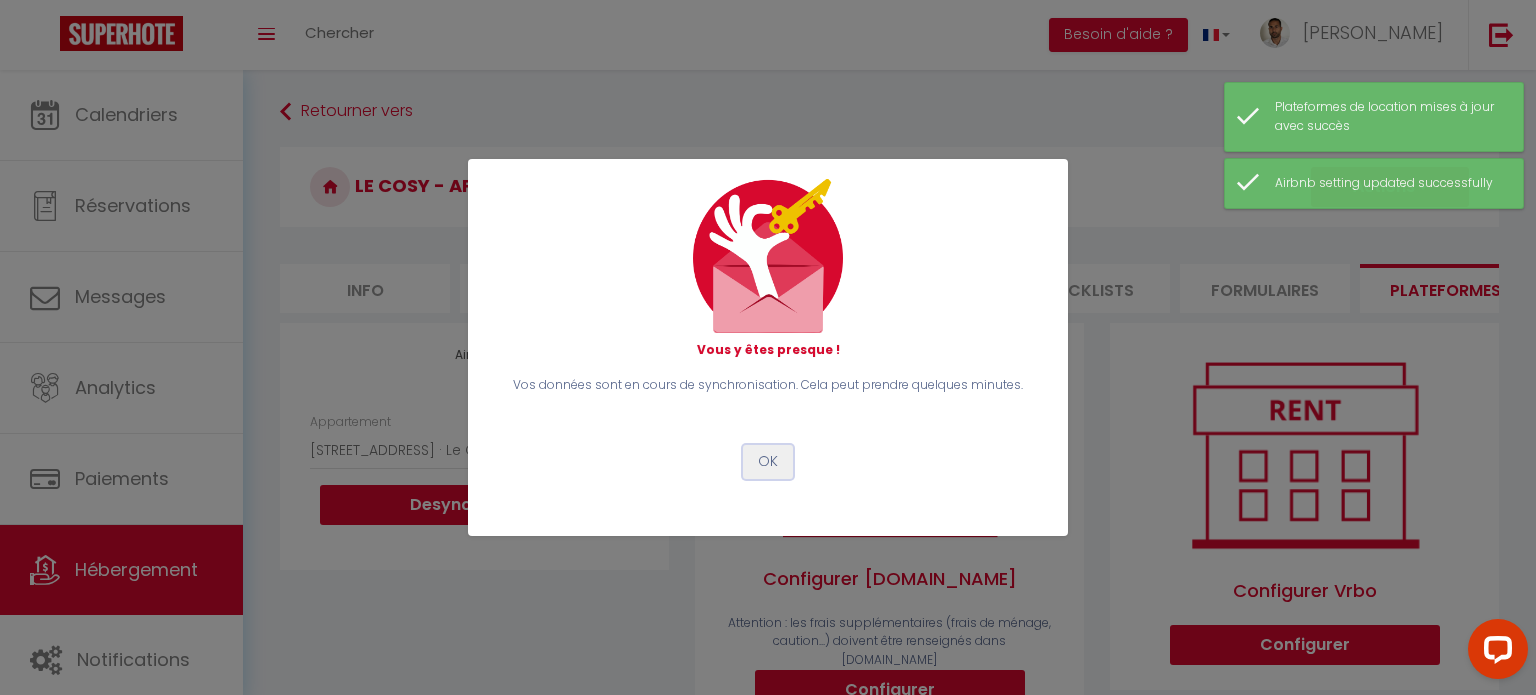 click on "OK" at bounding box center (768, 462) 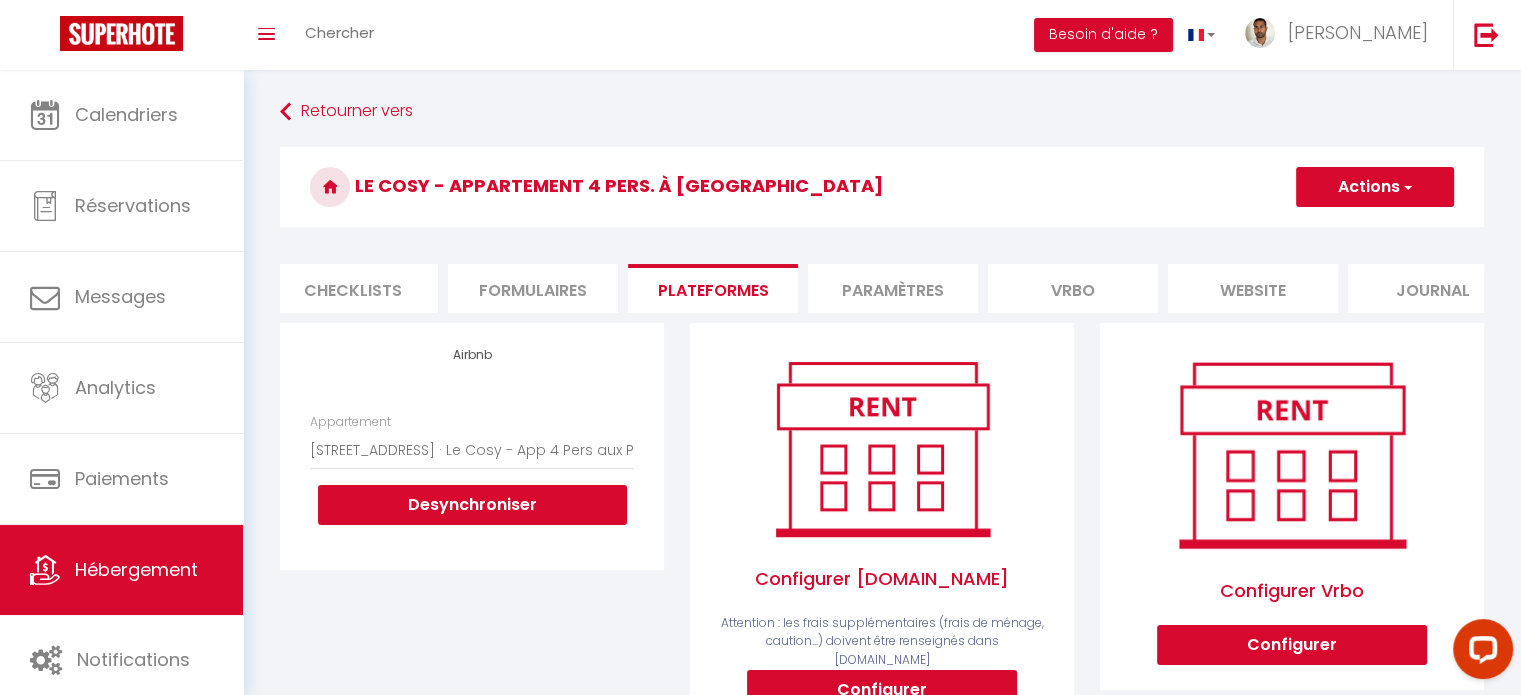 scroll, scrollTop: 0, scrollLeft: 776, axis: horizontal 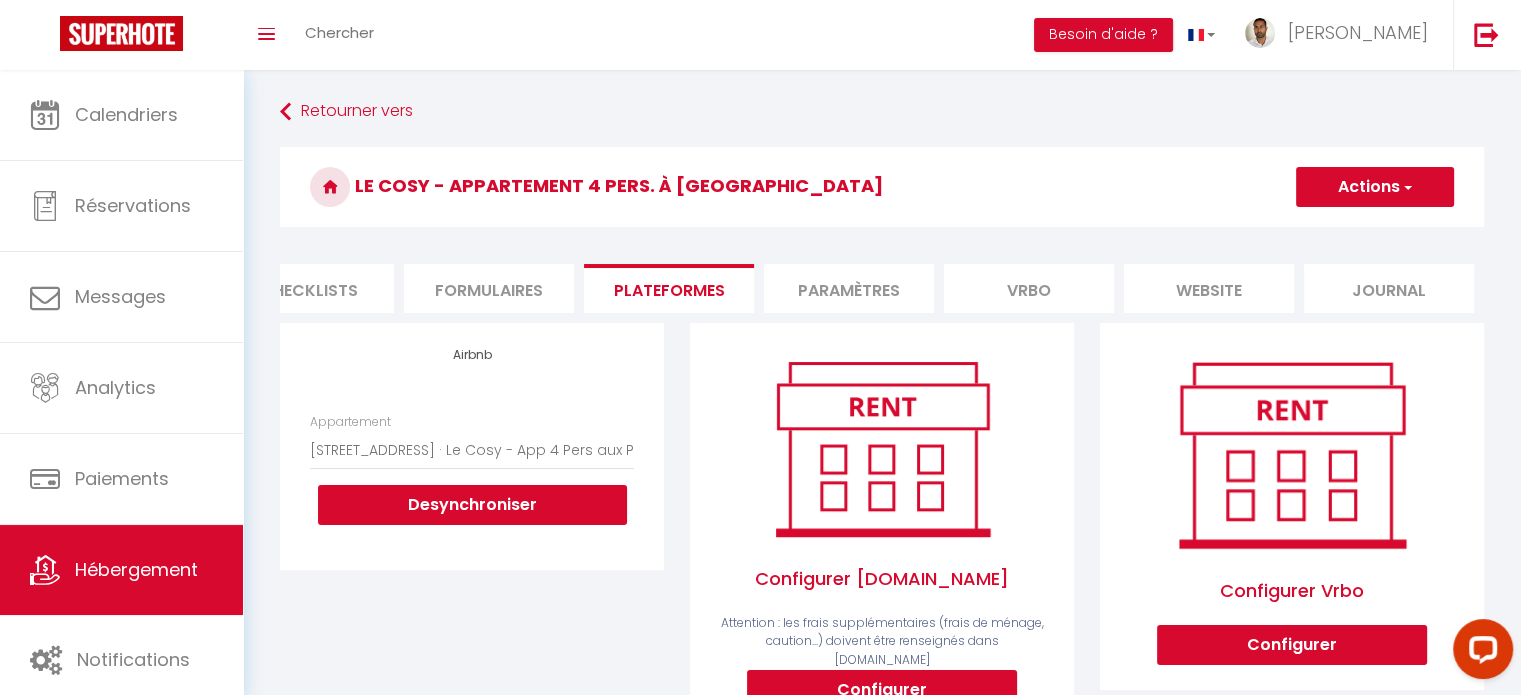click on "website" at bounding box center [1209, 288] 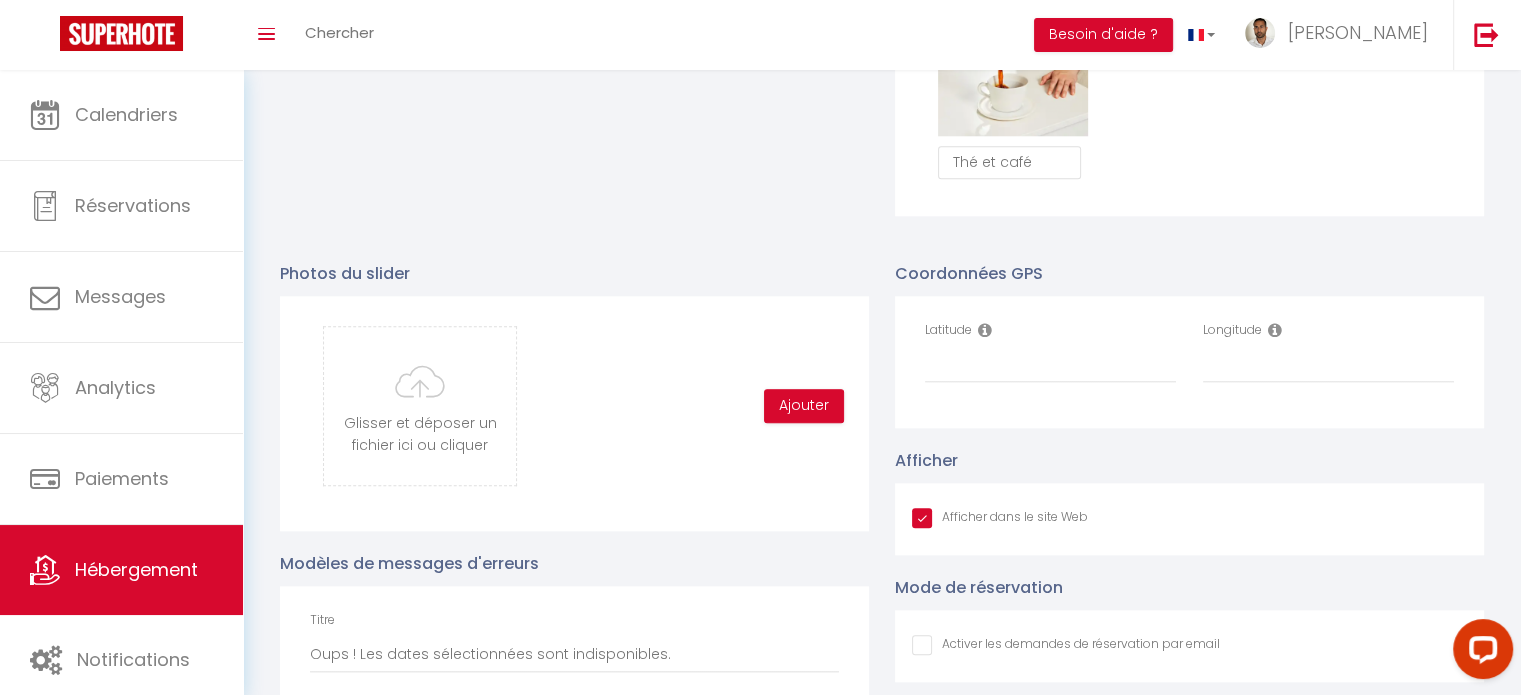 scroll, scrollTop: 1940, scrollLeft: 0, axis: vertical 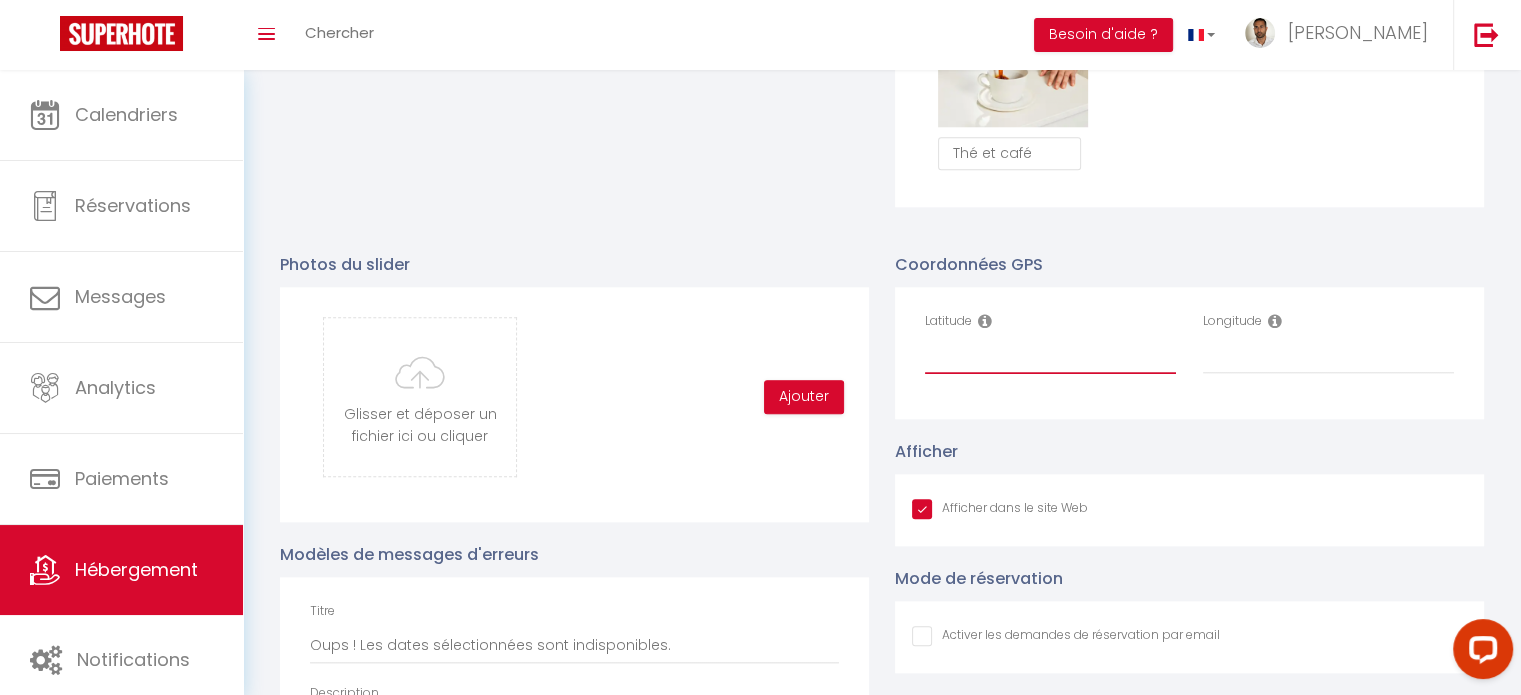 click on "Latitude" at bounding box center (1050, 356) 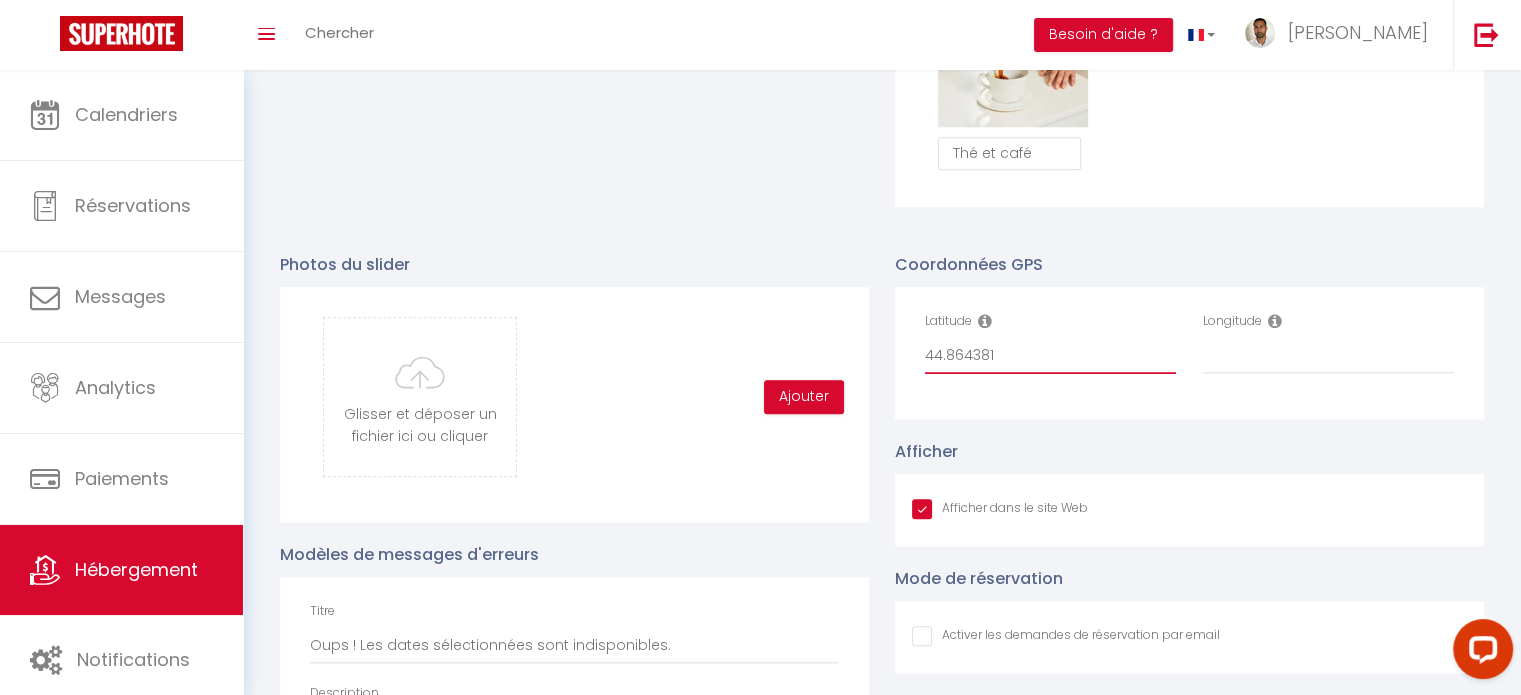 type on "44.864381" 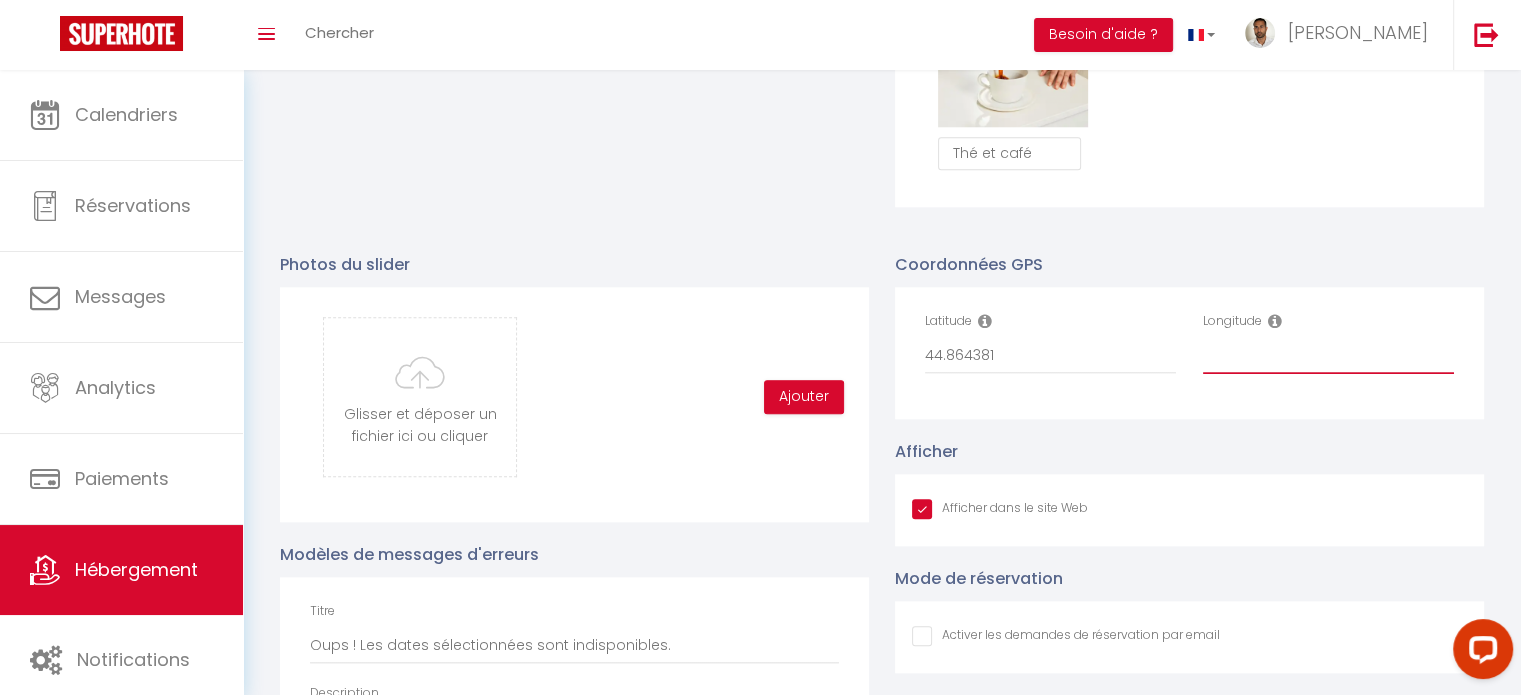 click on "Longitude" at bounding box center (1328, 356) 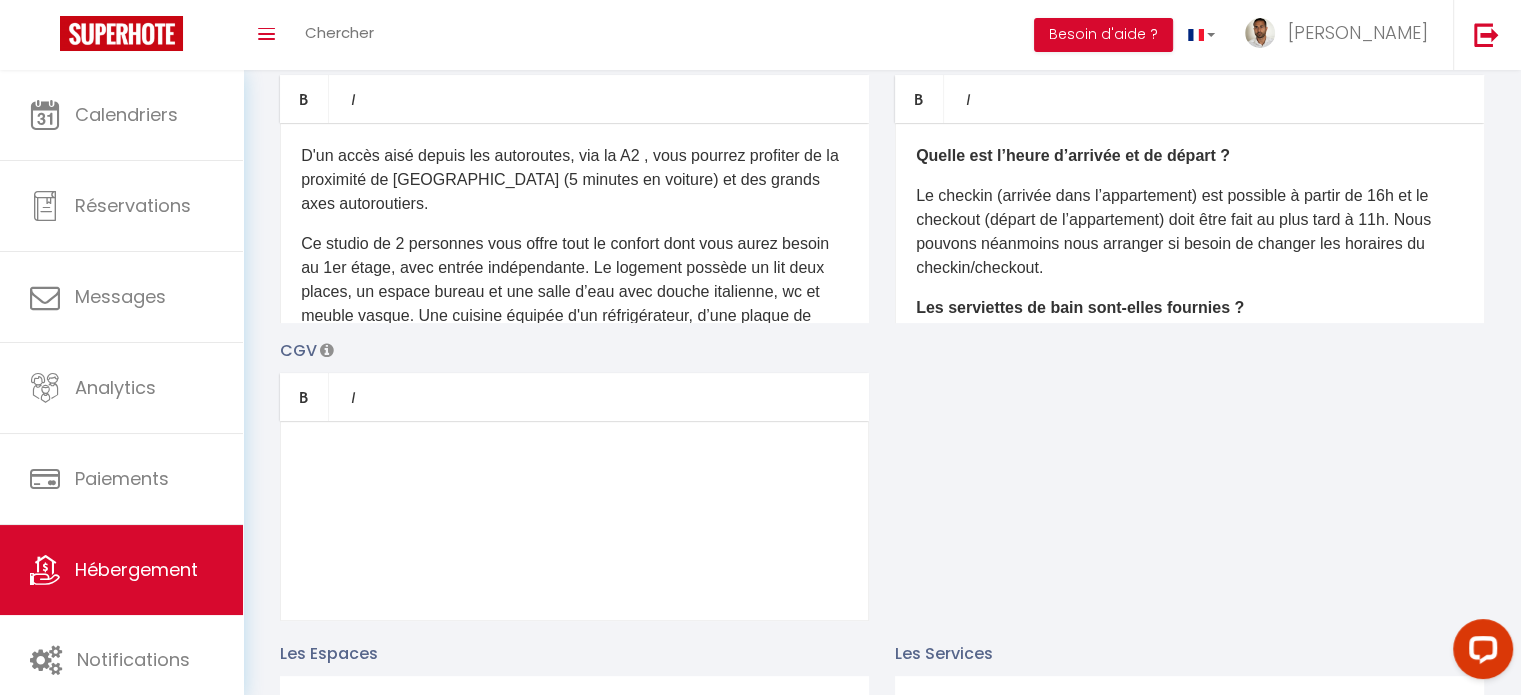 scroll, scrollTop: 0, scrollLeft: 0, axis: both 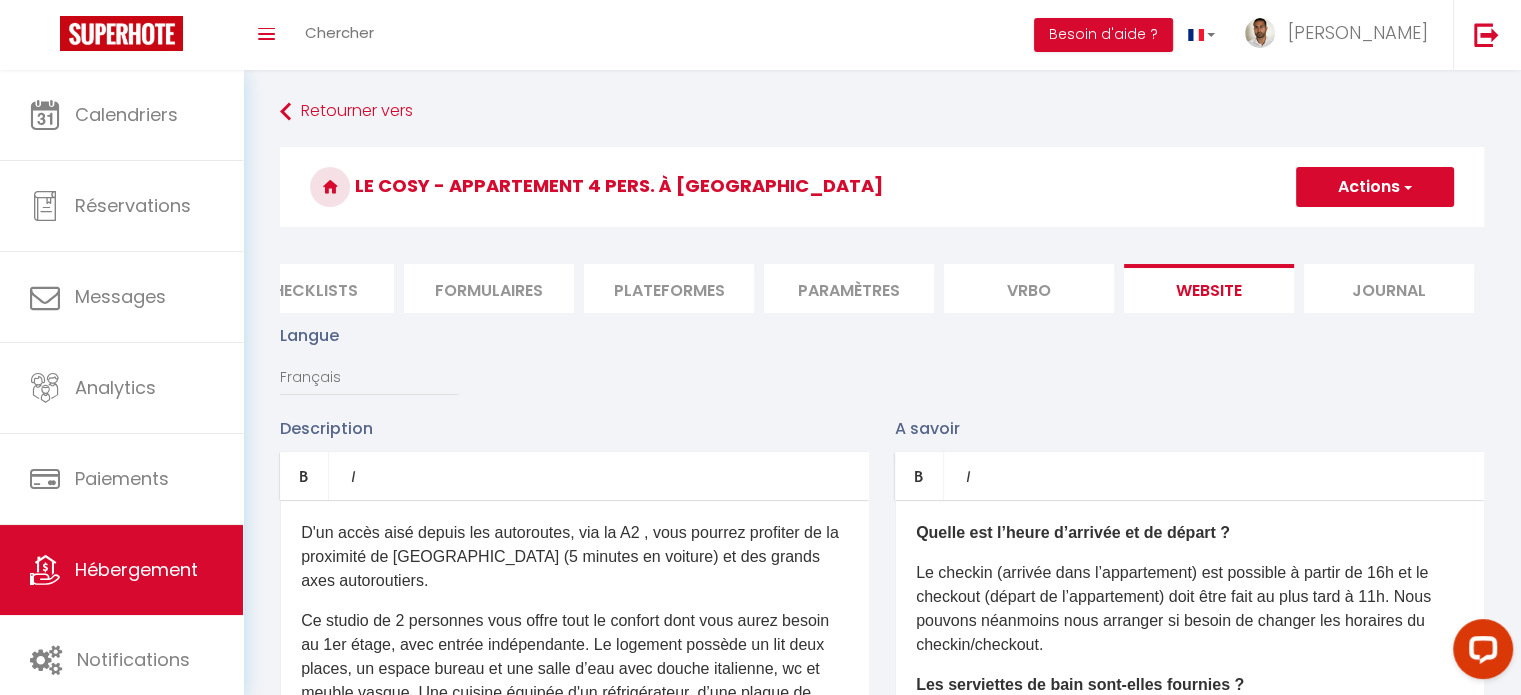 type on "-0.6005072" 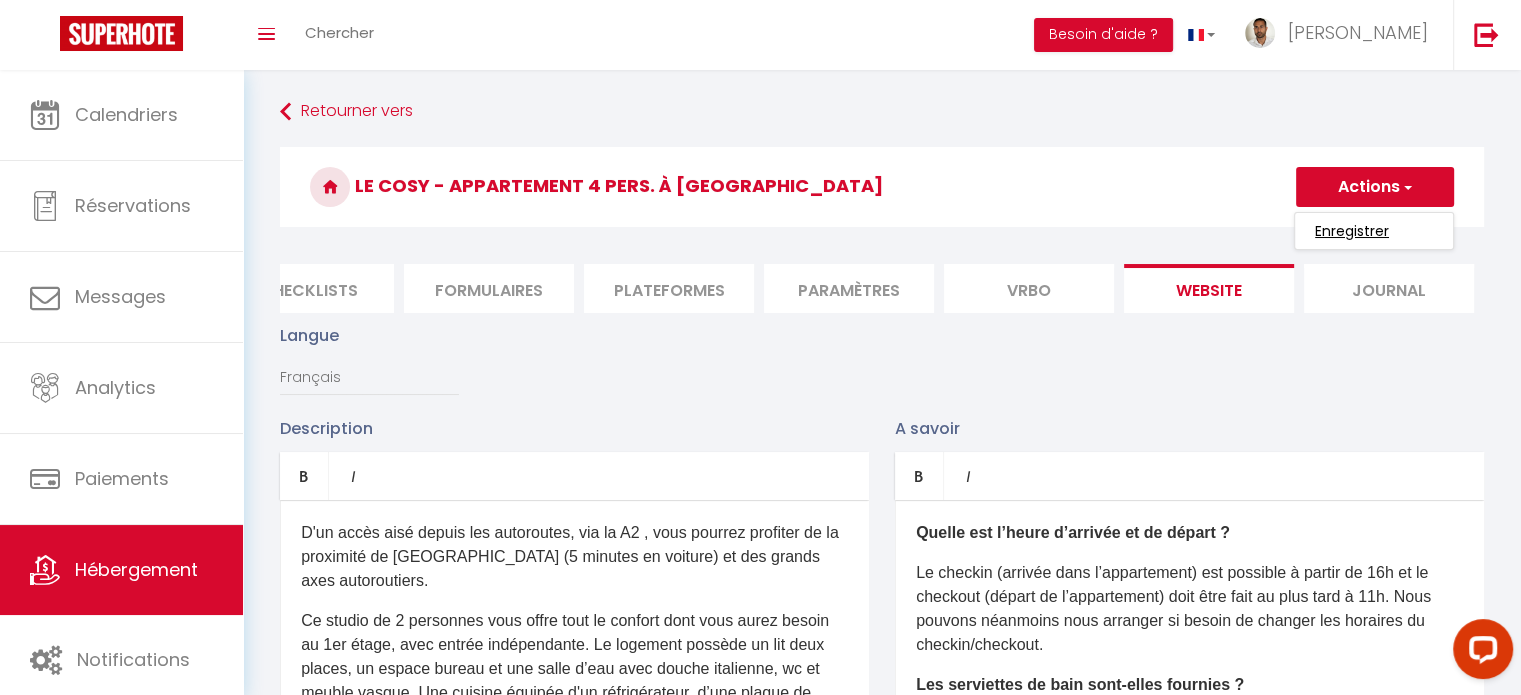 click on "Enregistrer" at bounding box center [1352, 231] 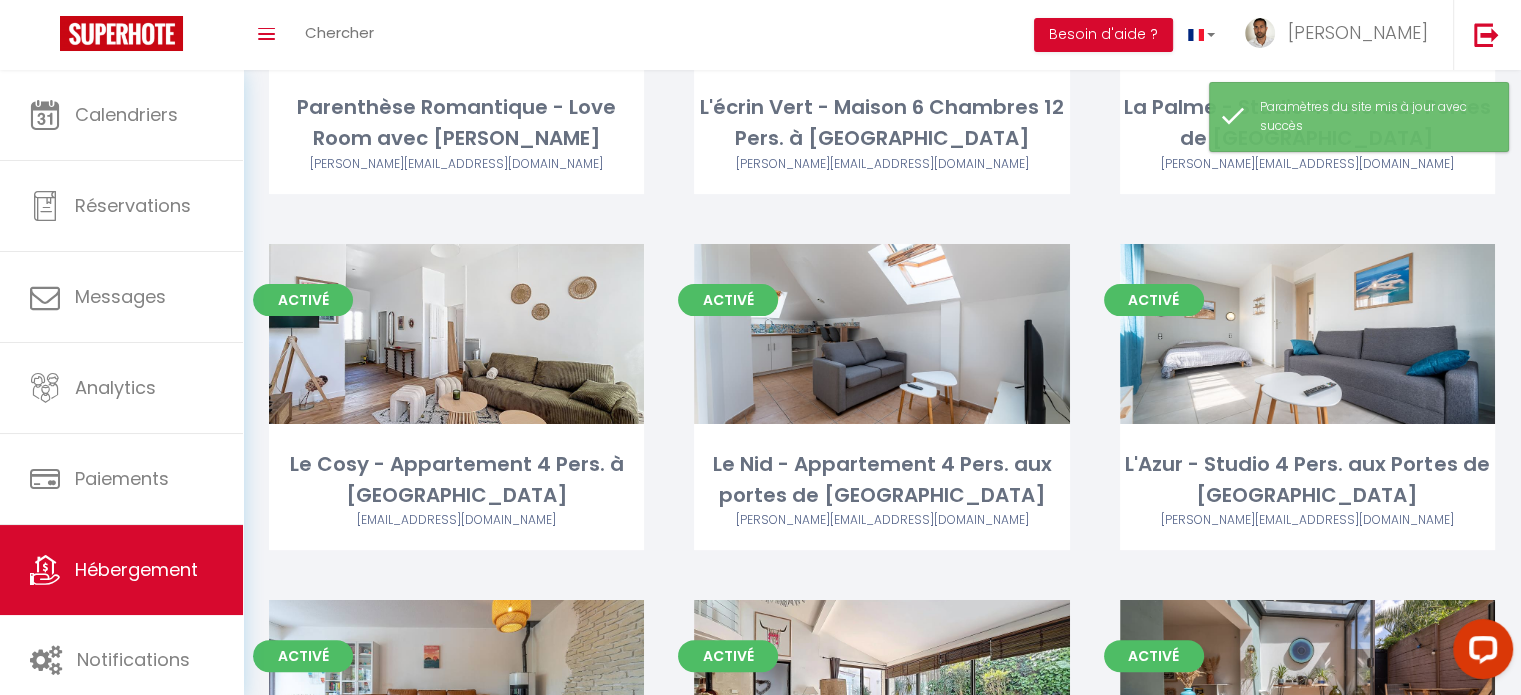 scroll, scrollTop: 350, scrollLeft: 0, axis: vertical 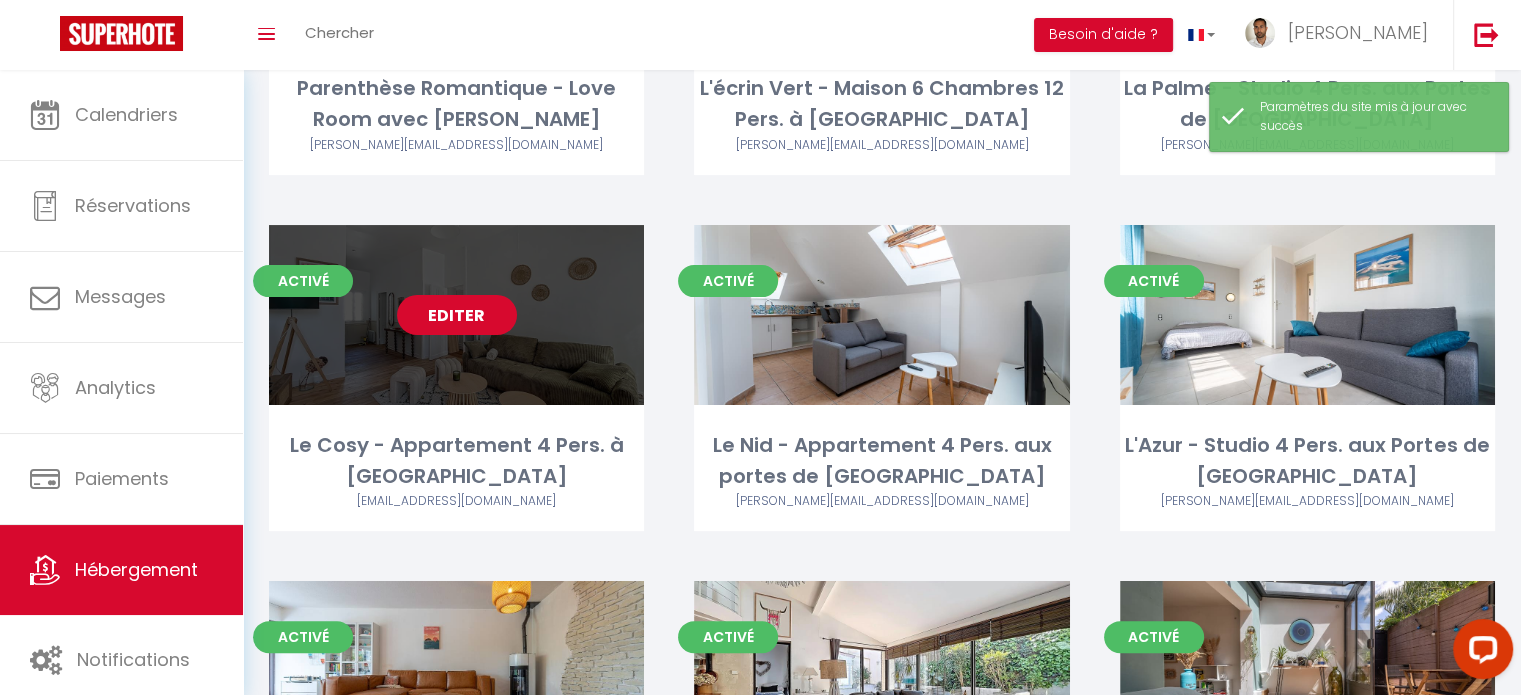 click on "Editer" at bounding box center (457, 315) 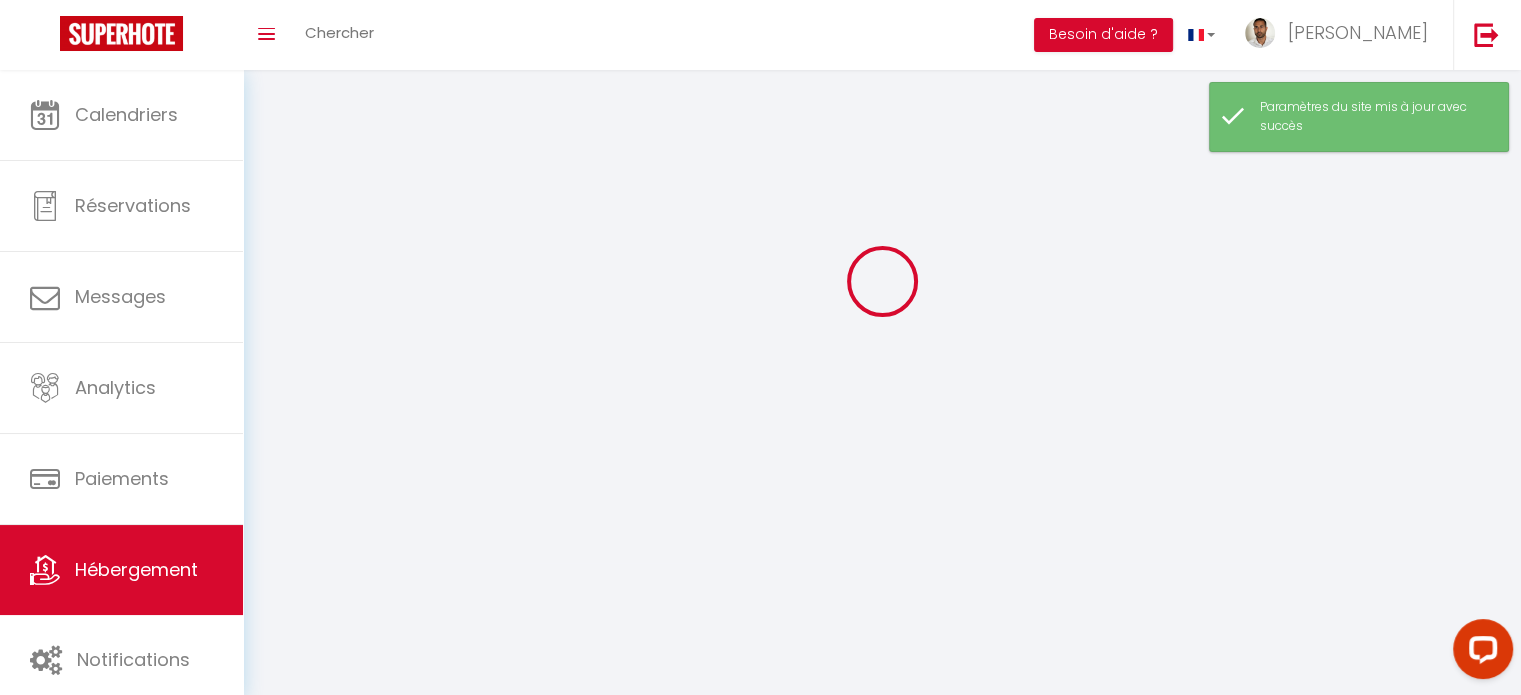 scroll, scrollTop: 0, scrollLeft: 0, axis: both 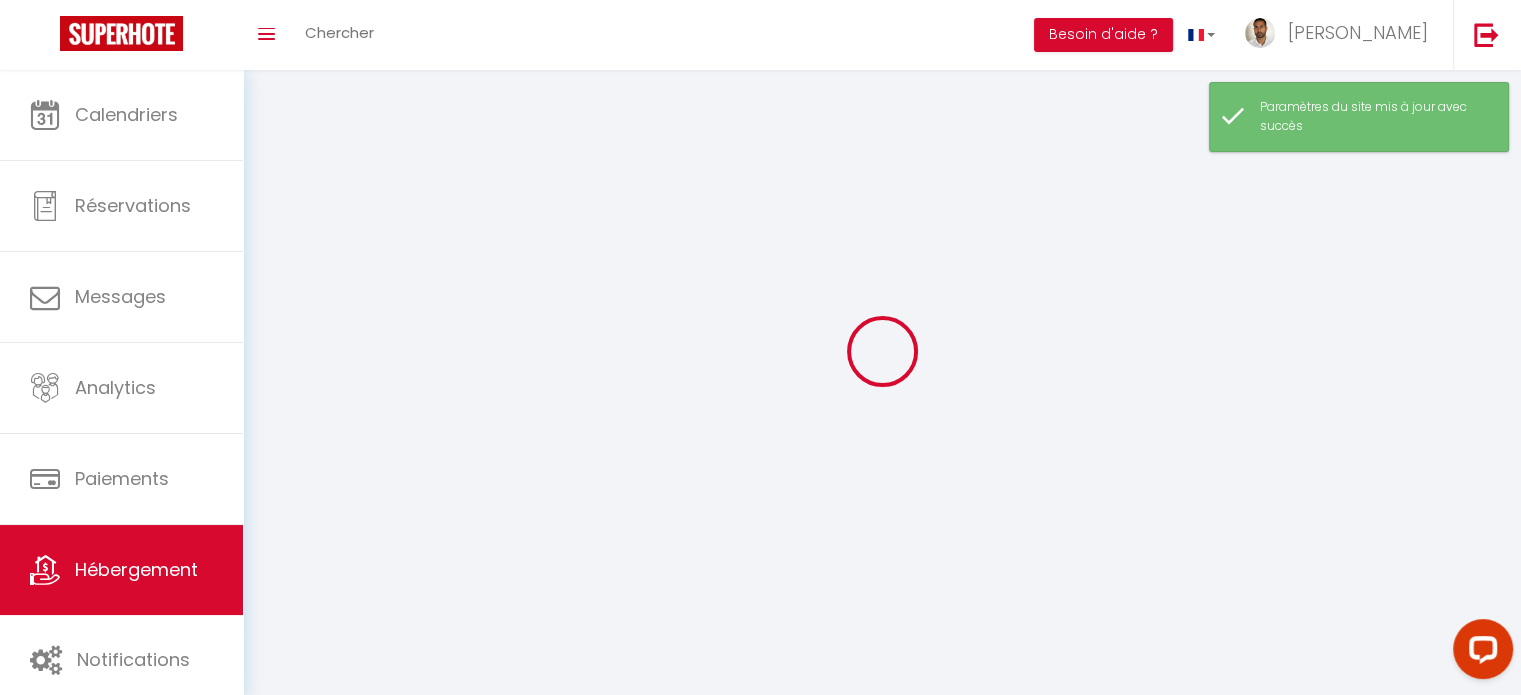select 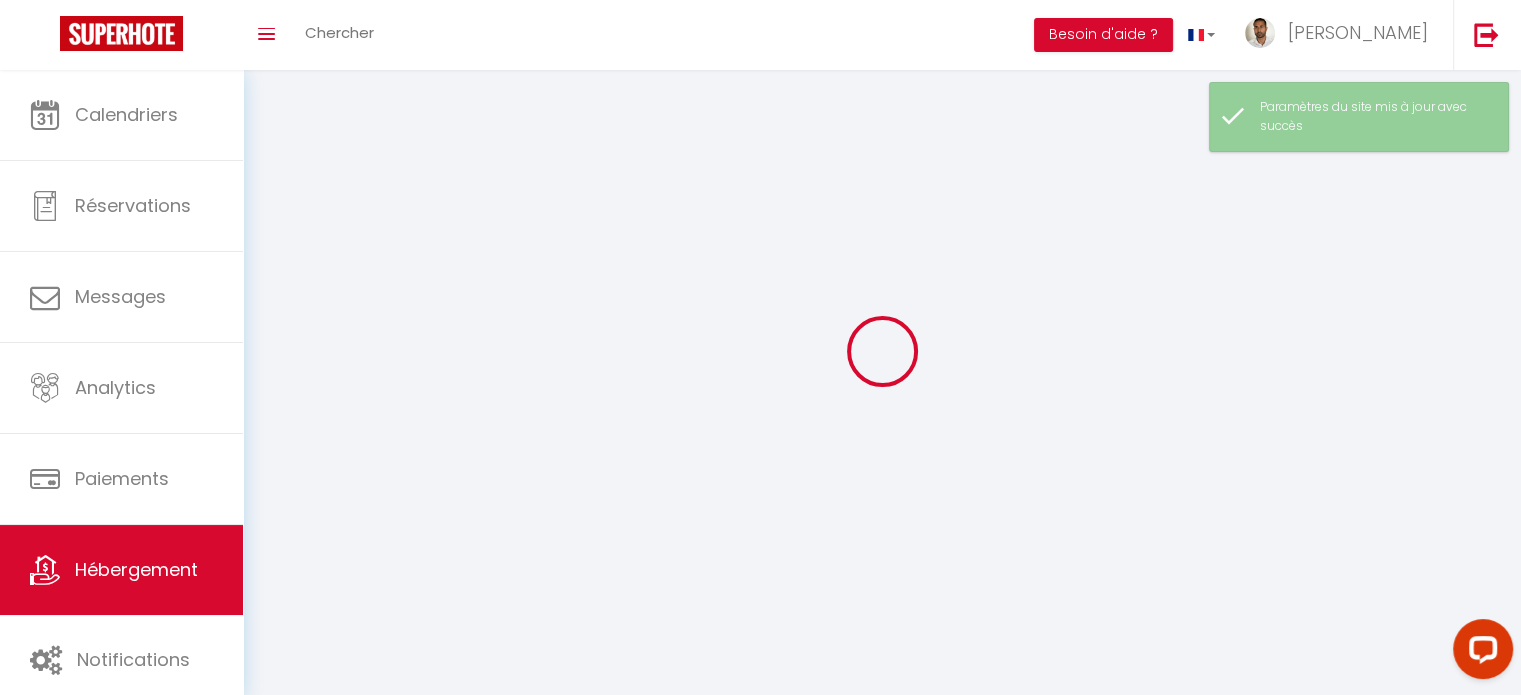 checkbox on "false" 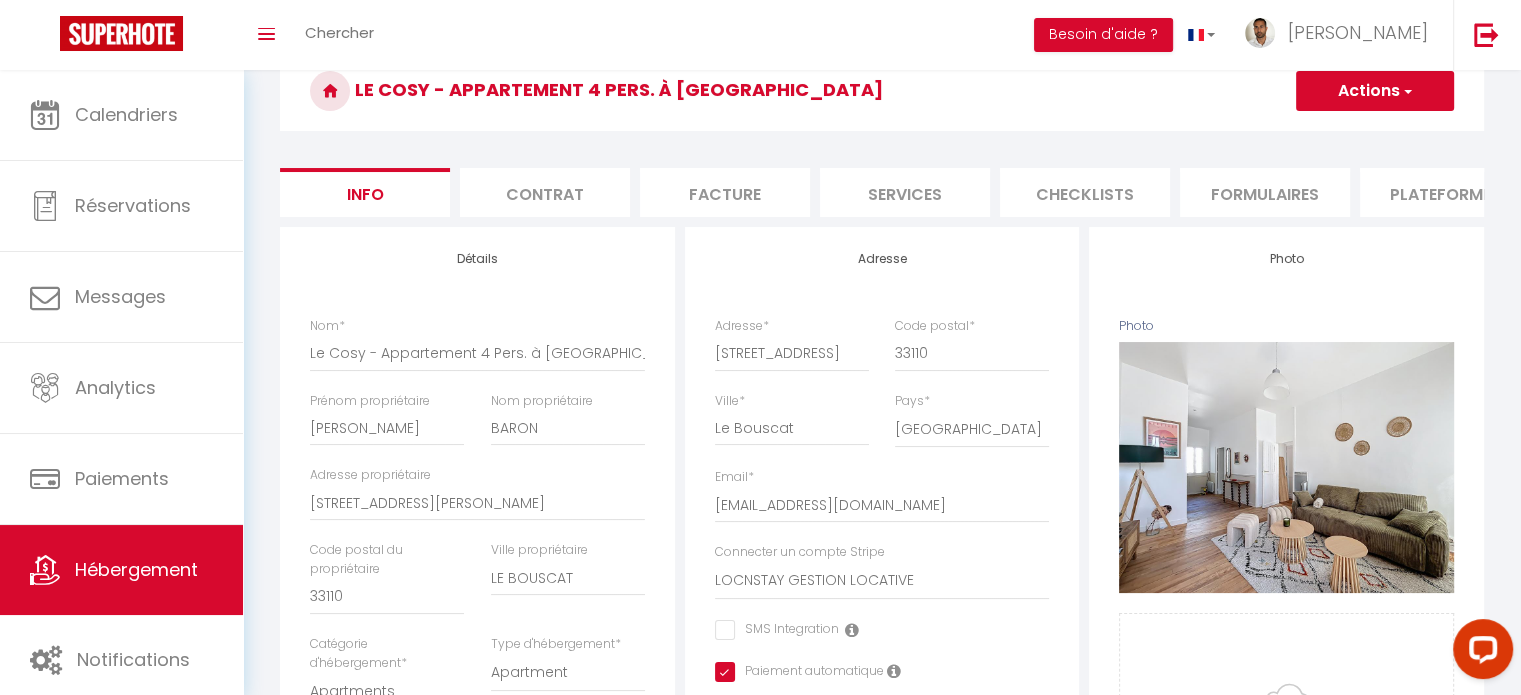 checkbox on "false" 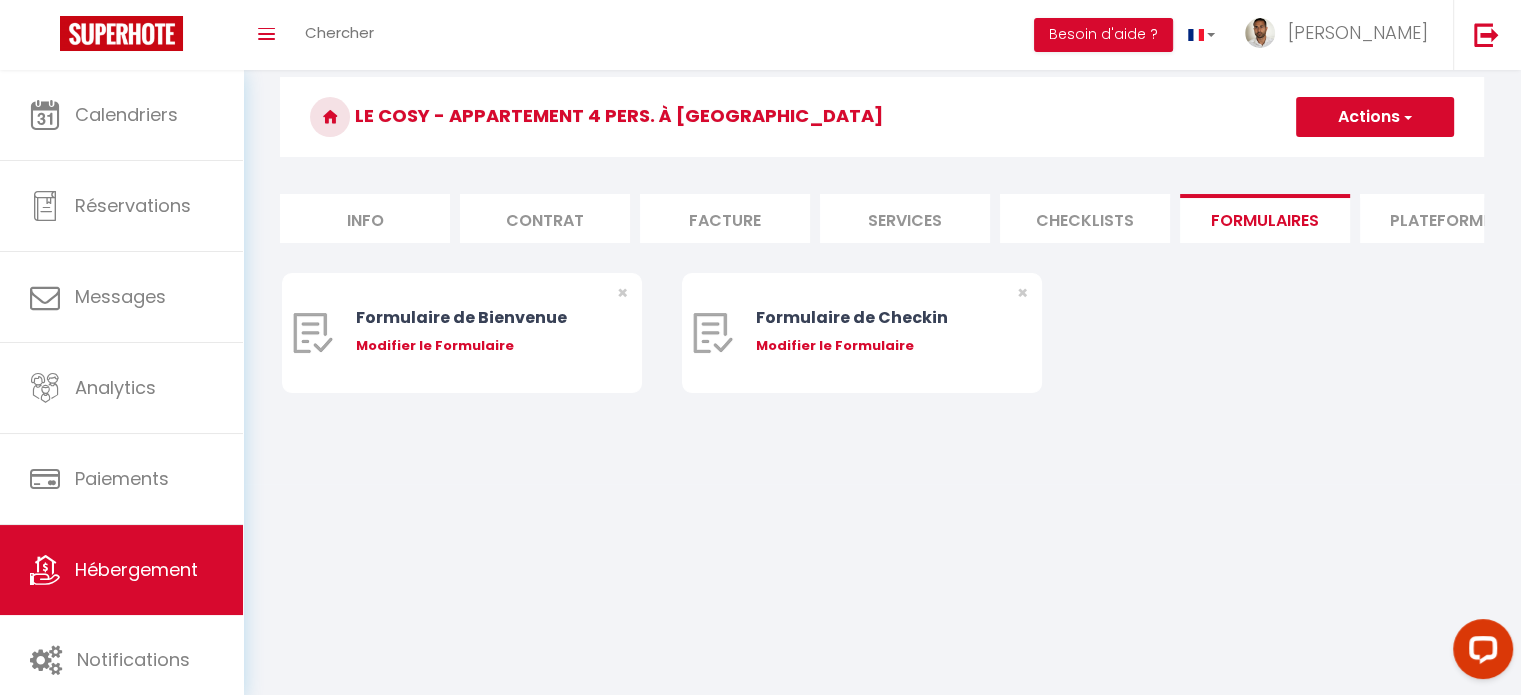 click on "Plateformes" at bounding box center (1445, 218) 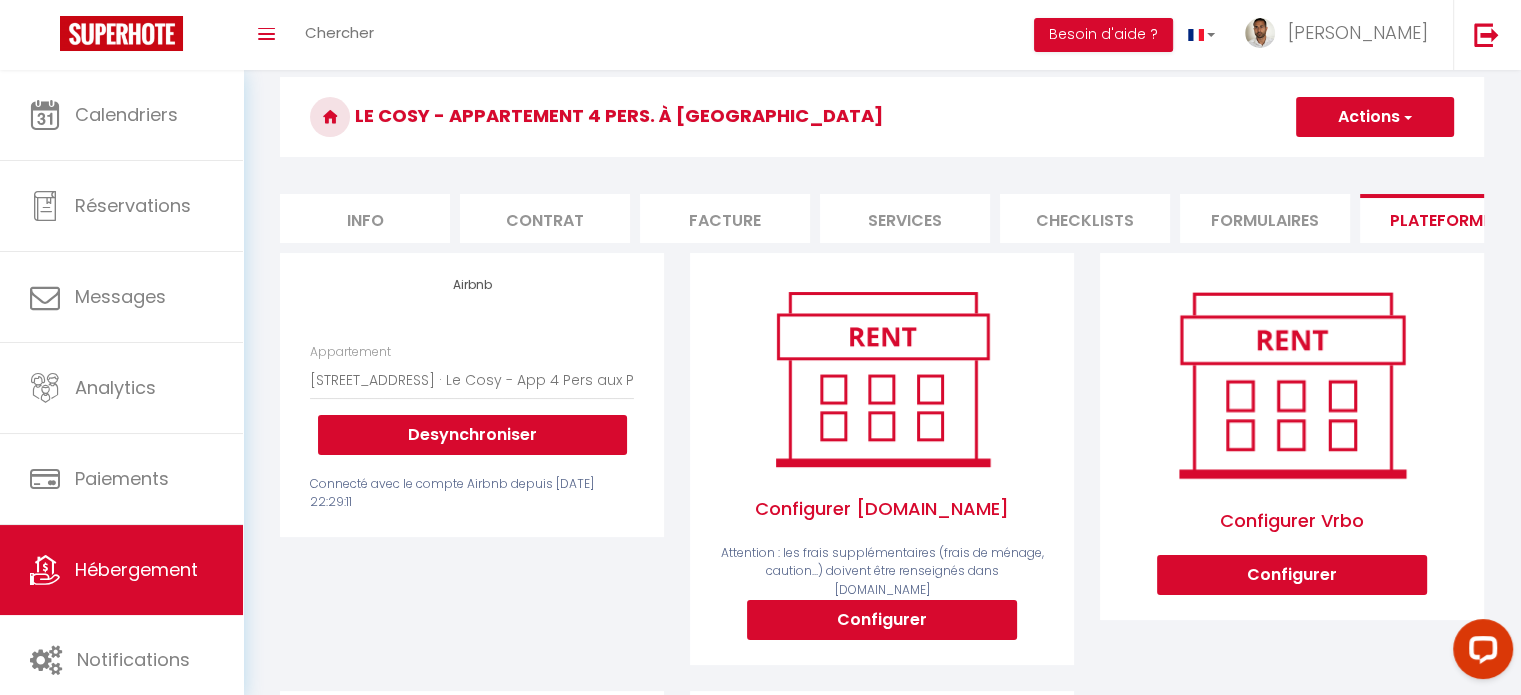 scroll, scrollTop: 96, scrollLeft: 0, axis: vertical 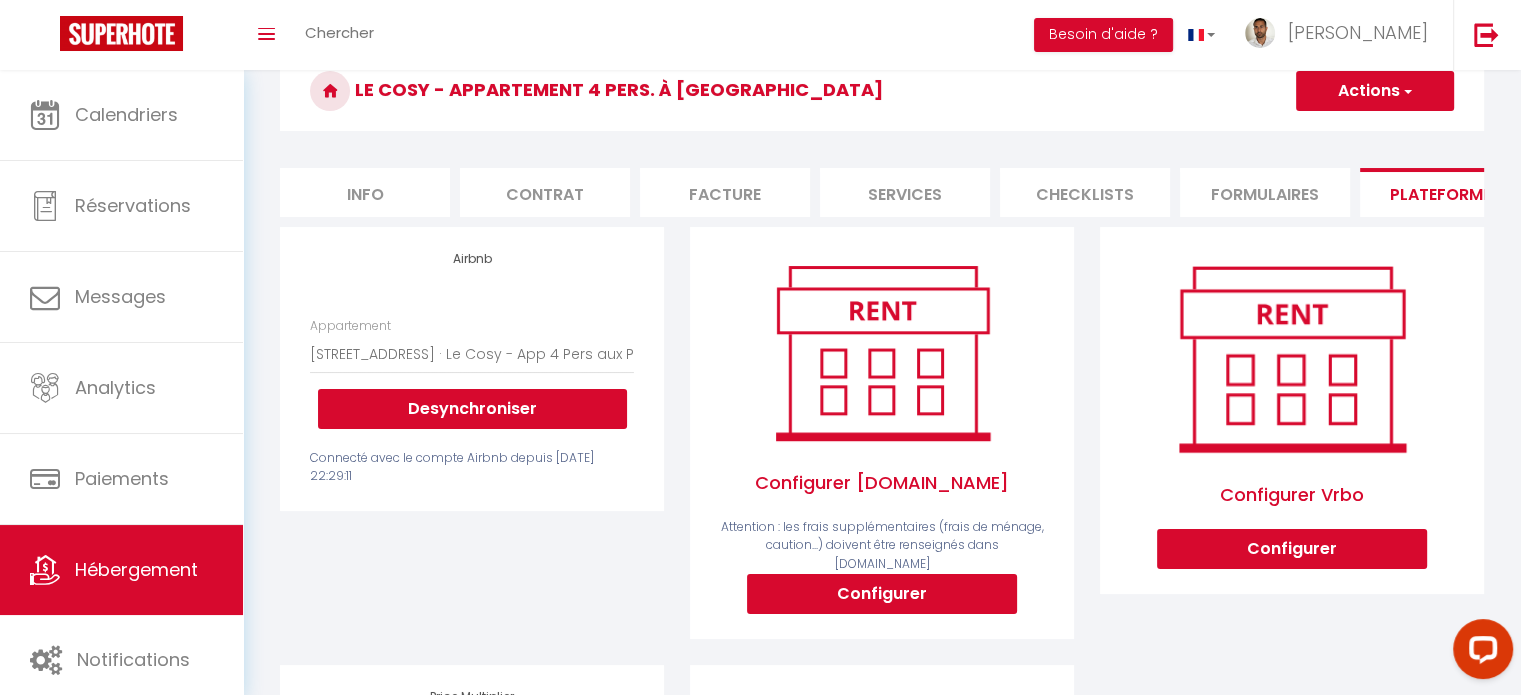click on "Services" at bounding box center [905, 192] 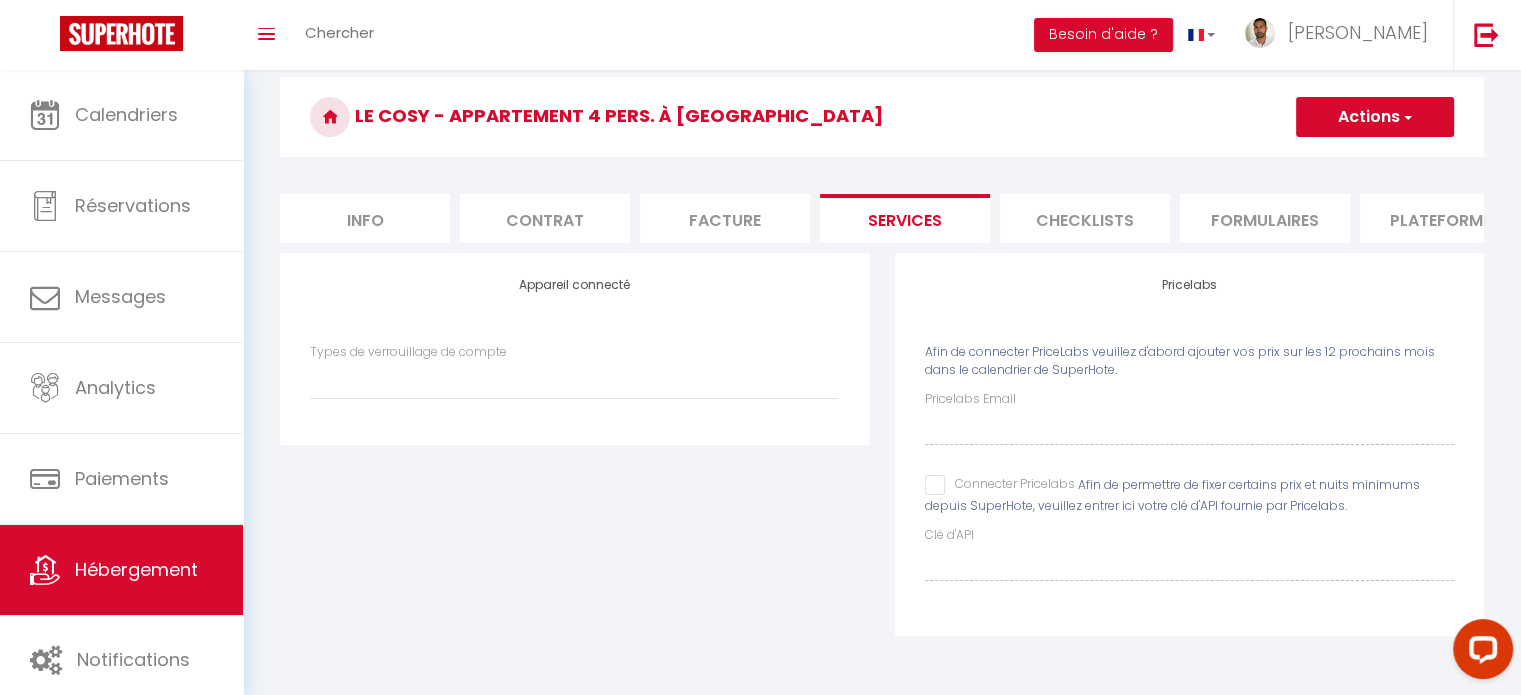 click on "Connecter Pricelabs" at bounding box center (1000, 485) 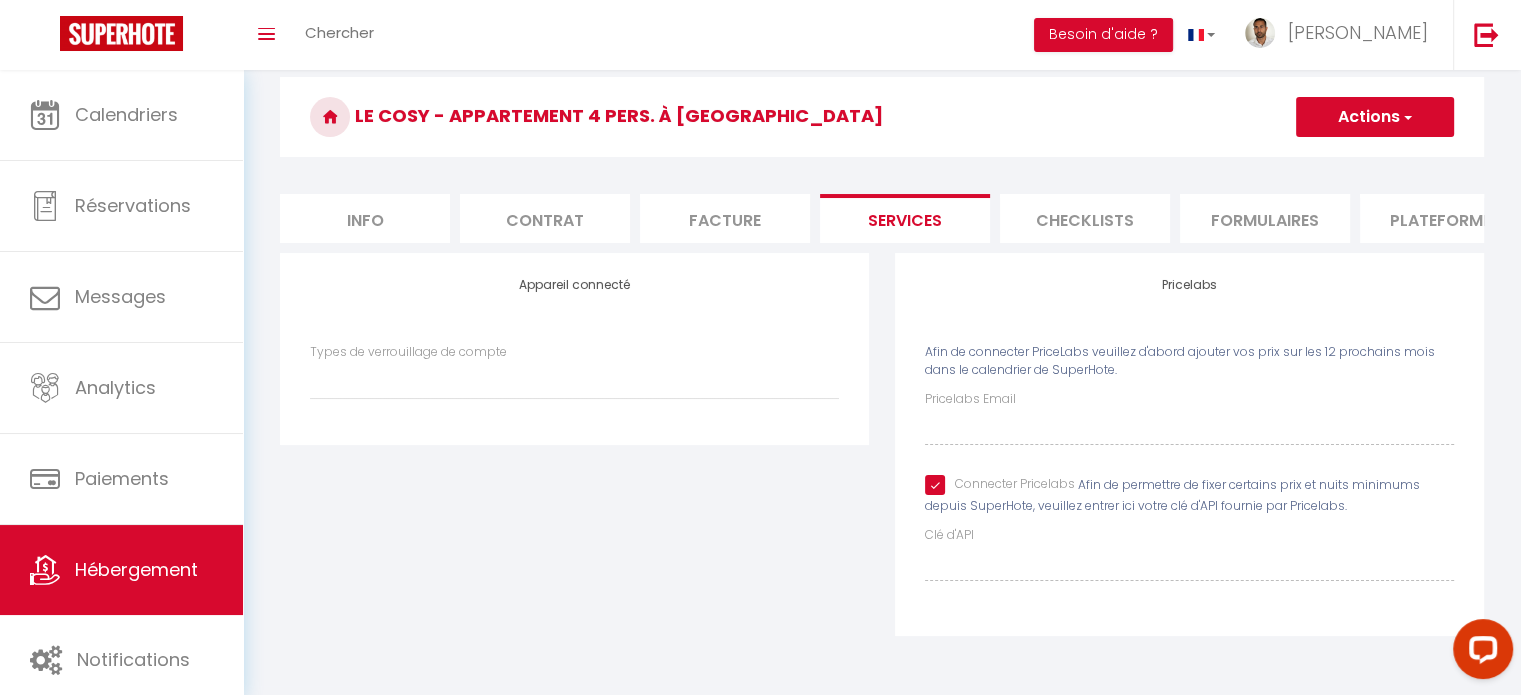 select 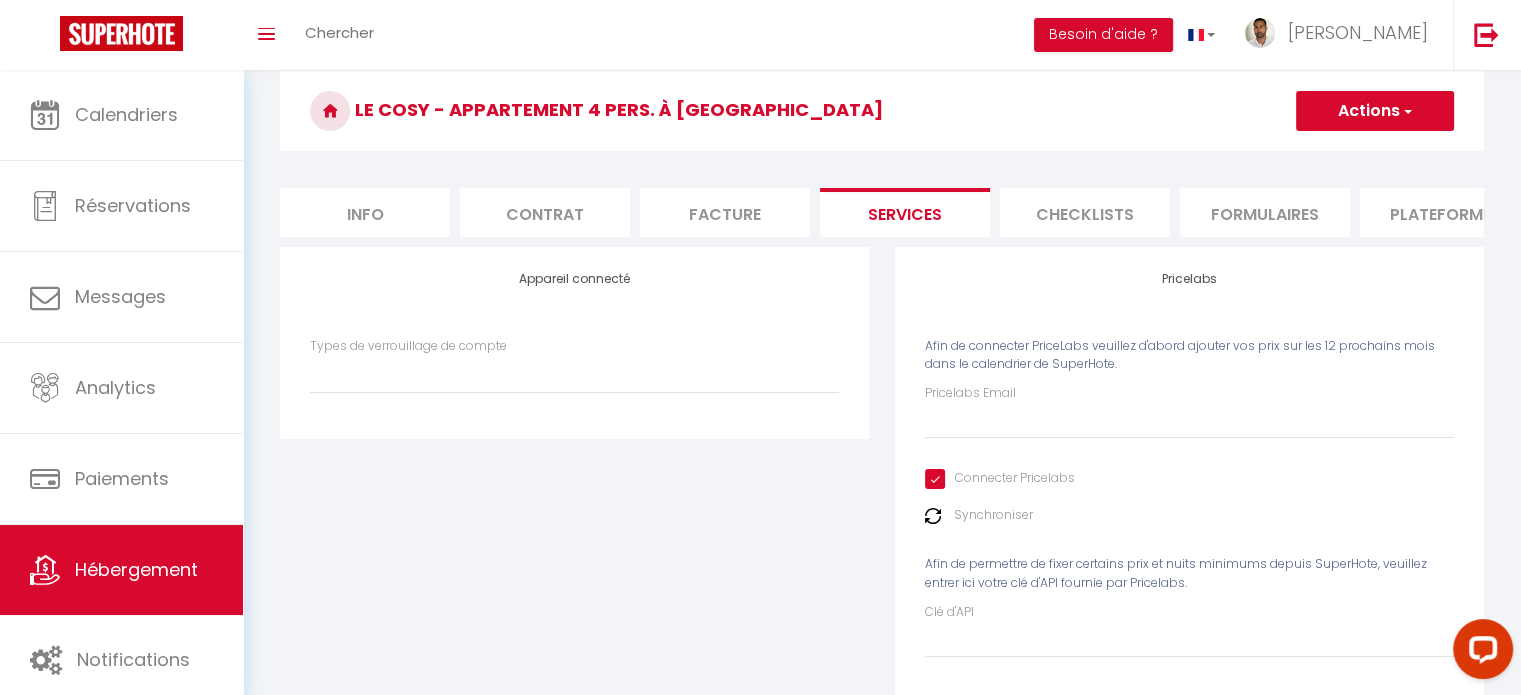 click on "Synchroniser" at bounding box center (993, 515) 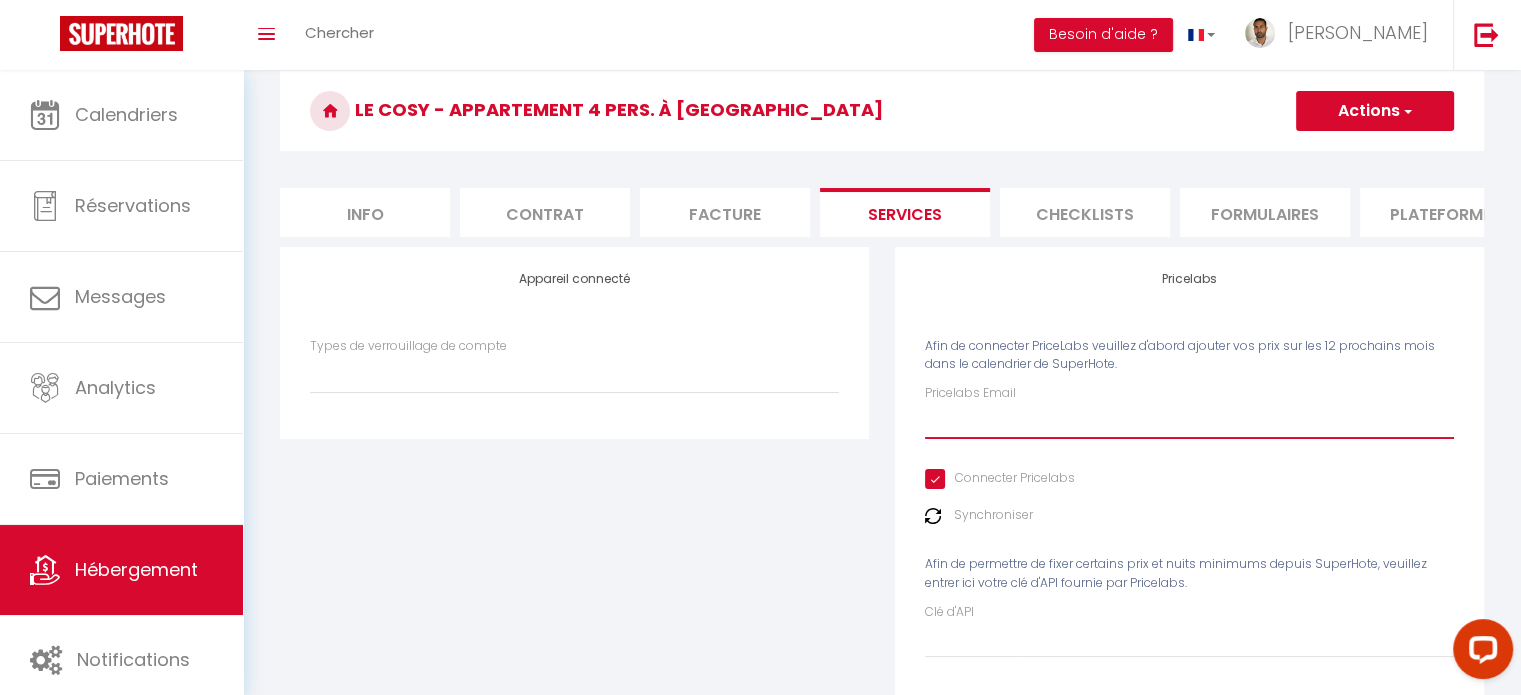 click on "Pricelabs Email" at bounding box center (1189, 421) 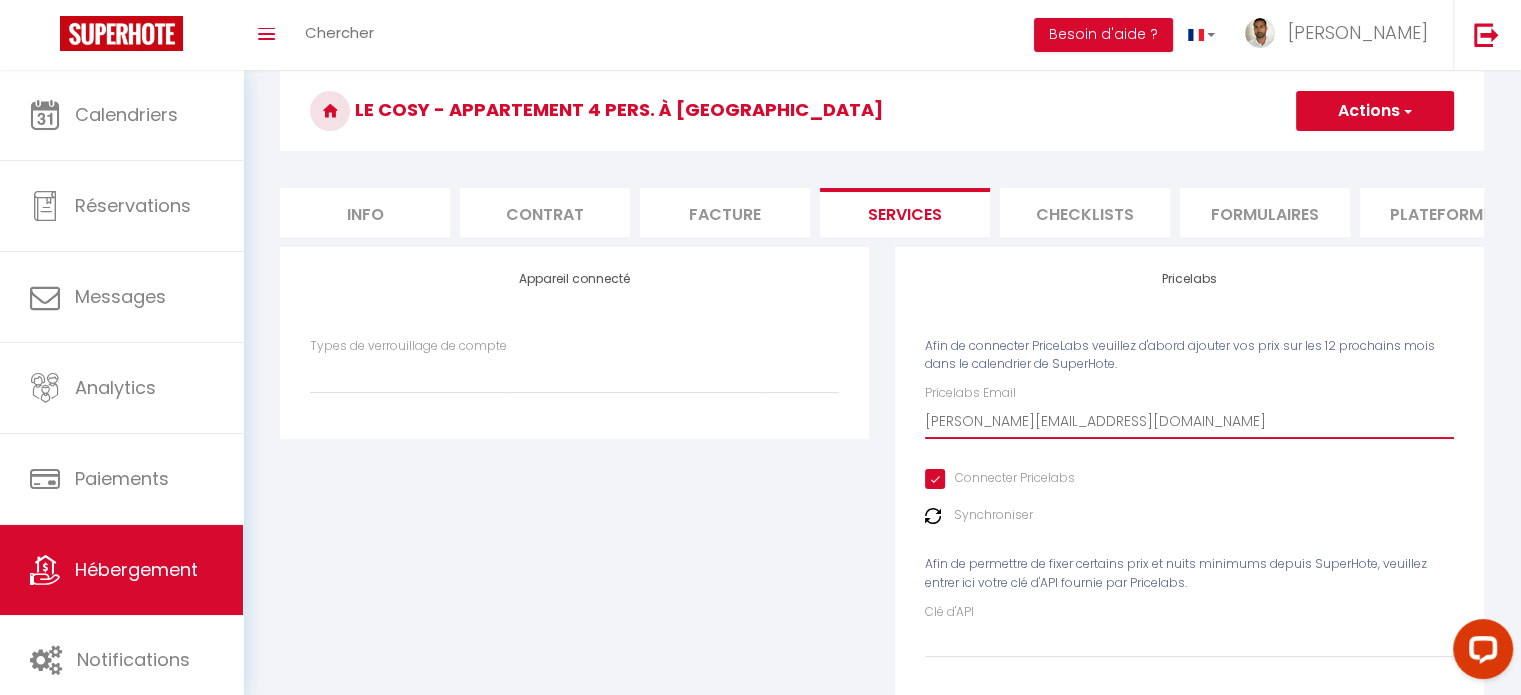 select 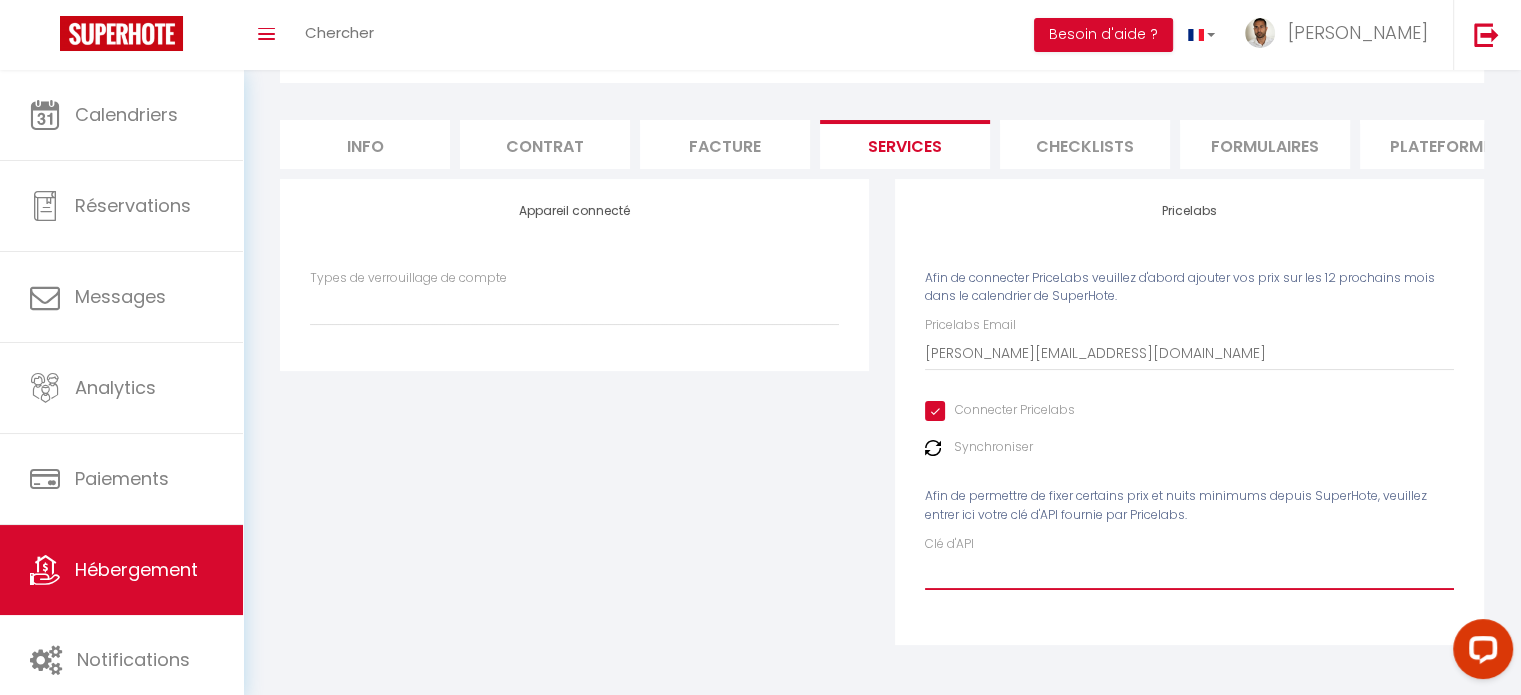click on "Clé d'API" at bounding box center (1189, 572) 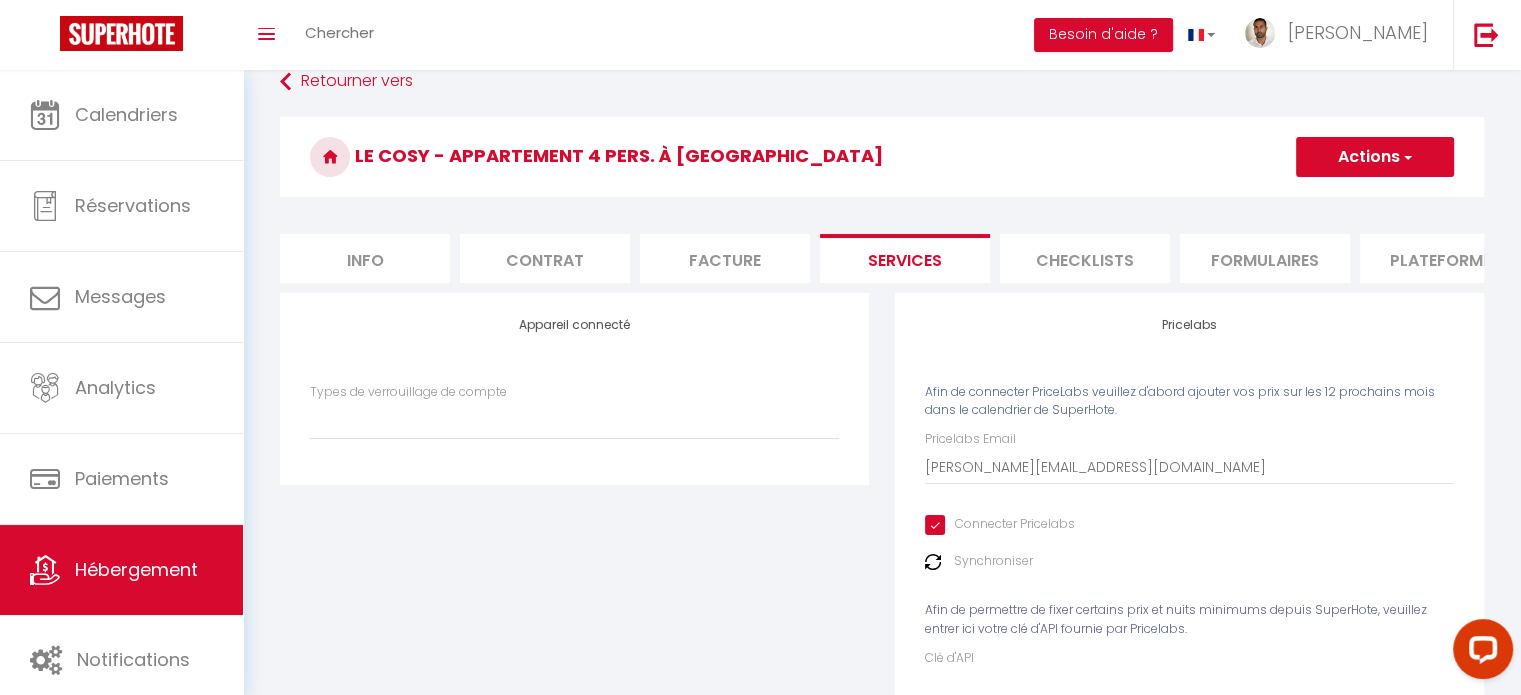 scroll, scrollTop: 14, scrollLeft: 0, axis: vertical 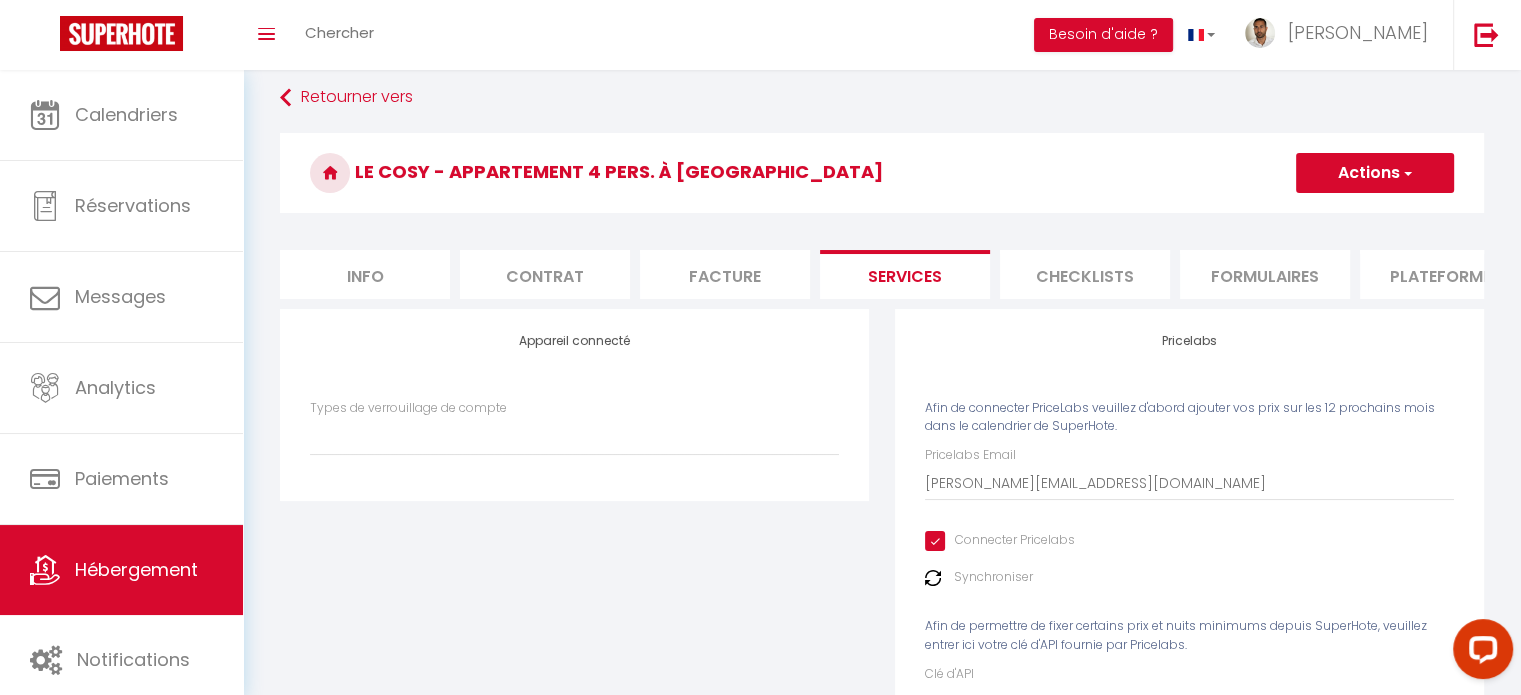 click on "Actions" at bounding box center (1375, 173) 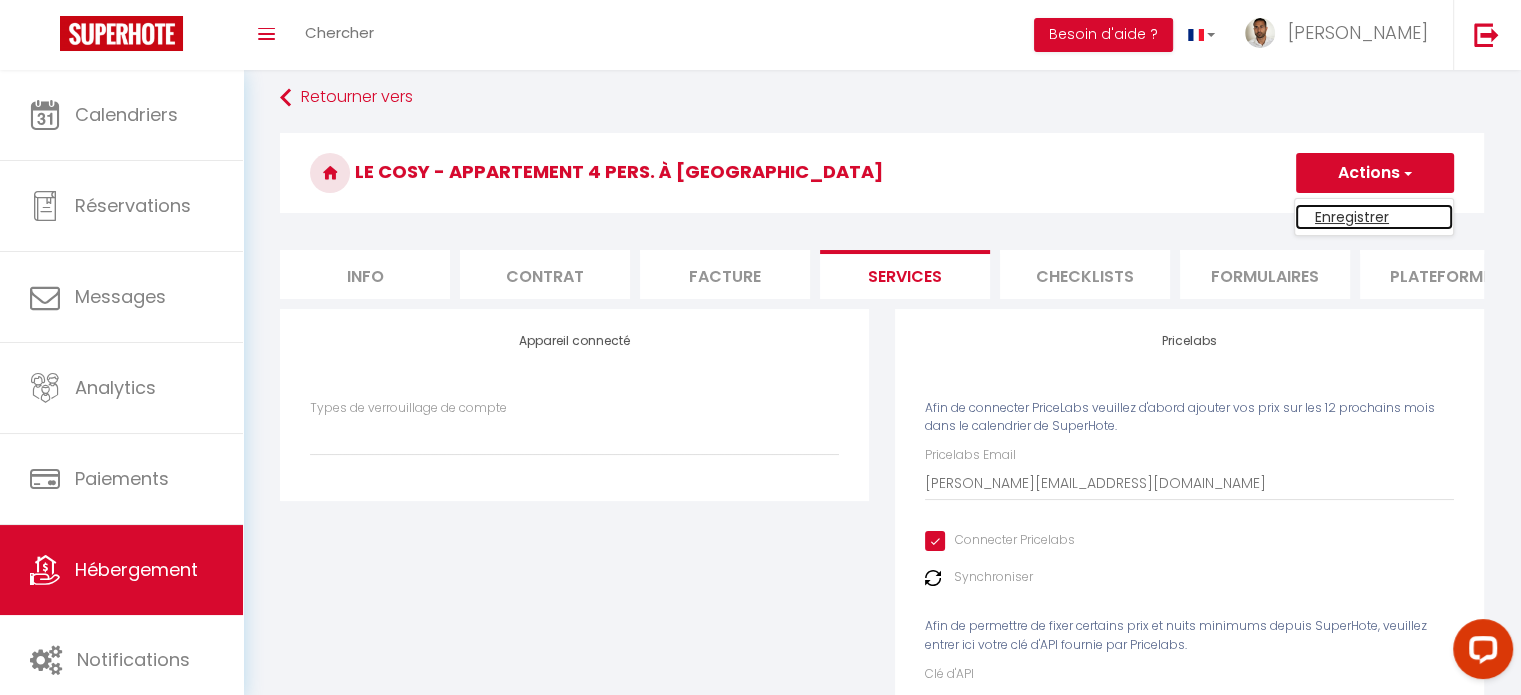 click on "Enregistrer" at bounding box center [1374, 217] 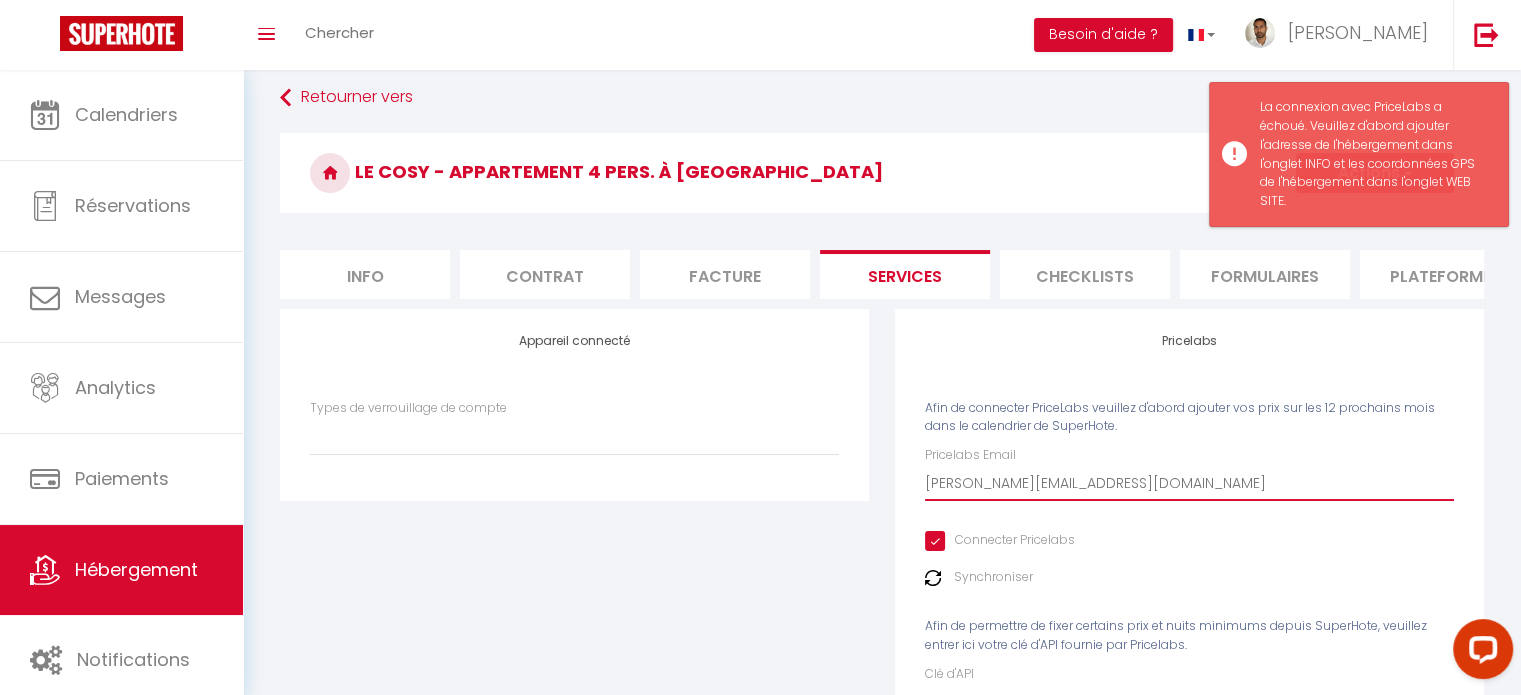 click on "[PERSON_NAME][EMAIL_ADDRESS][DOMAIN_NAME]" at bounding box center [1189, 483] 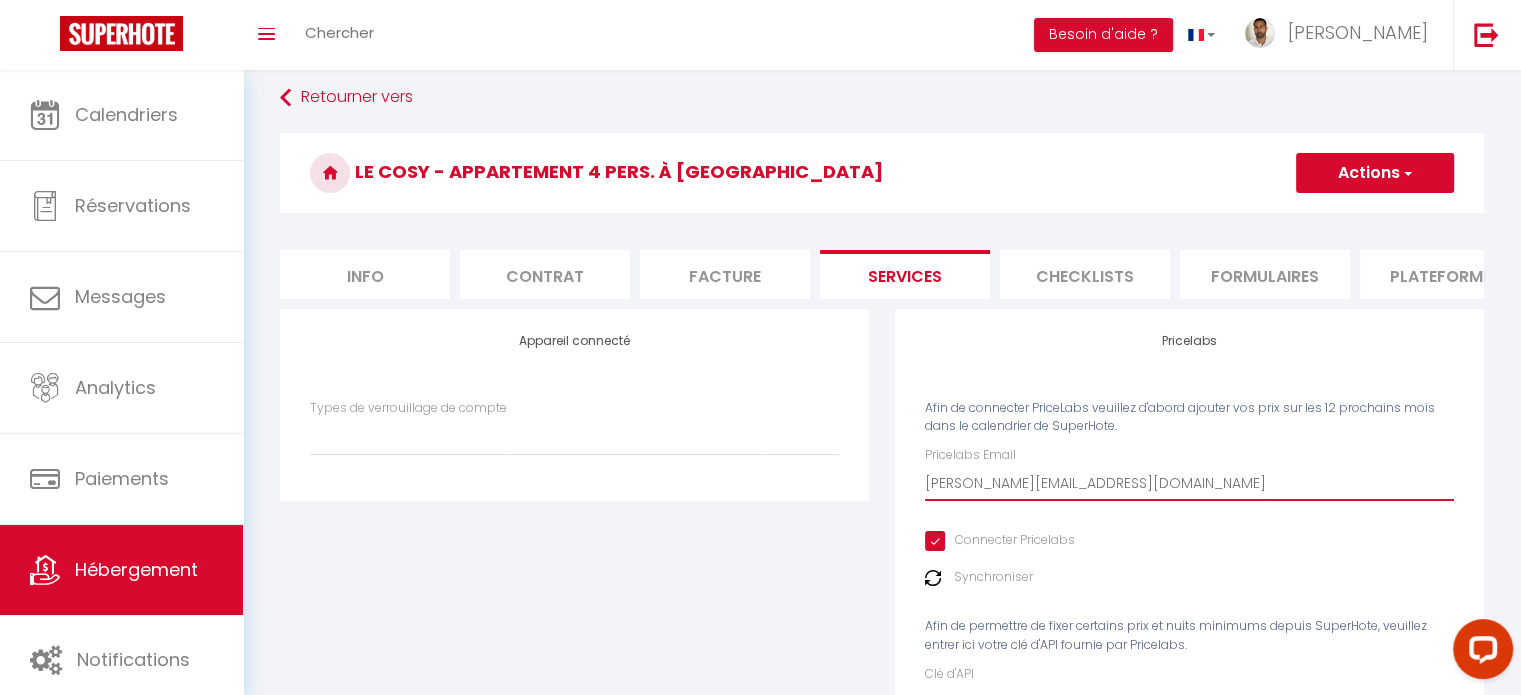 type 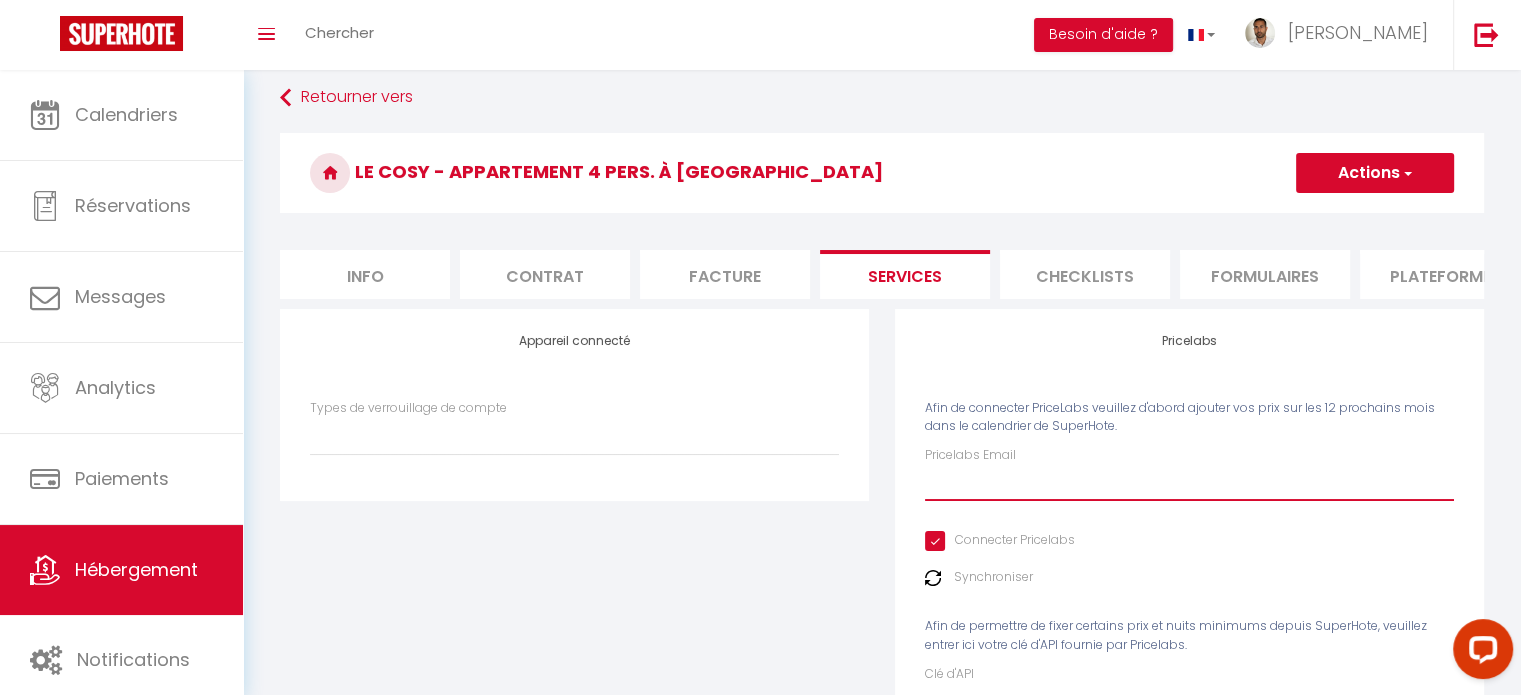 select 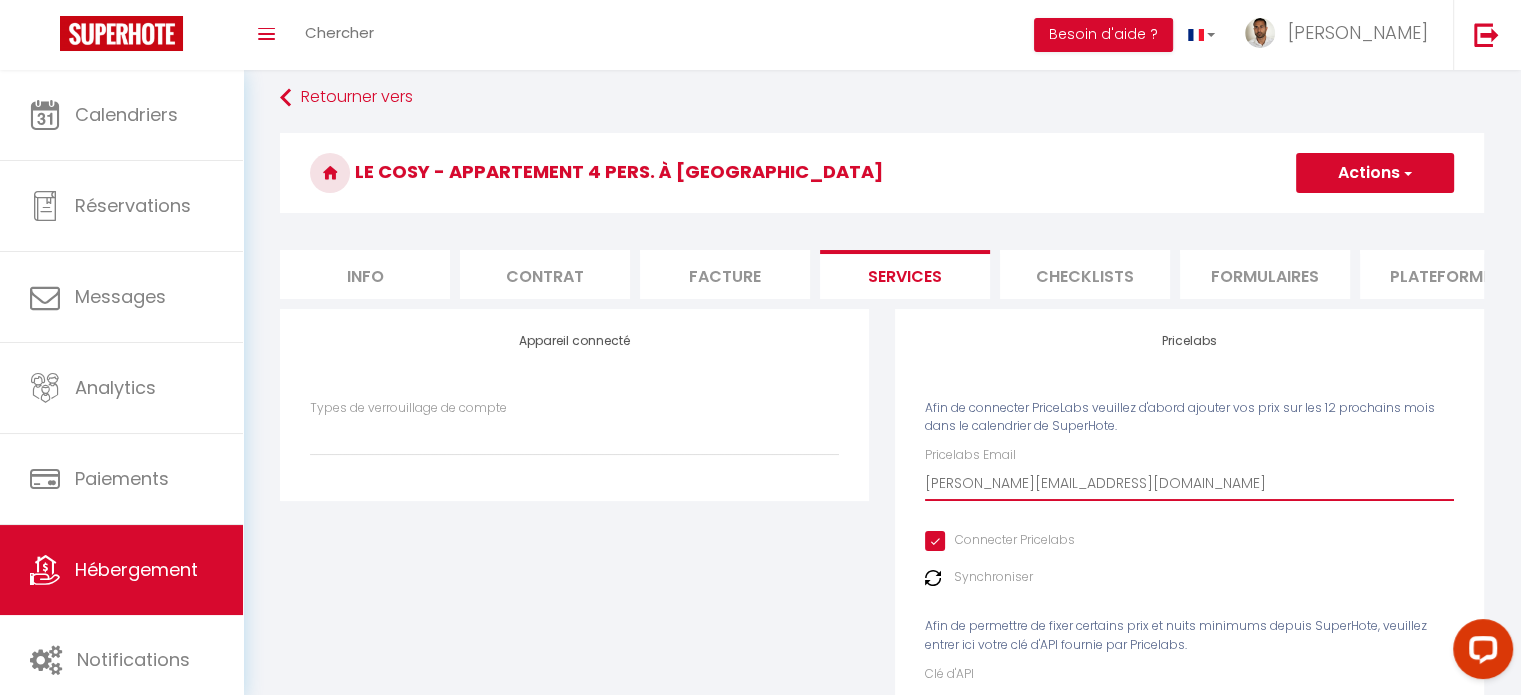 select 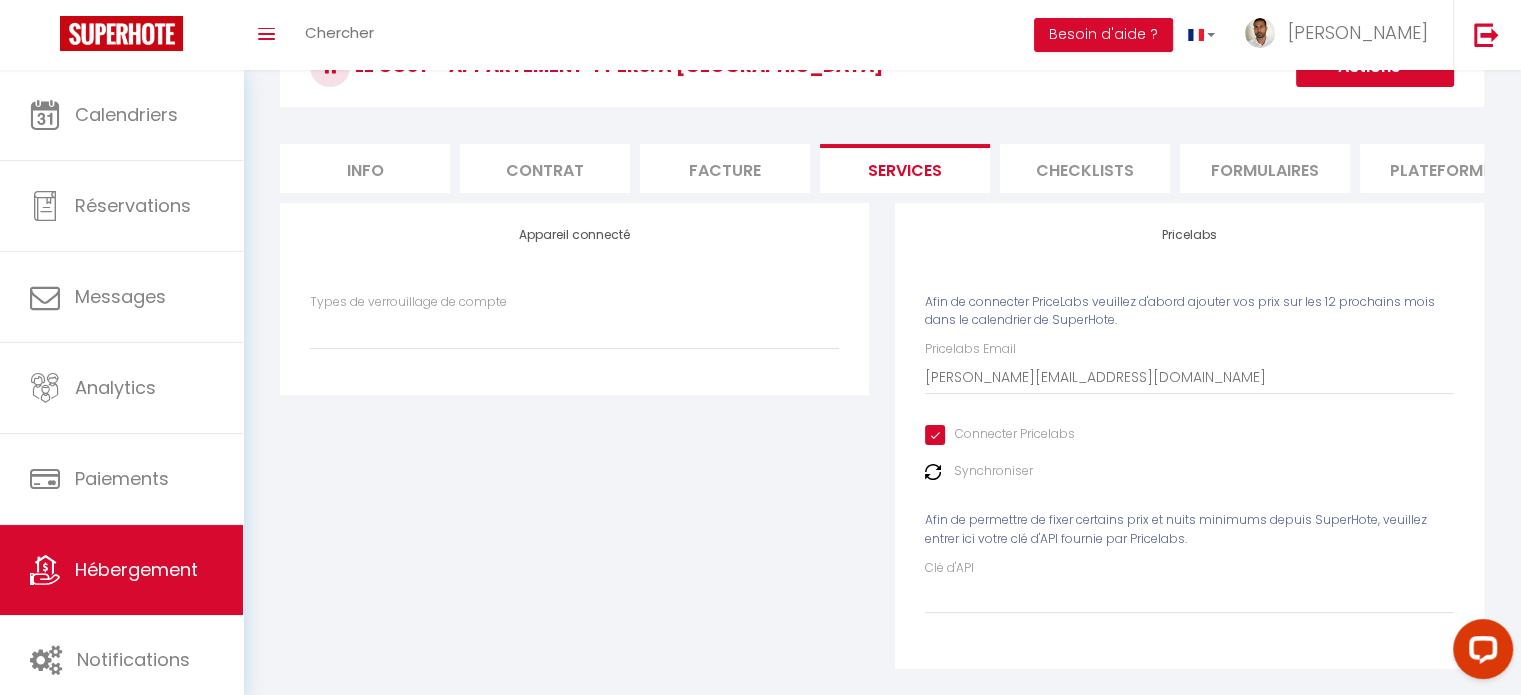 click on "Synchroniser" at bounding box center (993, 471) 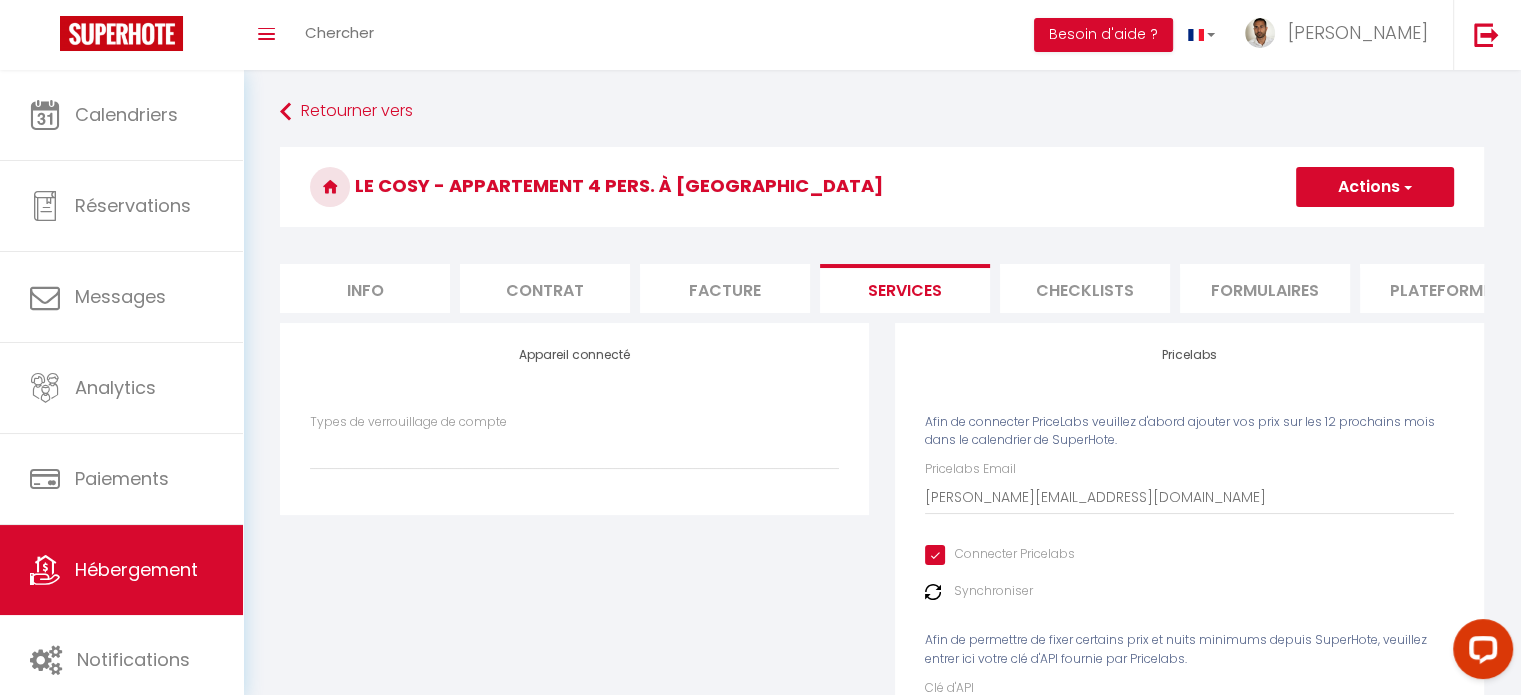 click on "Actions" at bounding box center [1375, 187] 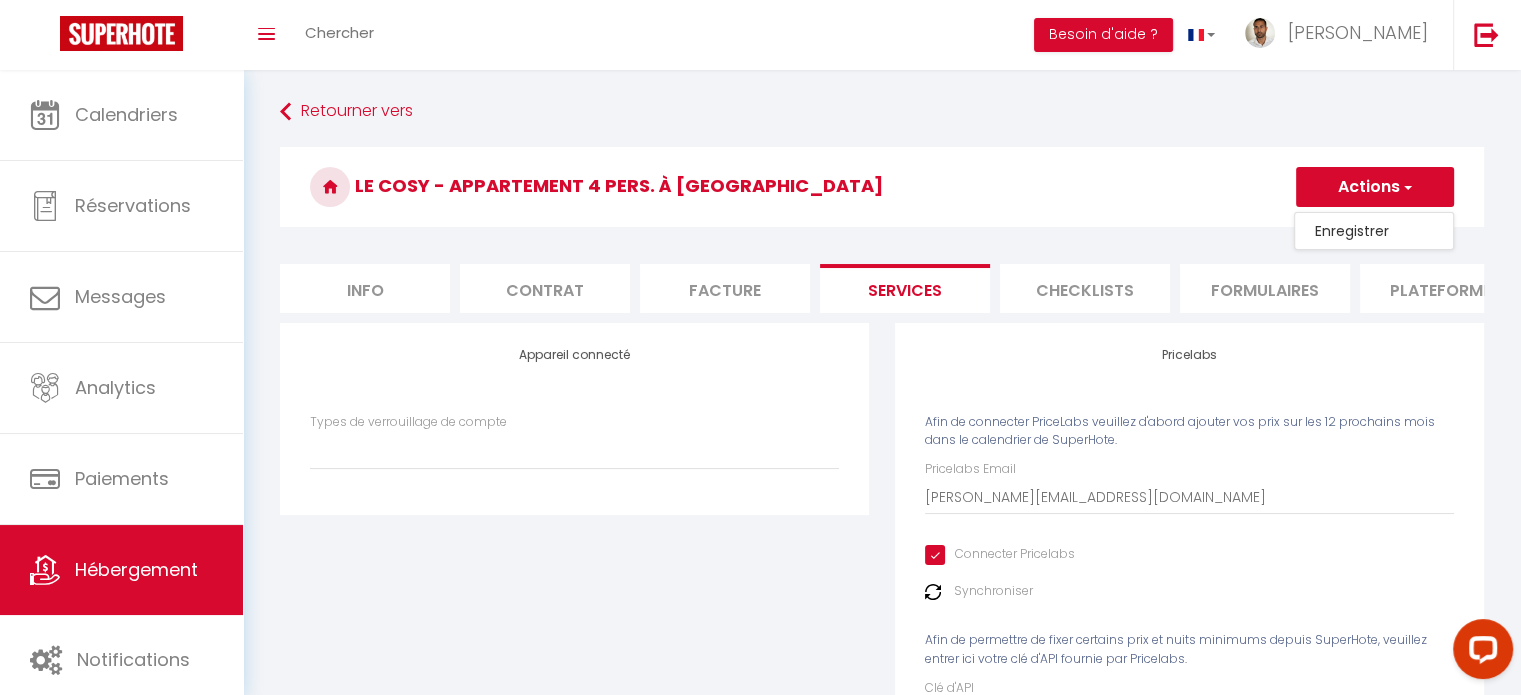 click on "Enregistrer" at bounding box center (1374, 231) 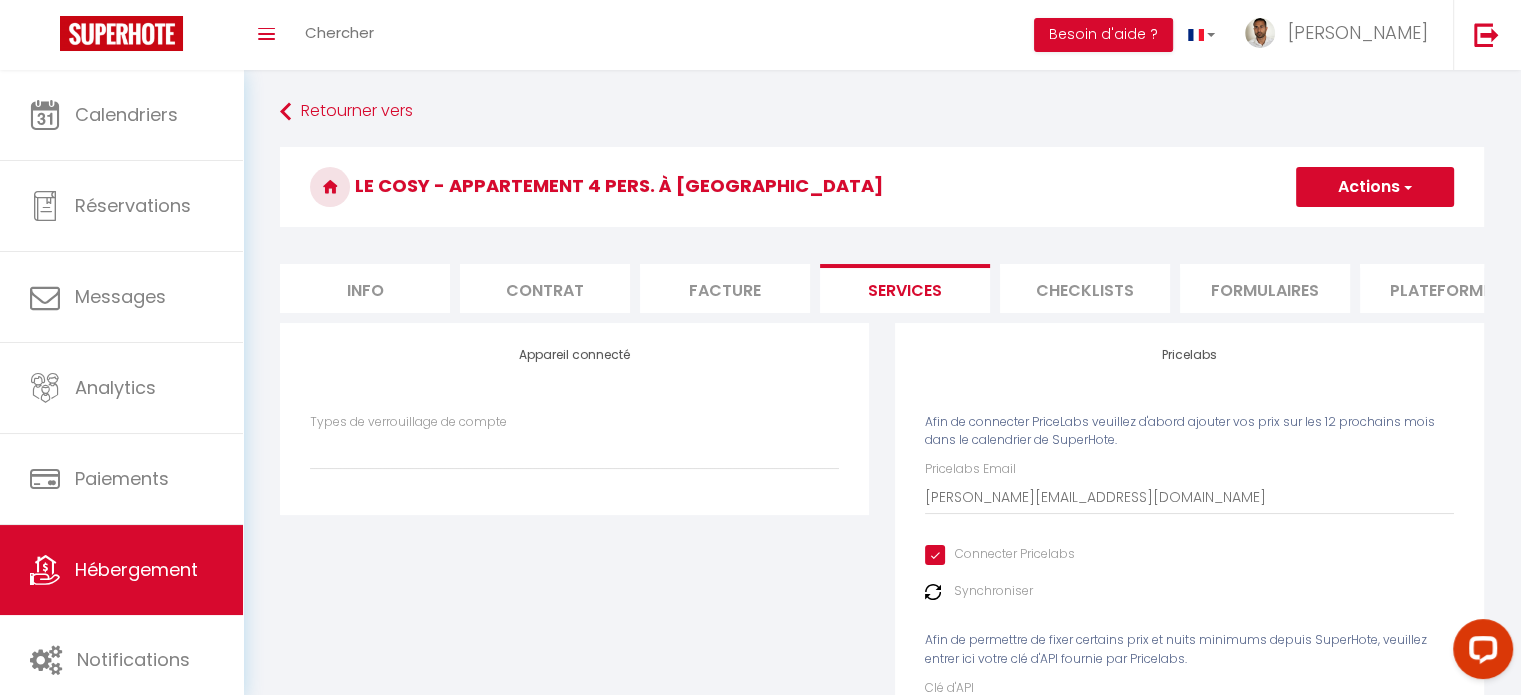 click on "Actions" at bounding box center [1375, 187] 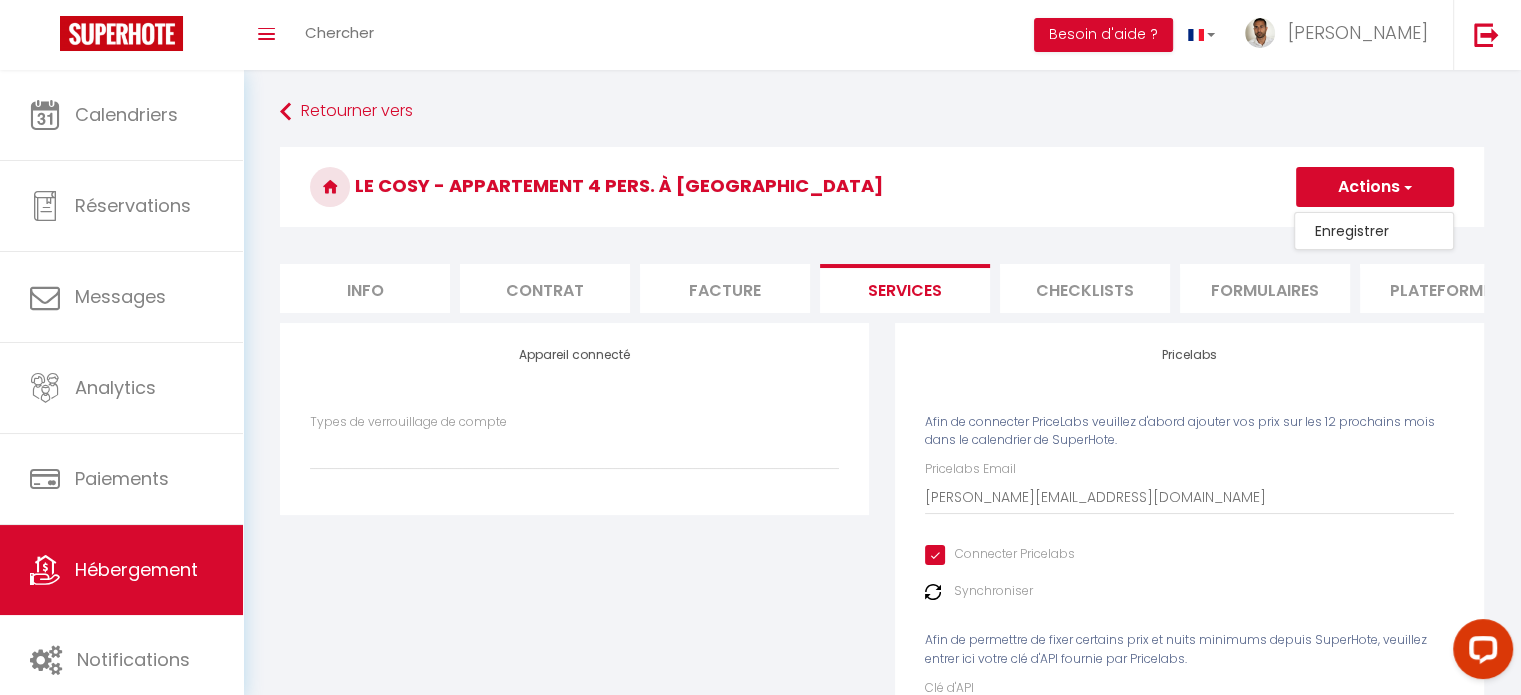 click on "Actions" at bounding box center (1375, 187) 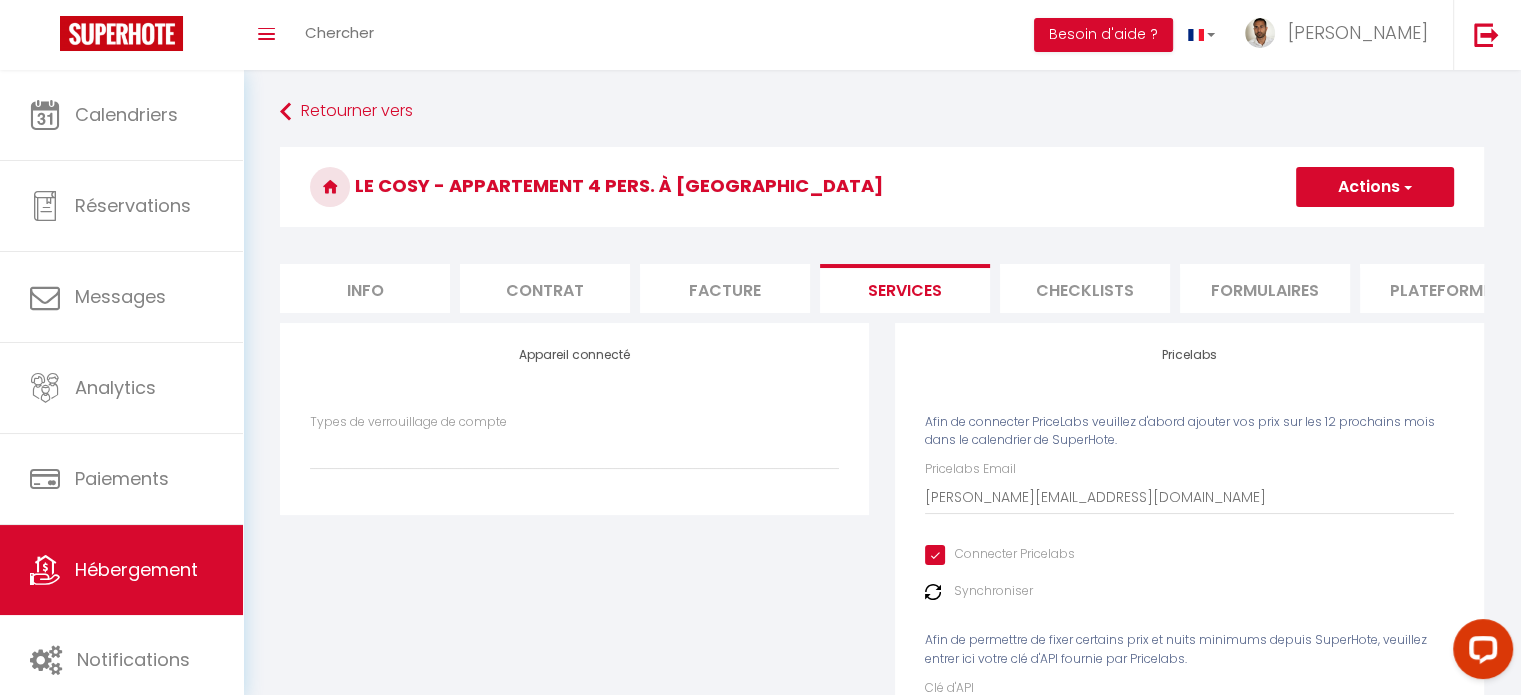 click on "Actions" at bounding box center (1375, 187) 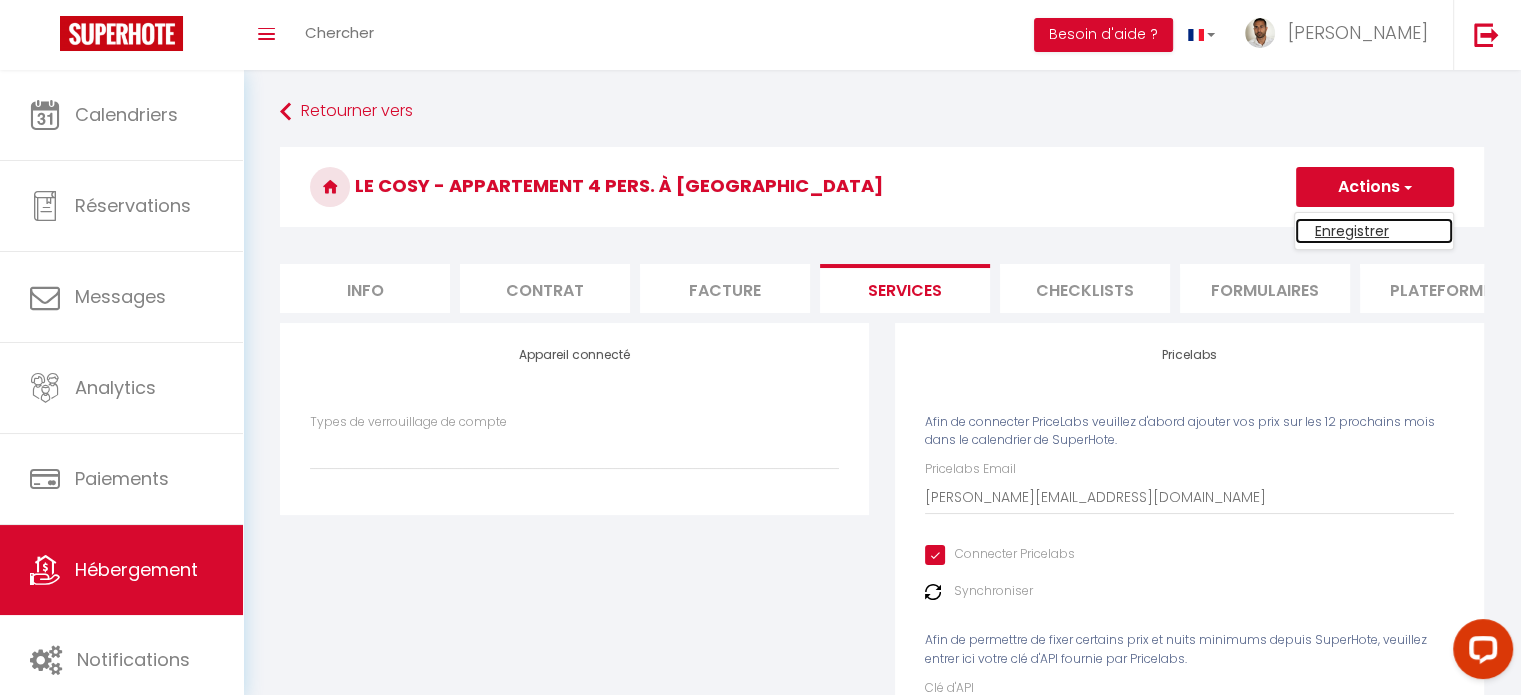 click on "Enregistrer" at bounding box center (1374, 231) 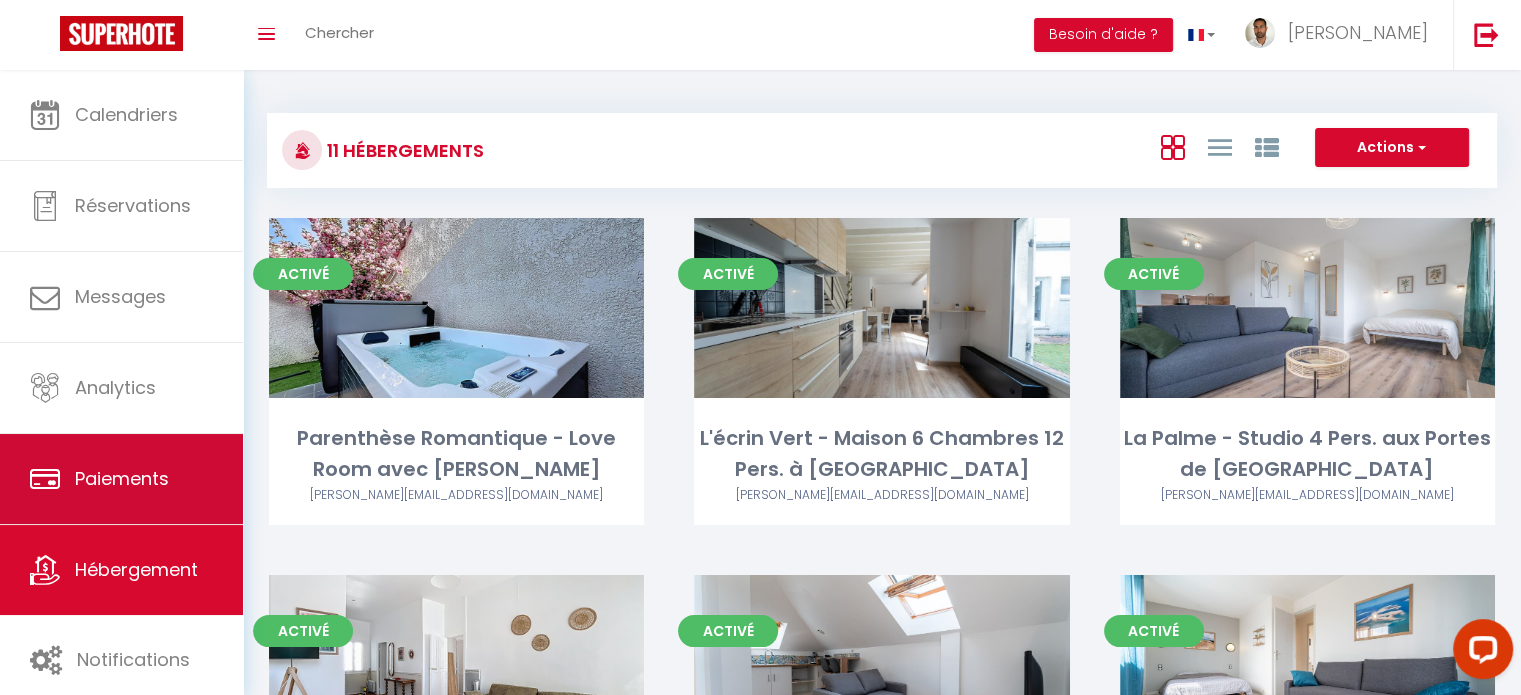 scroll, scrollTop: 6, scrollLeft: 0, axis: vertical 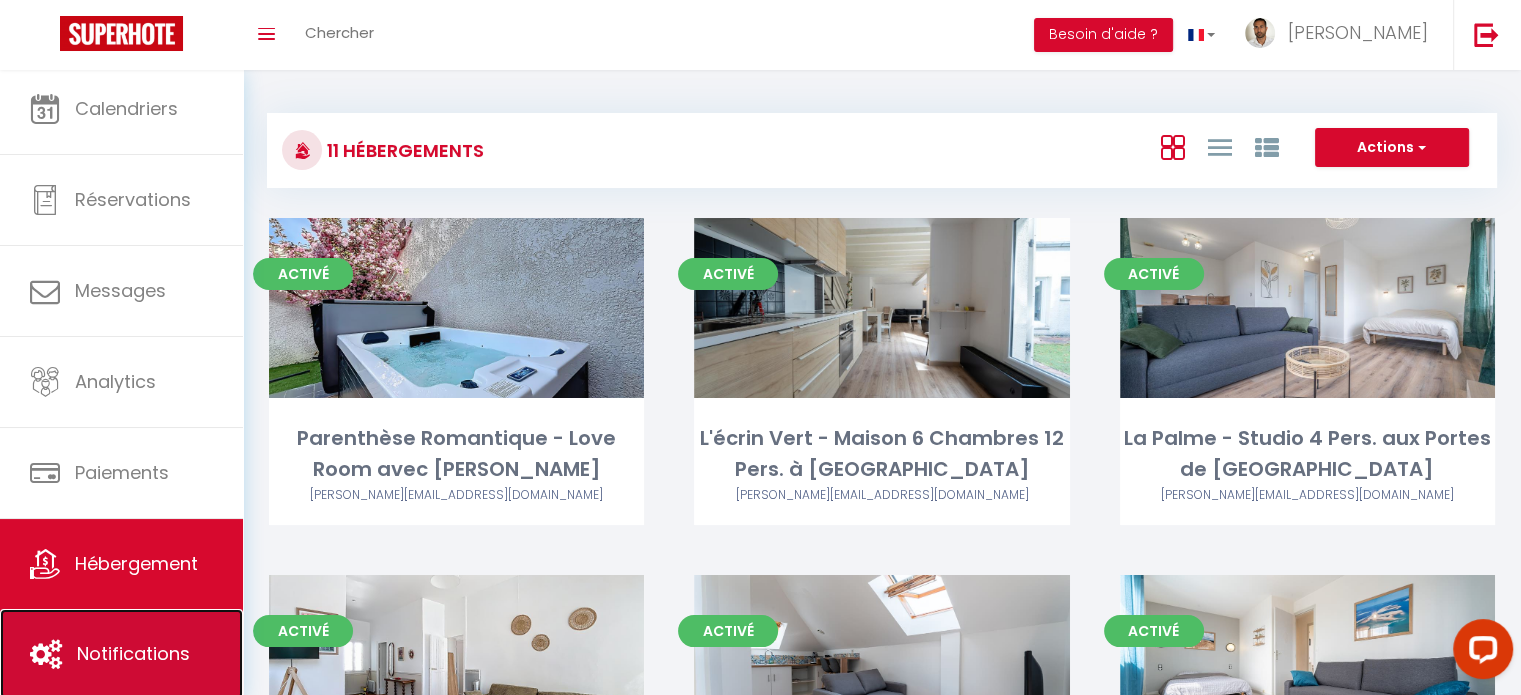click on "Notifications" at bounding box center (121, 654) 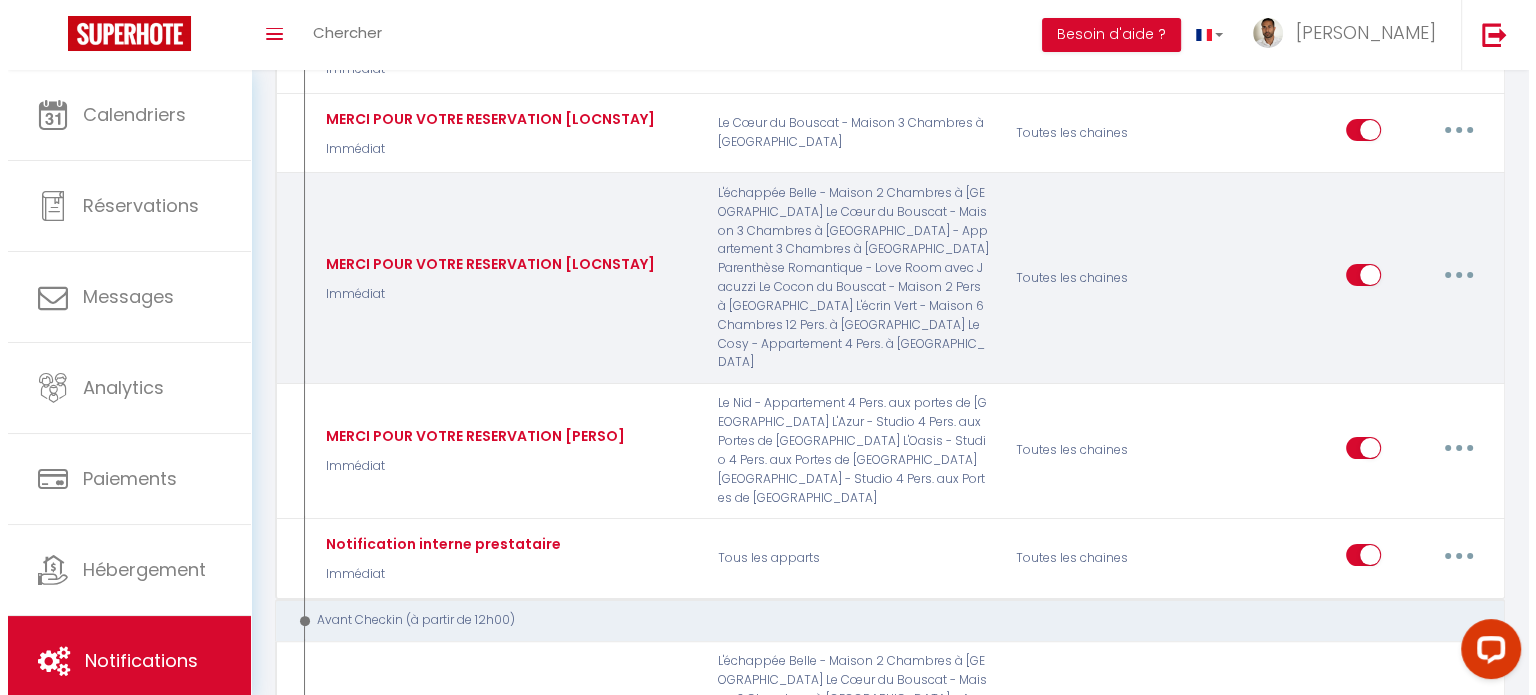 scroll, scrollTop: 332, scrollLeft: 0, axis: vertical 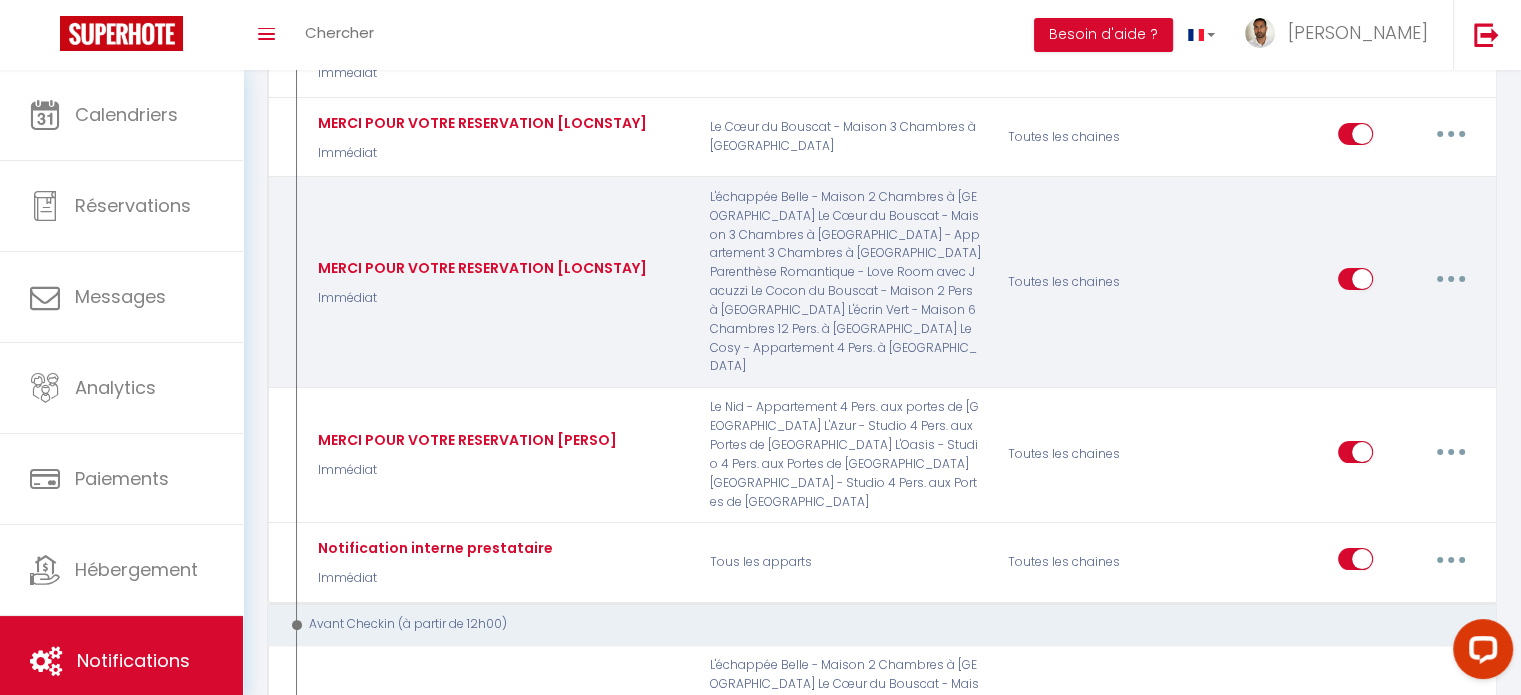 click at bounding box center [1451, 279] 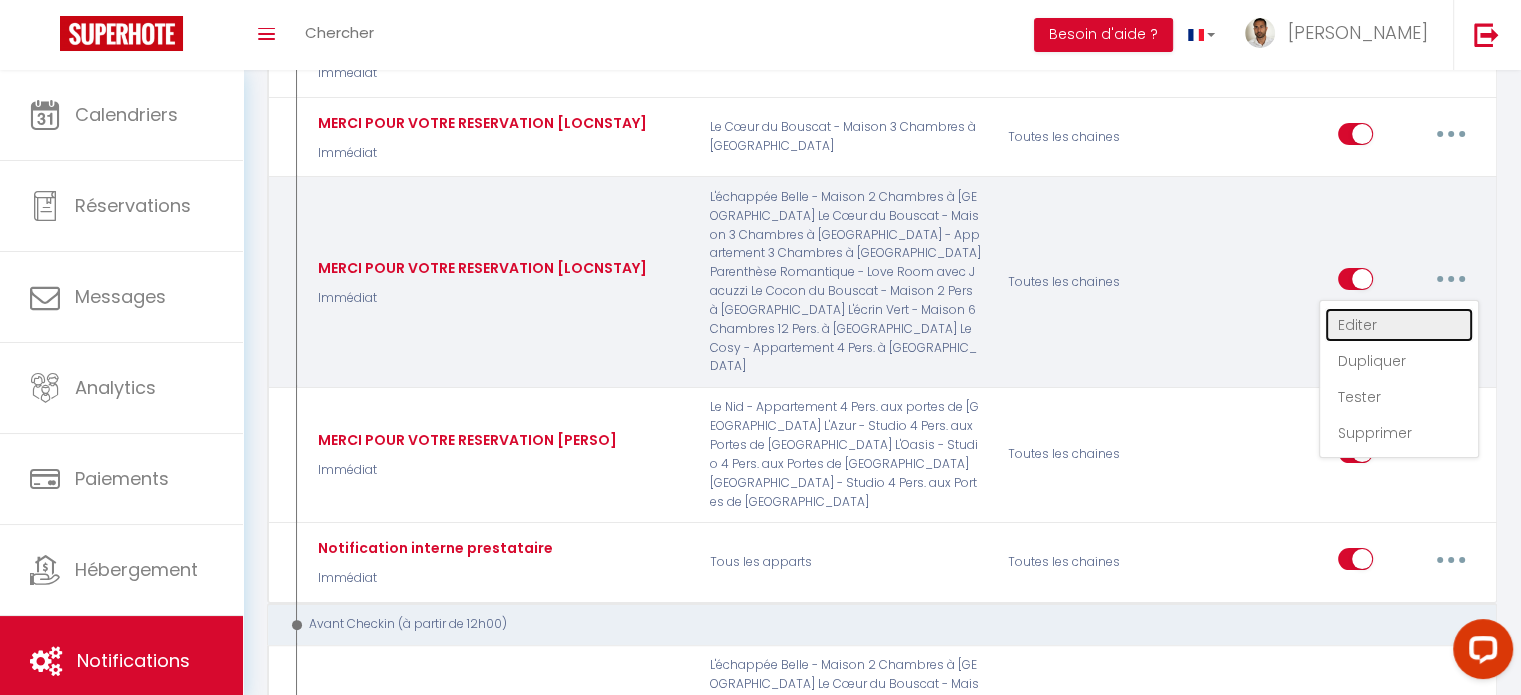 click on "Editer" at bounding box center (1399, 325) 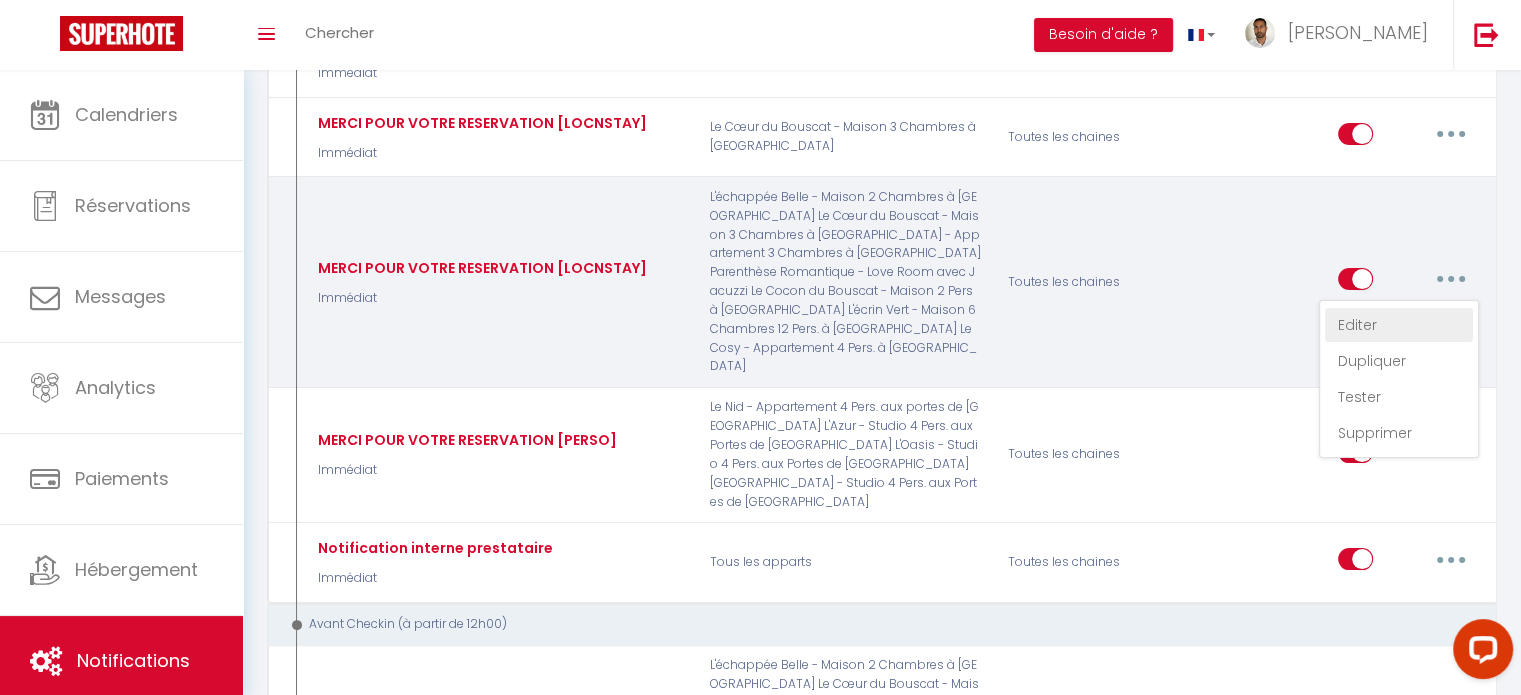 type on "MERCI POUR VOTRE RESERVATION [LOCNSTAY]" 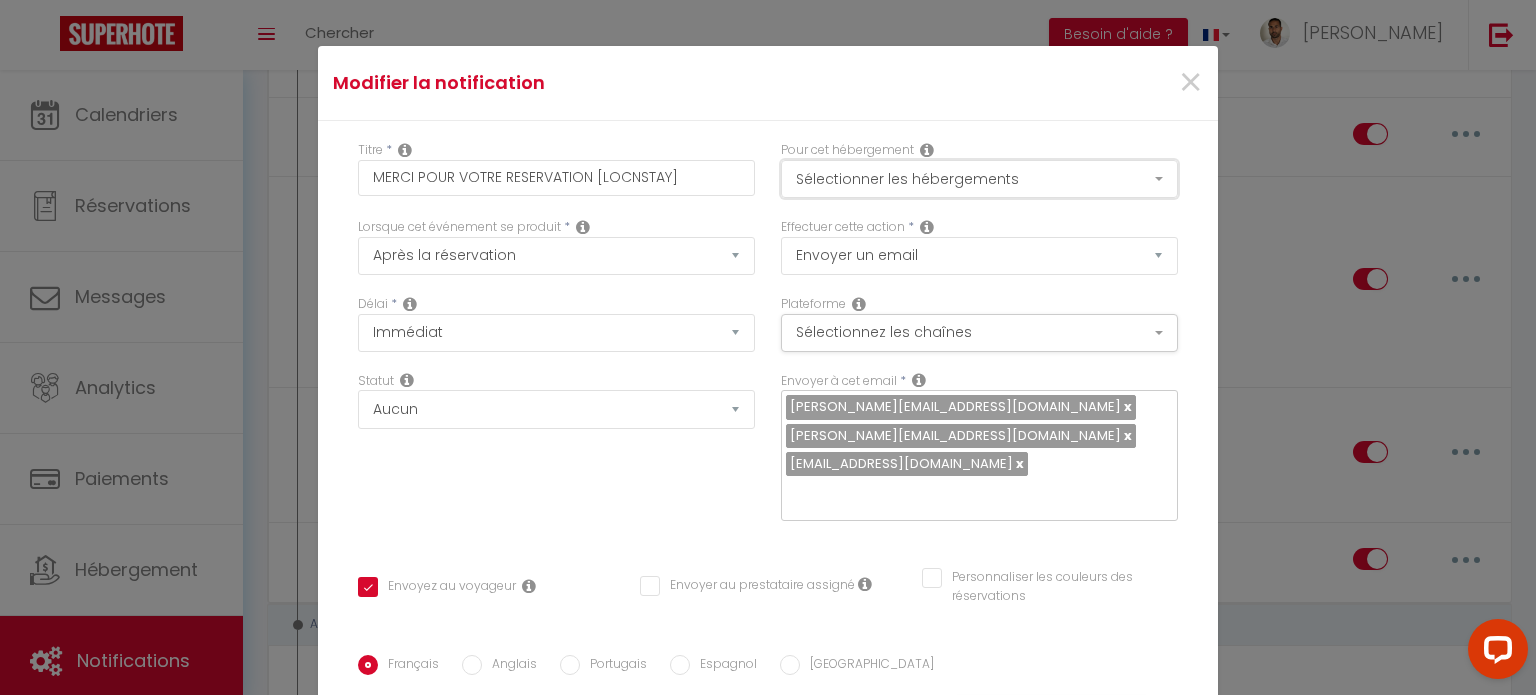 click on "Sélectionner les hébergements" at bounding box center (979, 179) 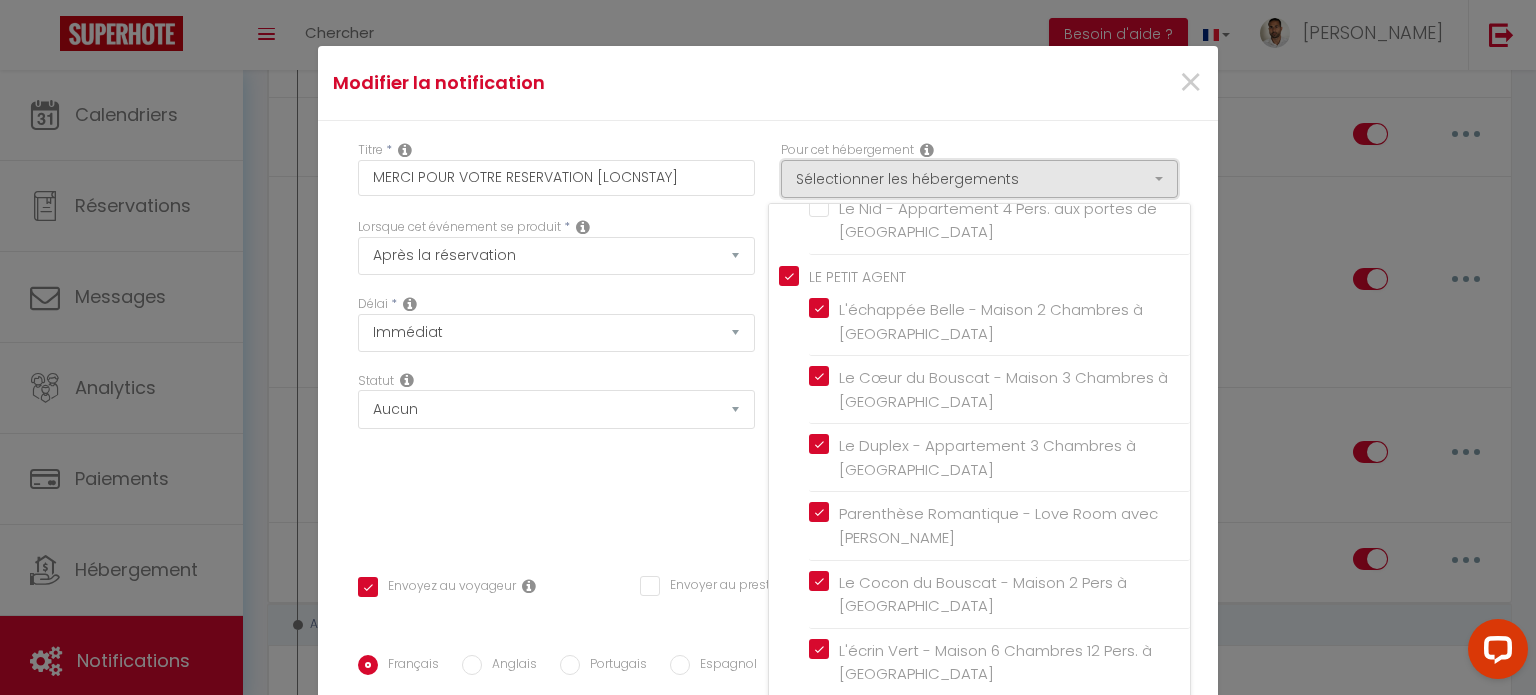 scroll, scrollTop: 407, scrollLeft: 0, axis: vertical 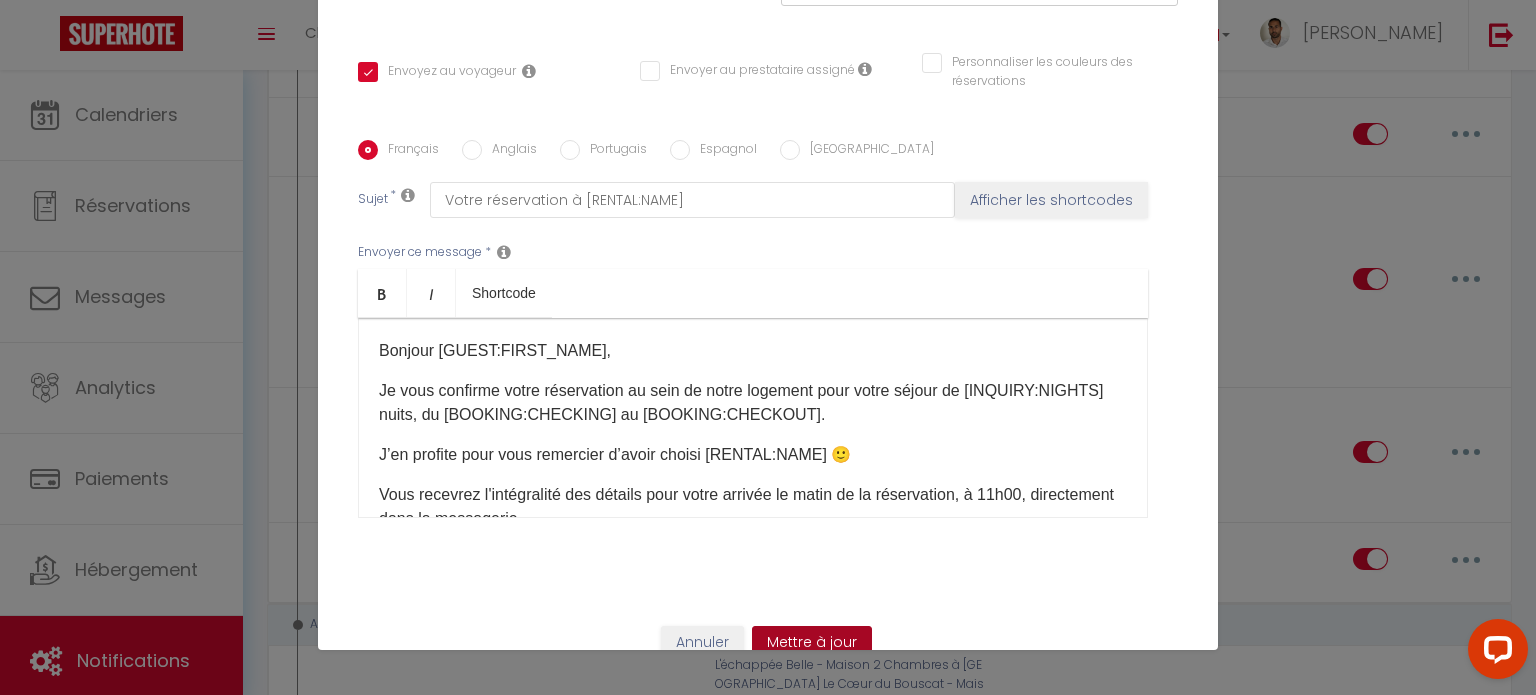 click on "Mettre à jour" at bounding box center [812, 643] 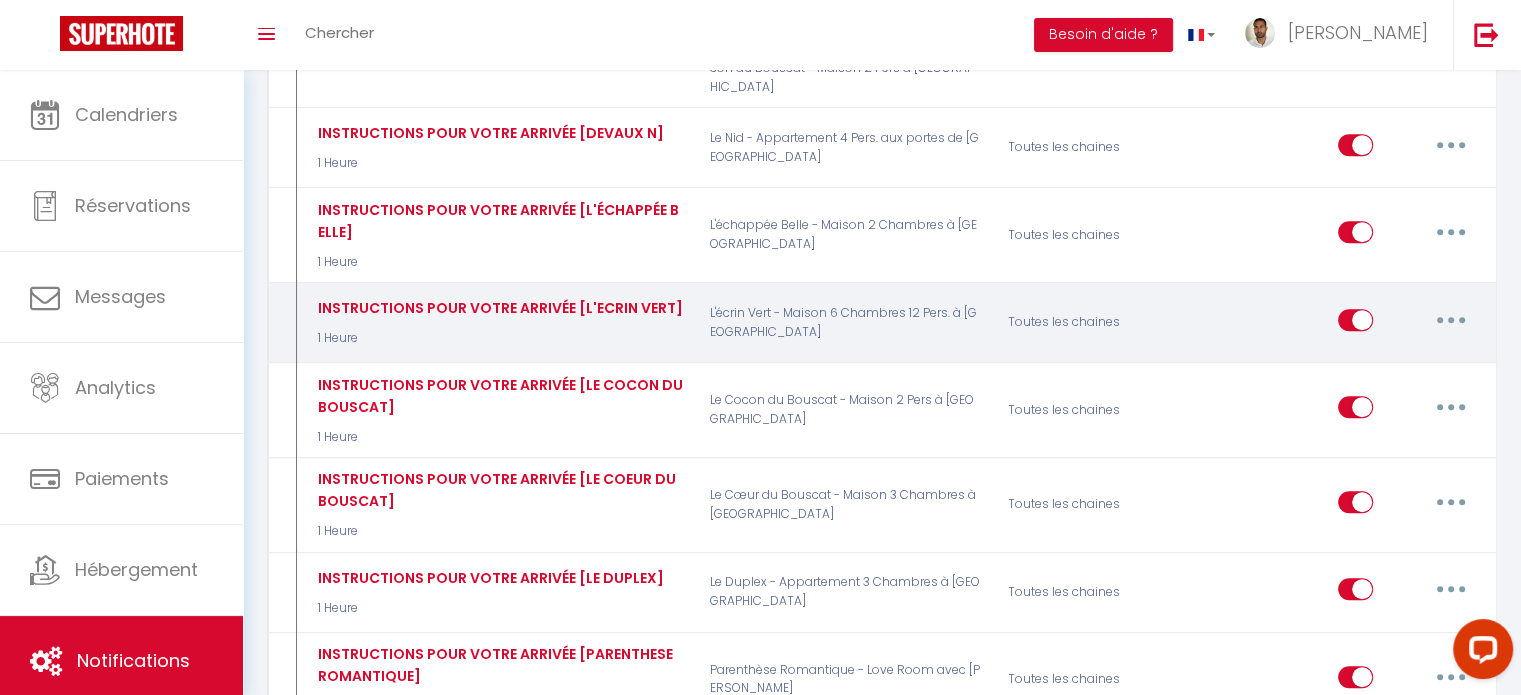 scroll, scrollTop: 1024, scrollLeft: 0, axis: vertical 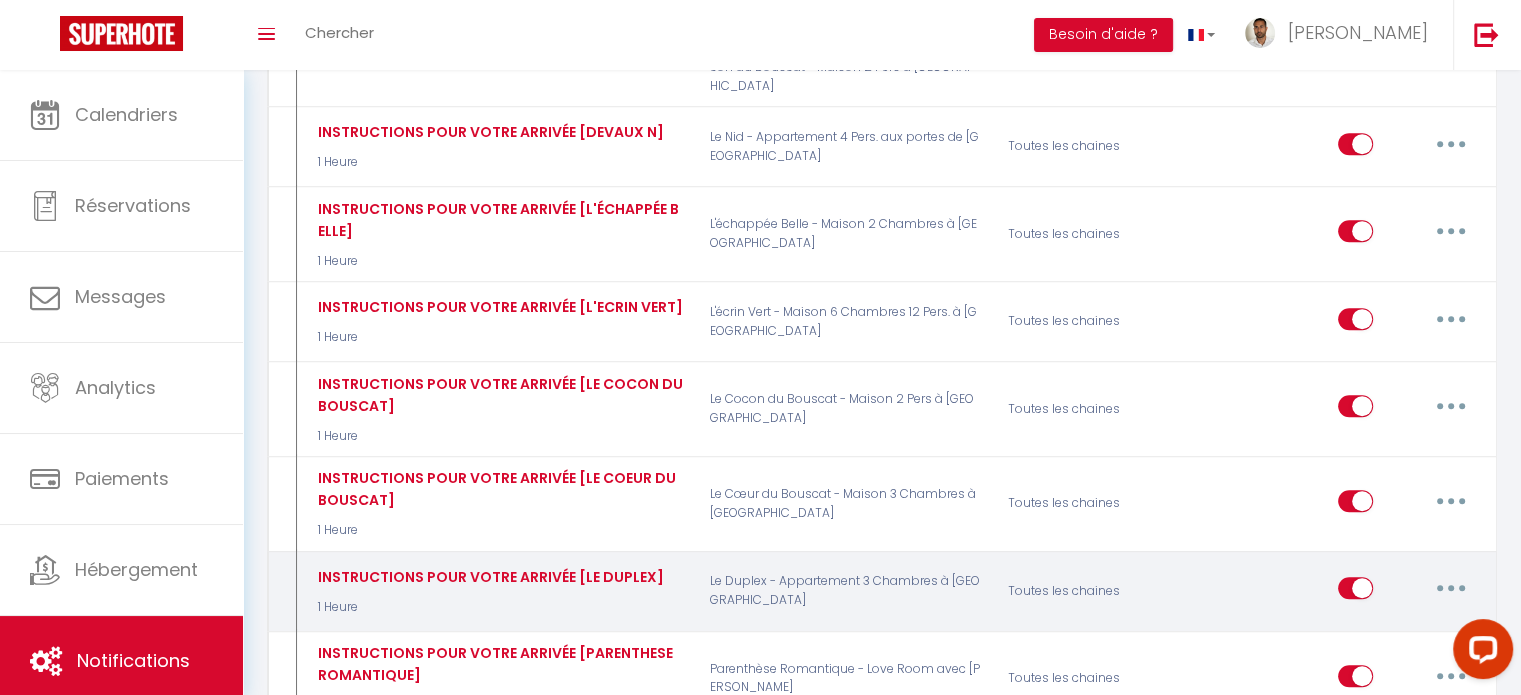 click at bounding box center (1451, 588) 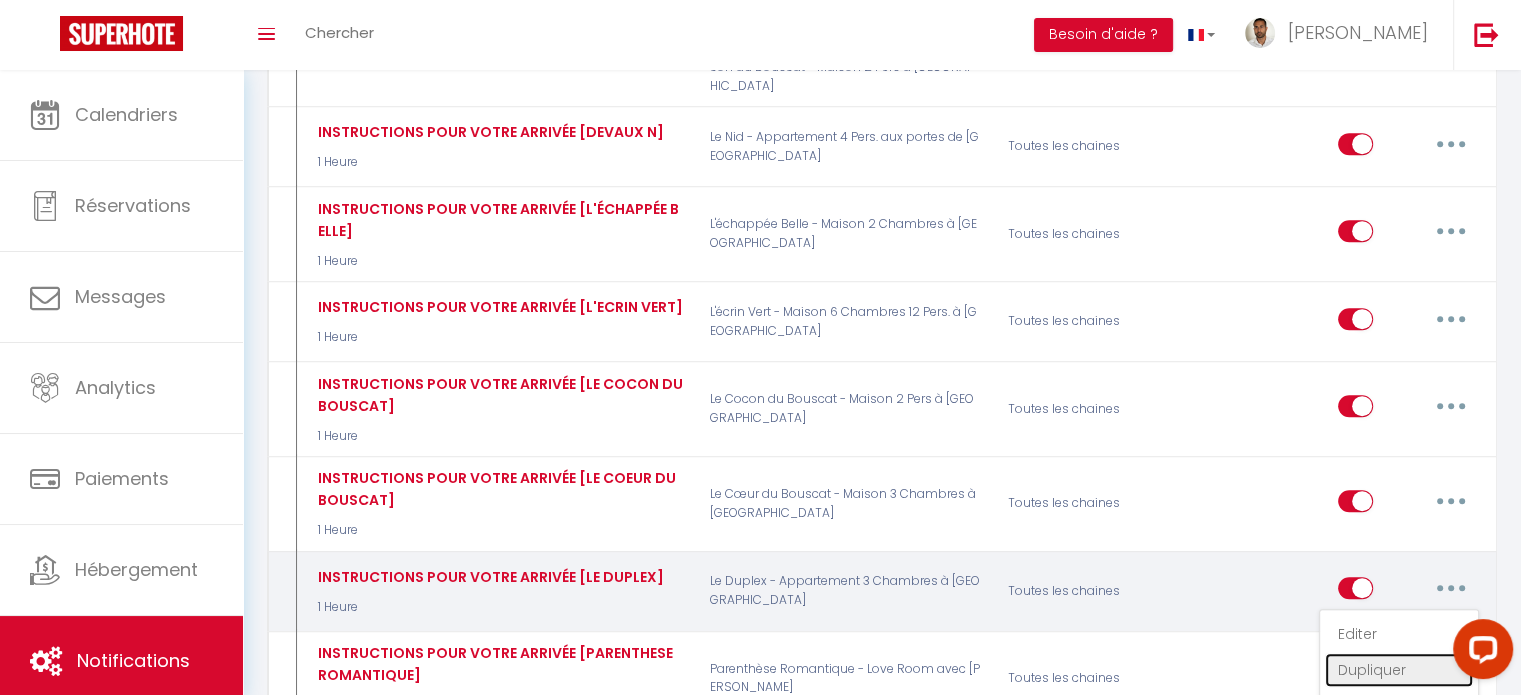 click on "Dupliquer" at bounding box center [1399, 670] 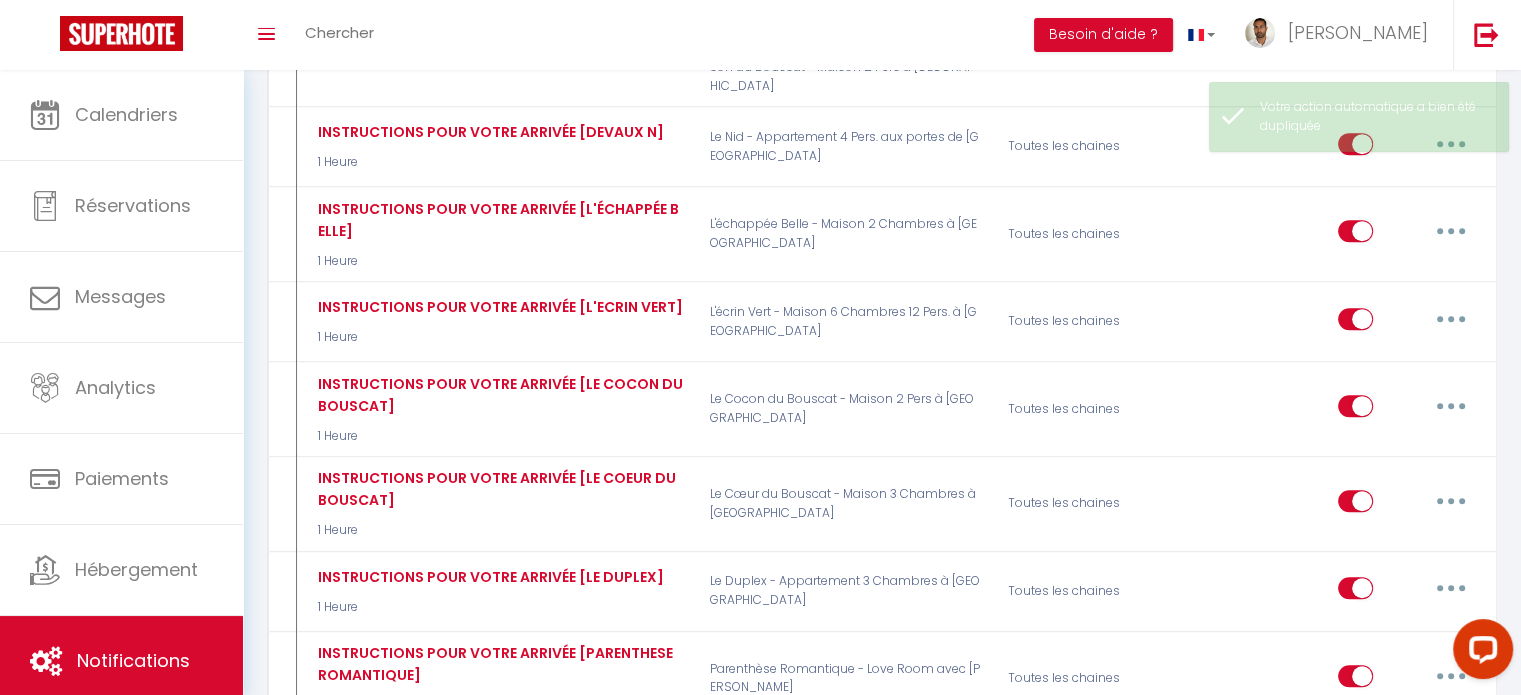 checkbox on "false" 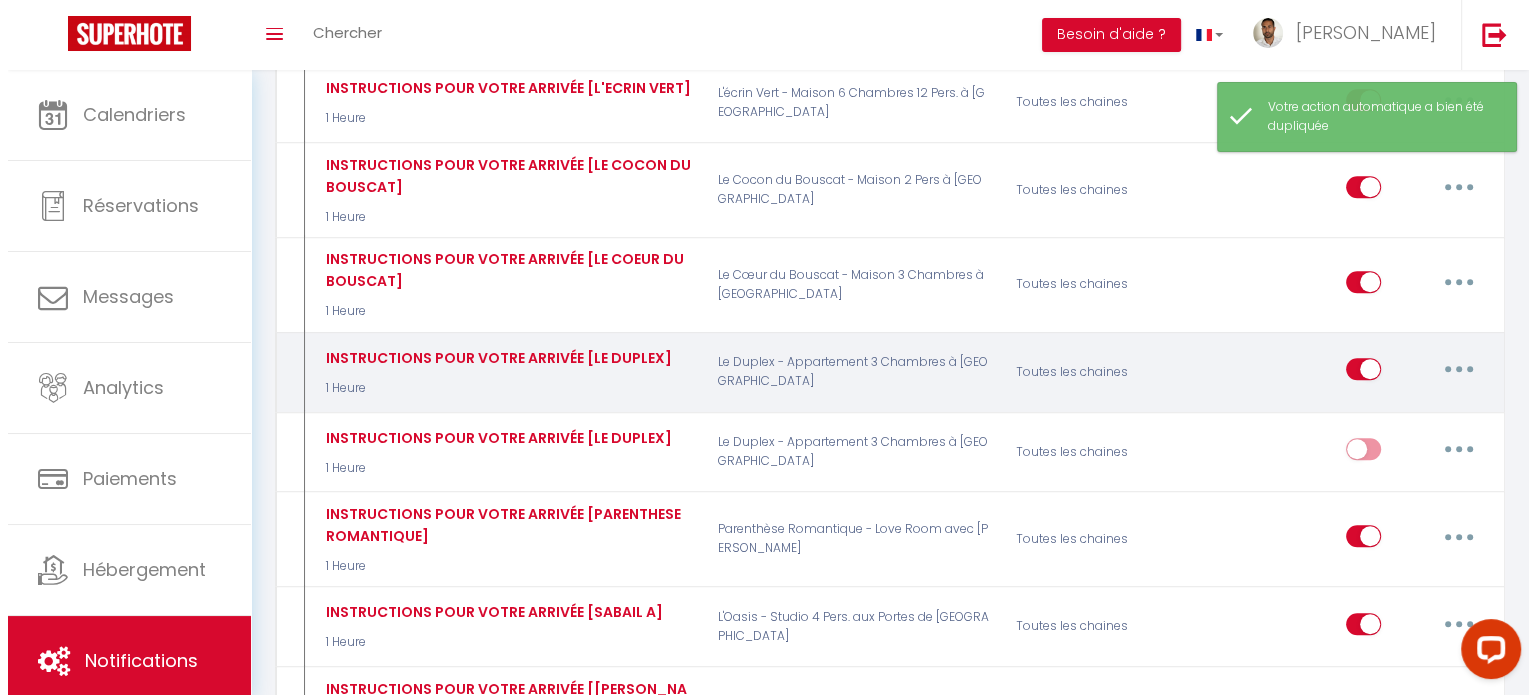 scroll, scrollTop: 1252, scrollLeft: 0, axis: vertical 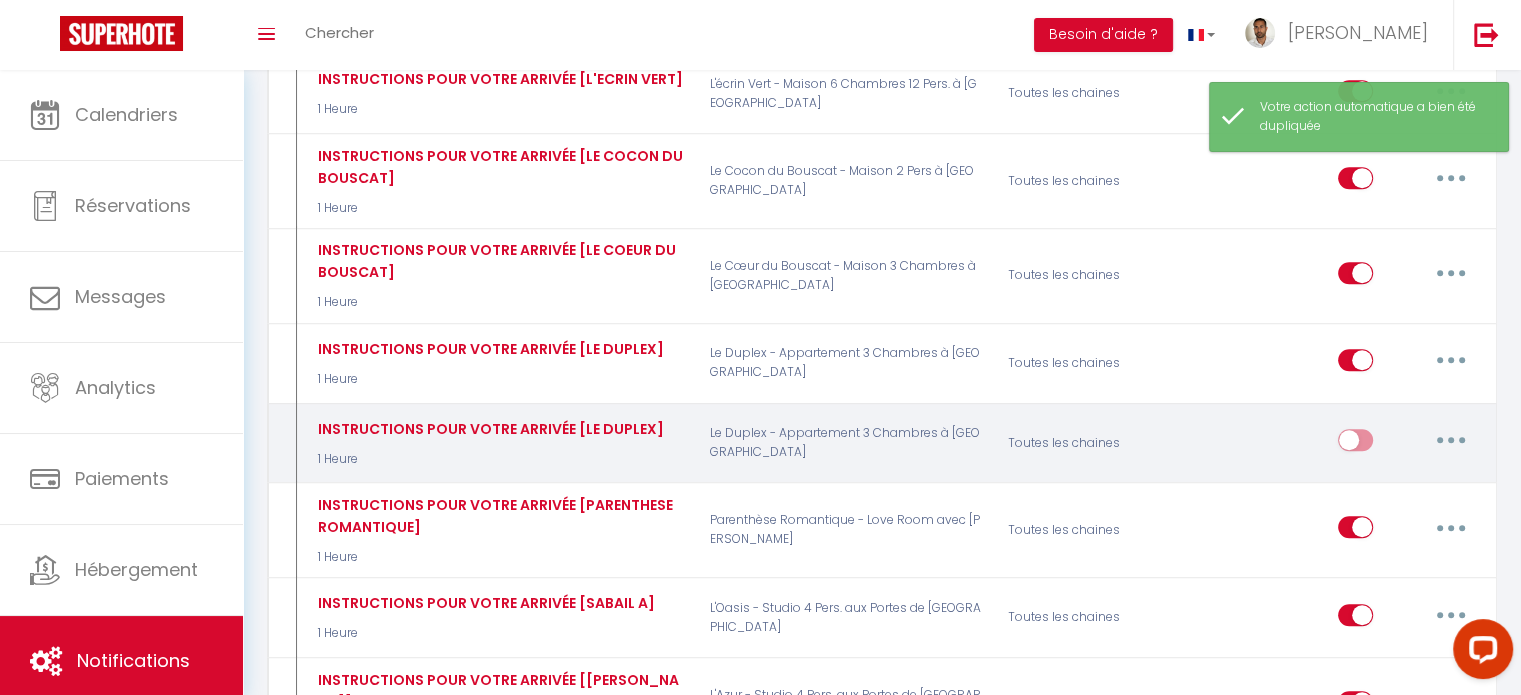 click at bounding box center (1451, 440) 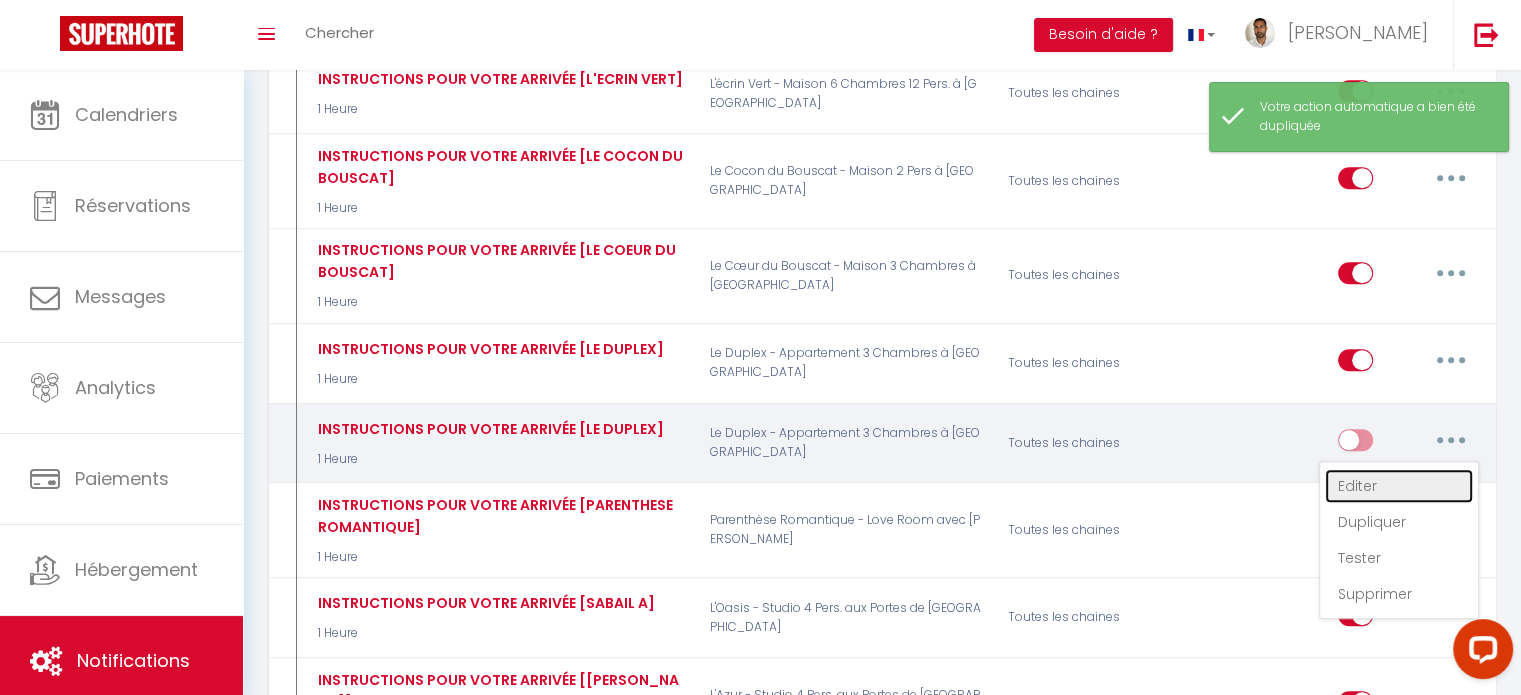 click on "Editer" at bounding box center (1399, 486) 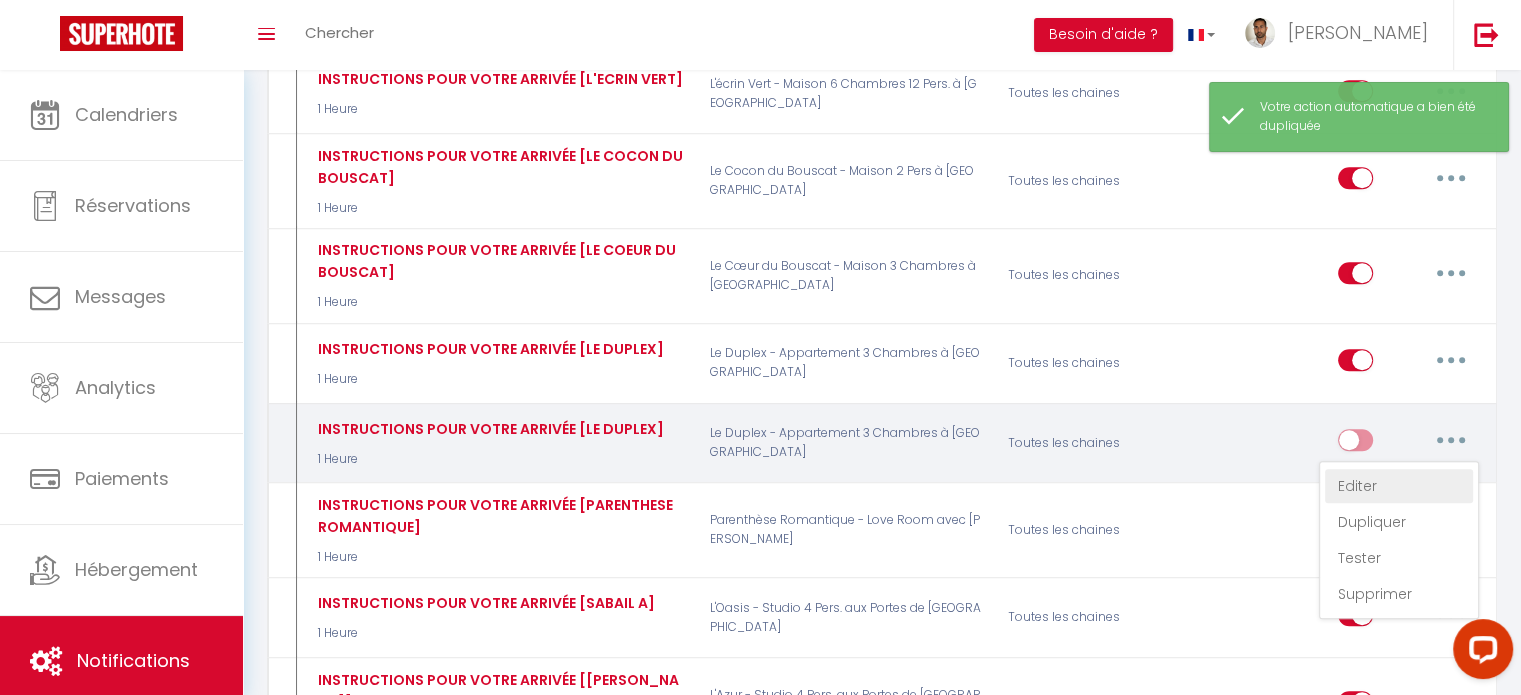 type on "INSTRUCTIONS POUR VOTRE ARRIVÉE [LE DUPLEX]" 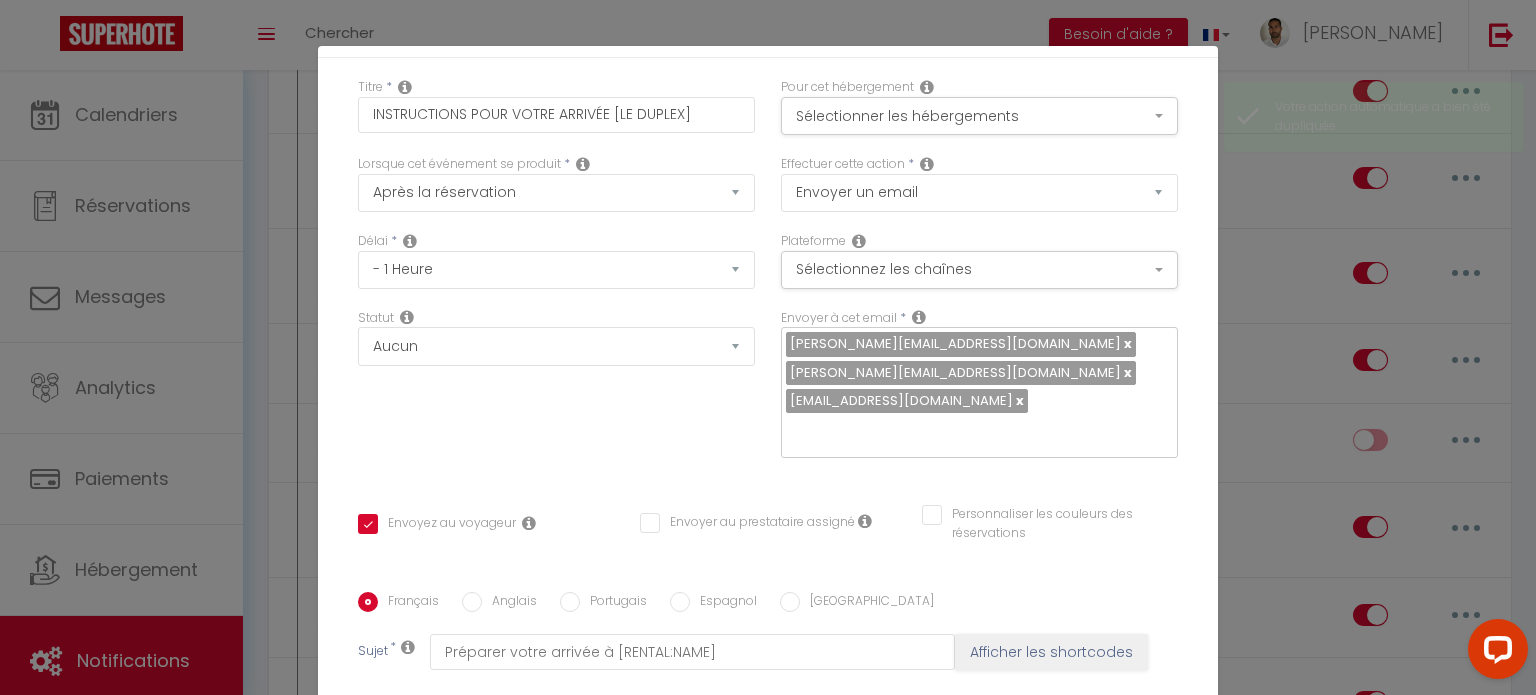 scroll, scrollTop: 66, scrollLeft: 0, axis: vertical 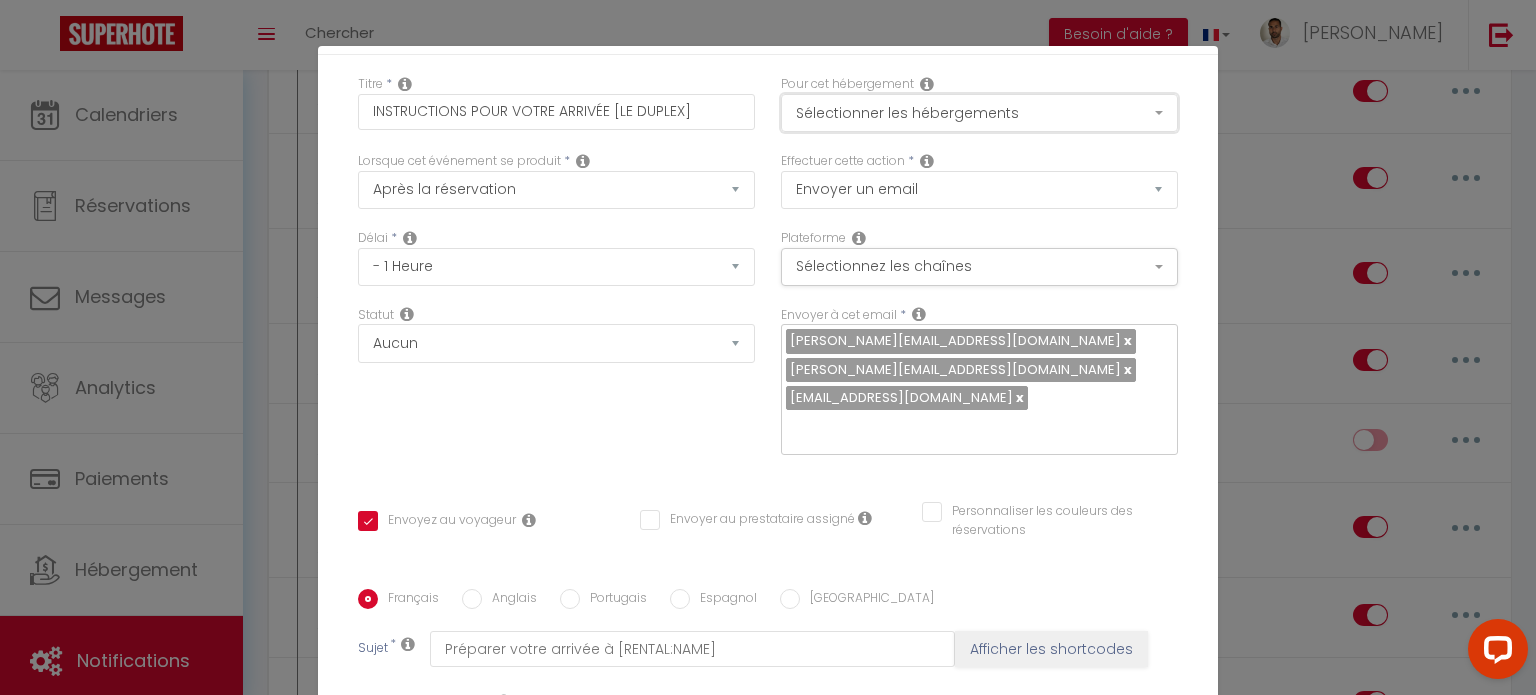 click on "Sélectionner les hébergements" at bounding box center (979, 113) 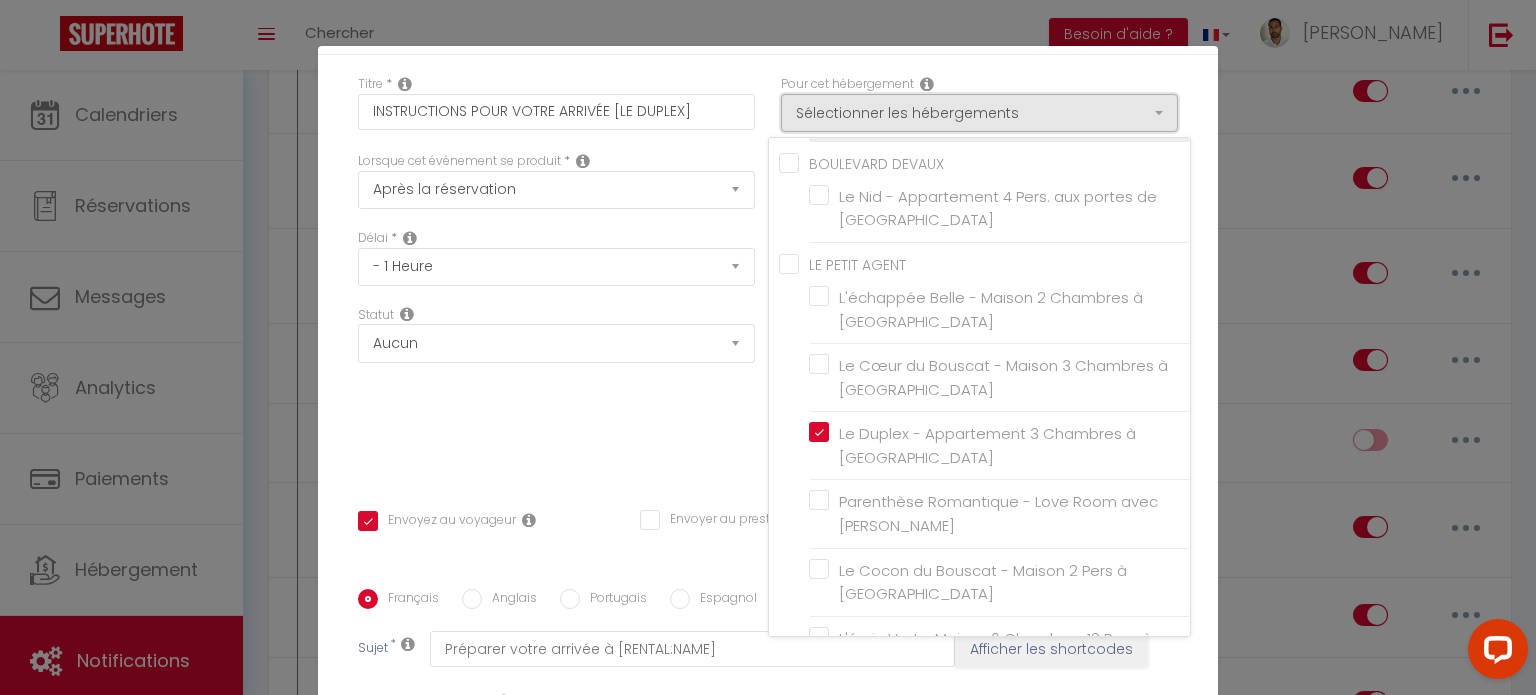 scroll, scrollTop: 328, scrollLeft: 0, axis: vertical 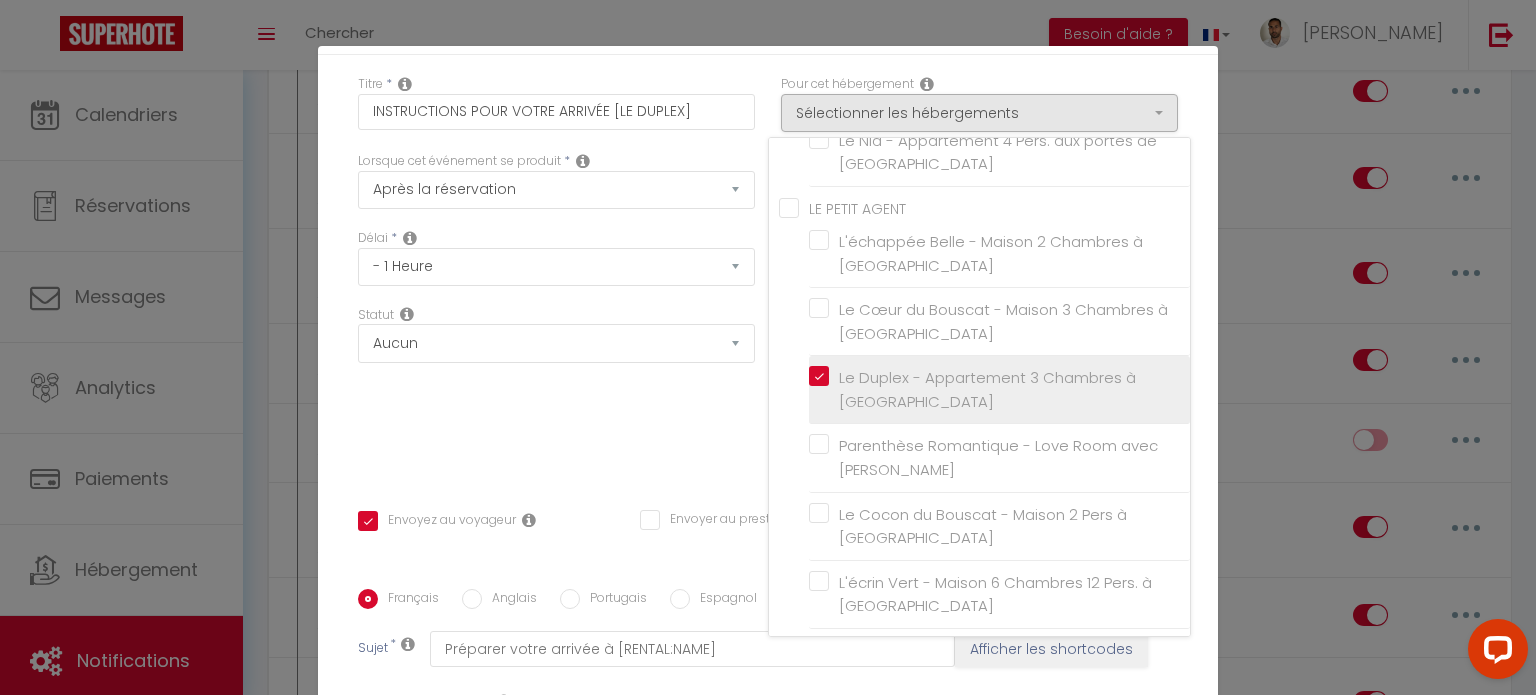 click on "Le Duplex - Appartement 3 Chambres à [GEOGRAPHIC_DATA]" at bounding box center (999, 390) 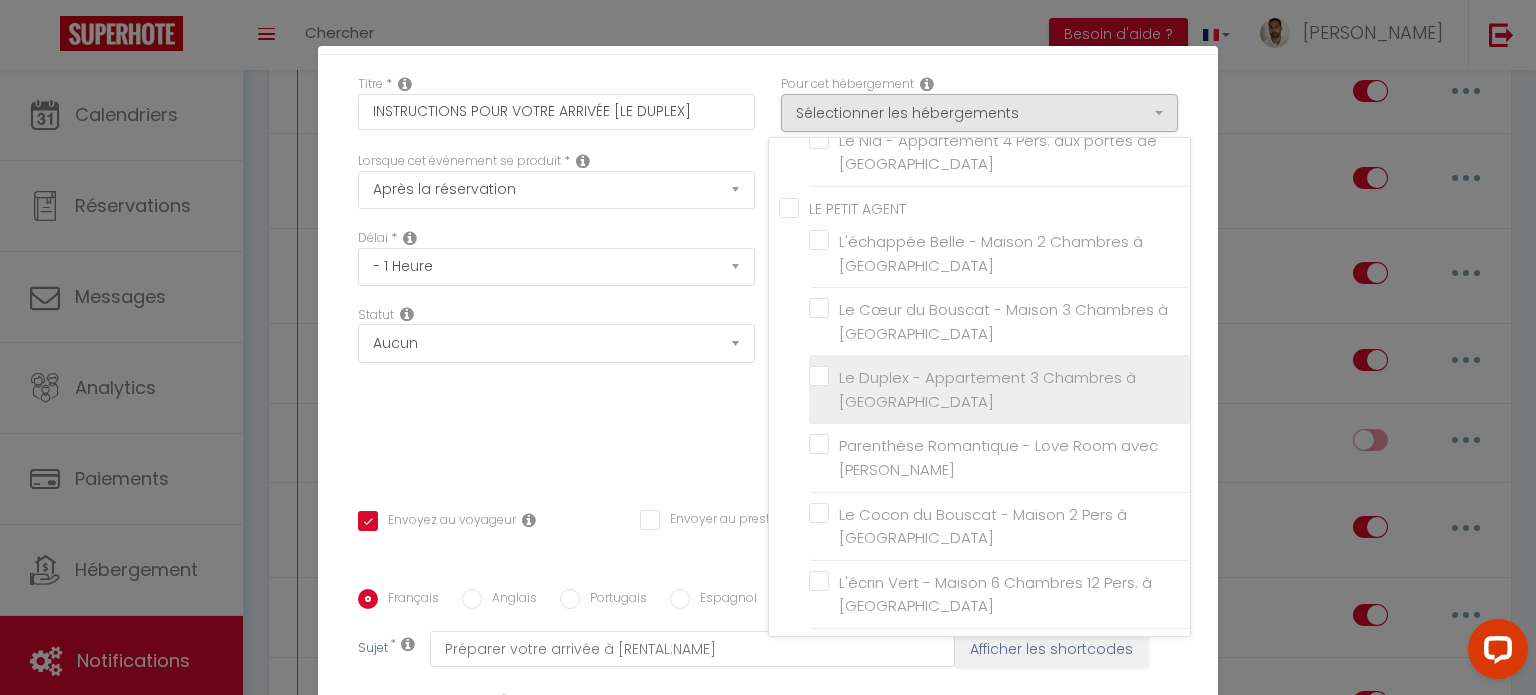 scroll, scrollTop: 407, scrollLeft: 0, axis: vertical 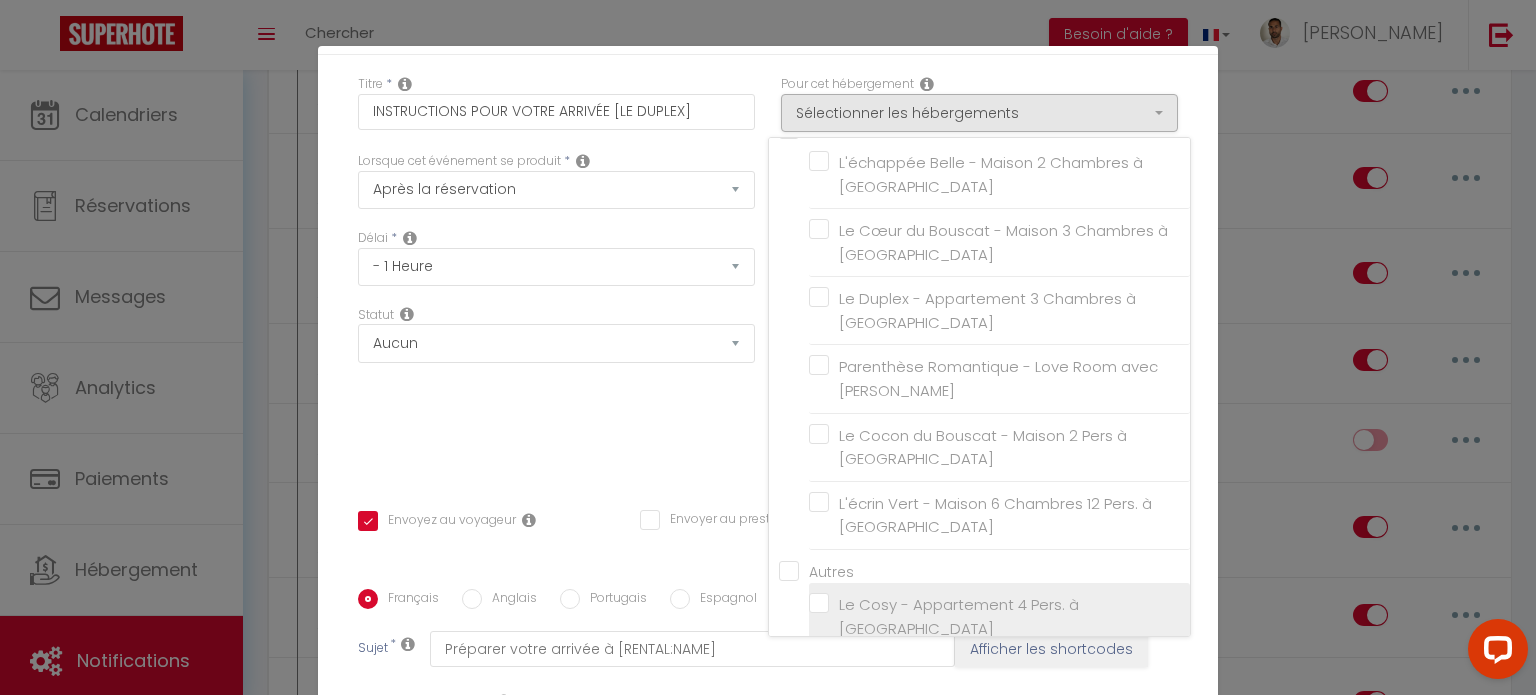 click on "Le Cosy - Appartement 4 Pers. à [GEOGRAPHIC_DATA]" at bounding box center [999, 617] 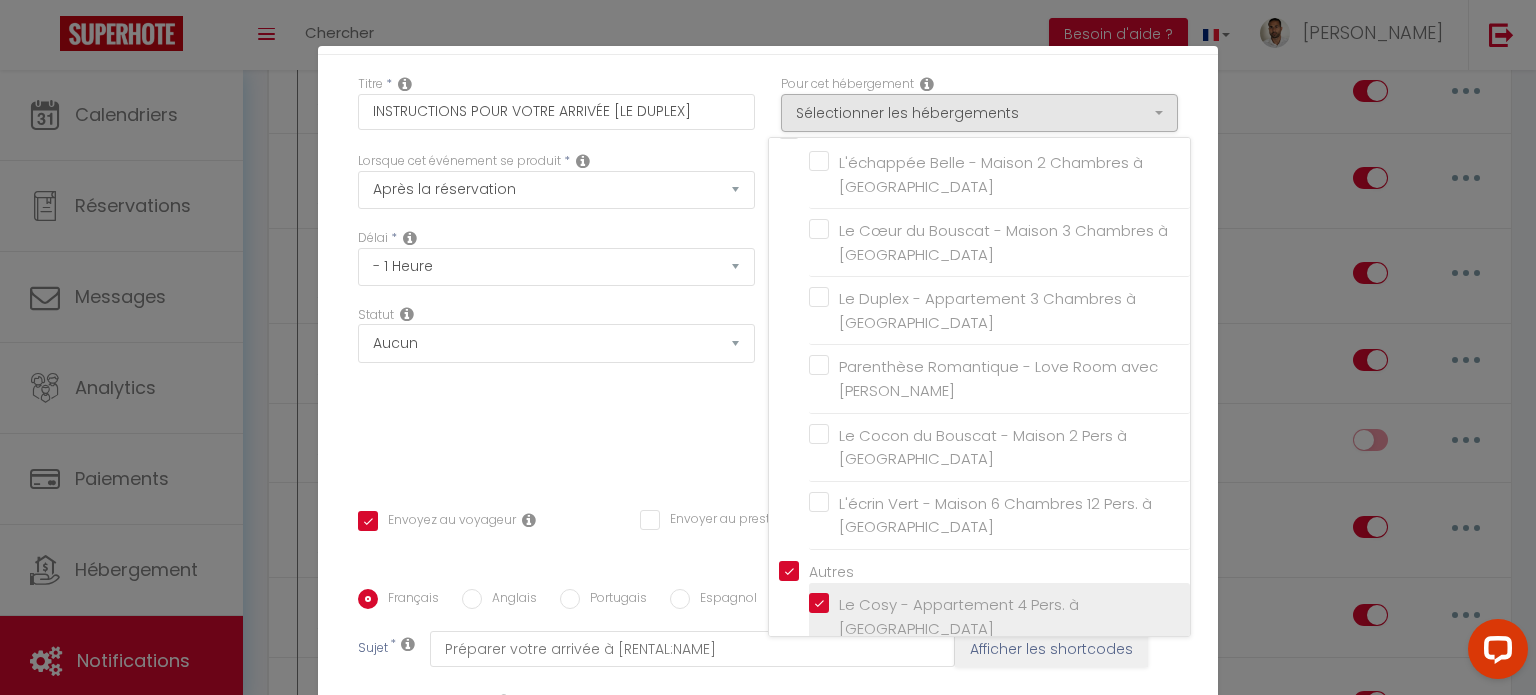 checkbox on "false" 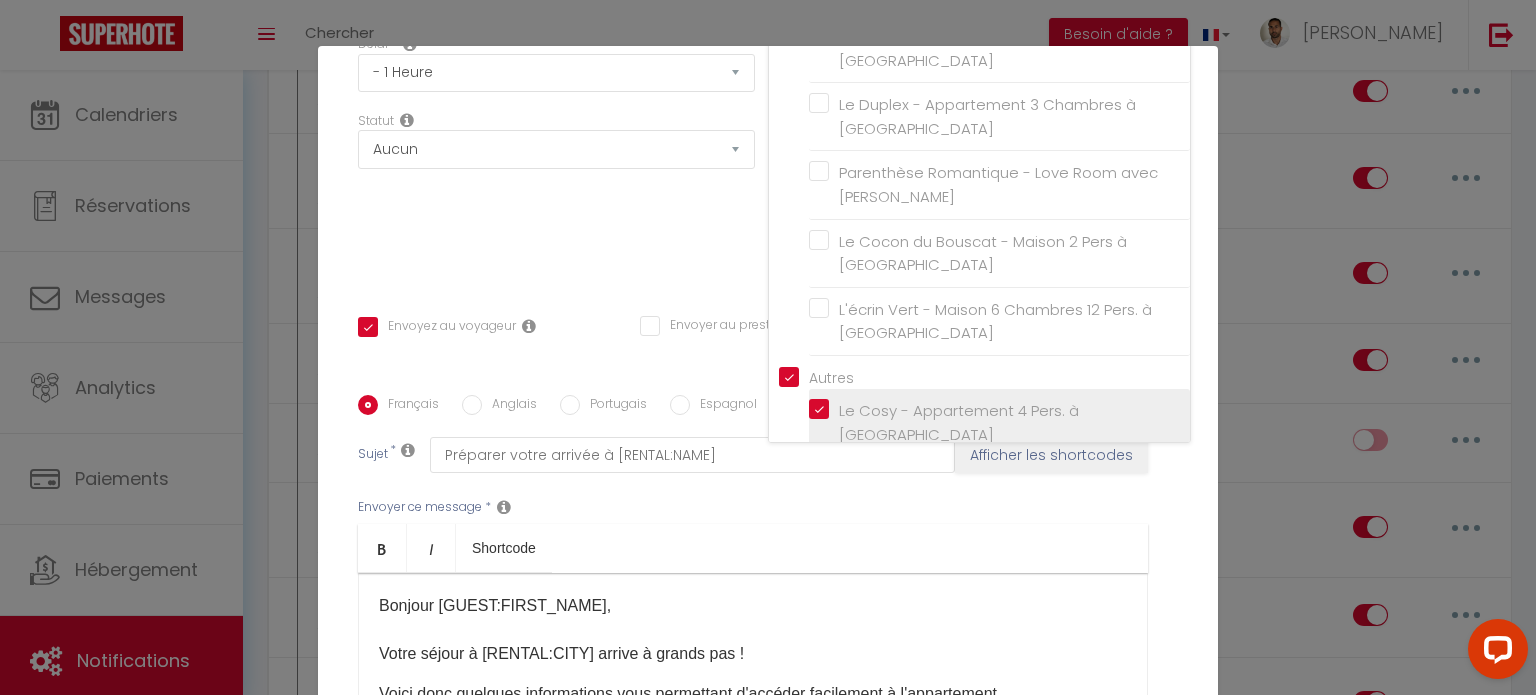 scroll, scrollTop: 275, scrollLeft: 0, axis: vertical 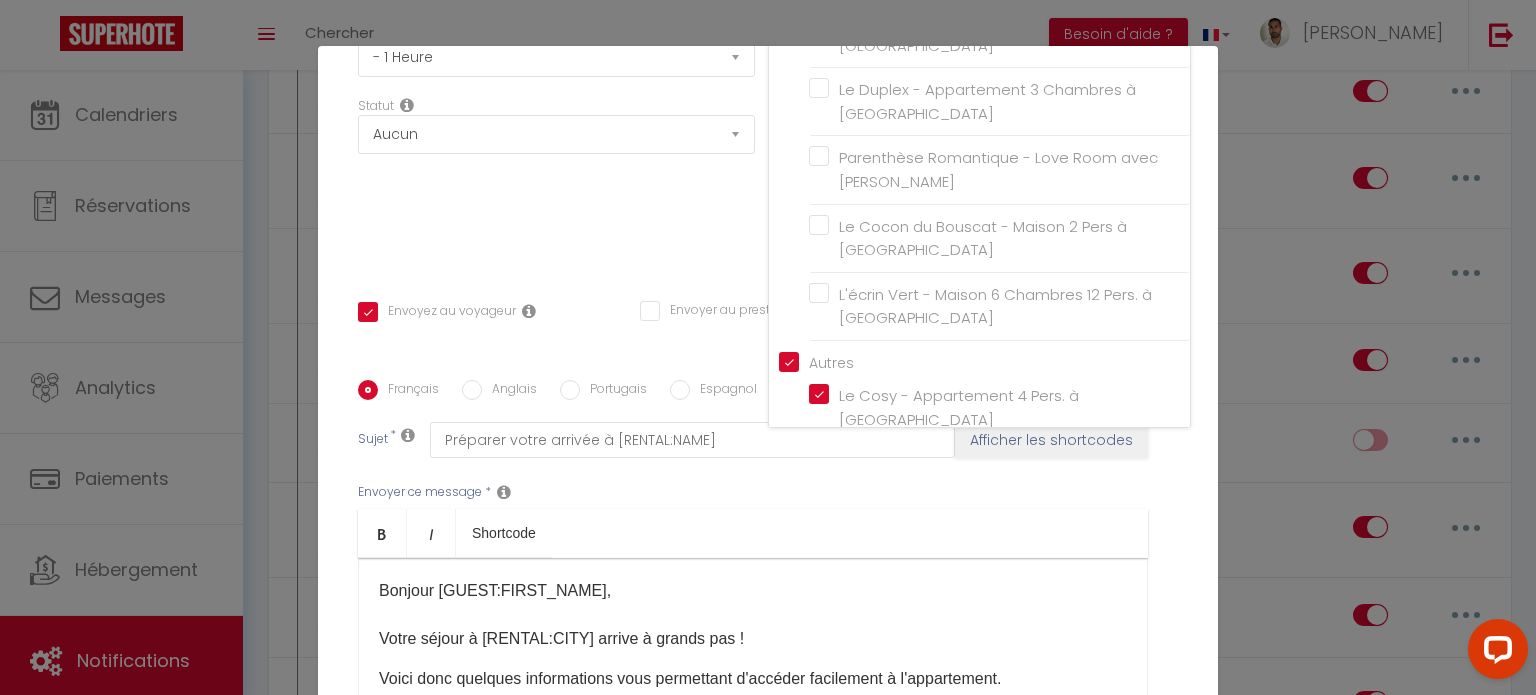 click on "Statut     Aucun   Si la réservation est payée   Si réservation non payée   Si la caution a été prise   Si caution non payée" at bounding box center (556, 181) 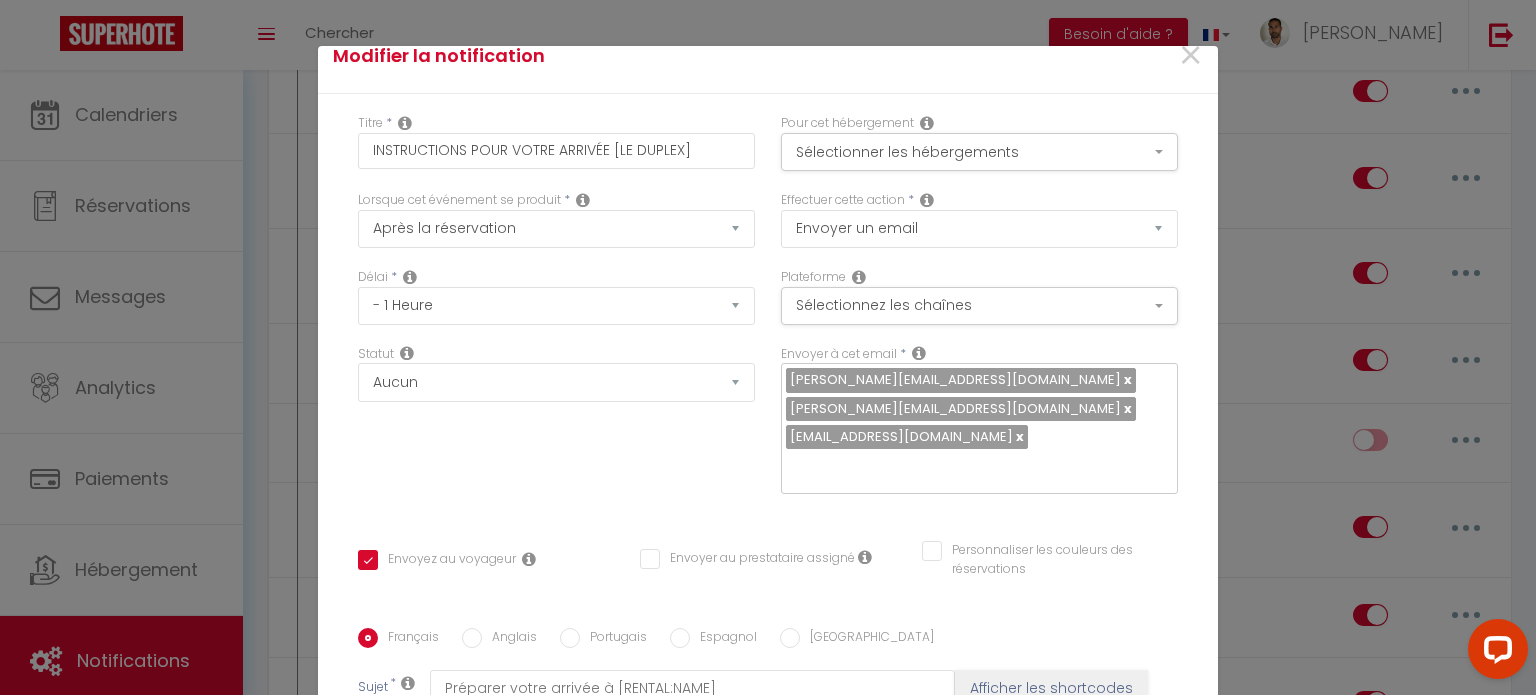 scroll, scrollTop: 23, scrollLeft: 0, axis: vertical 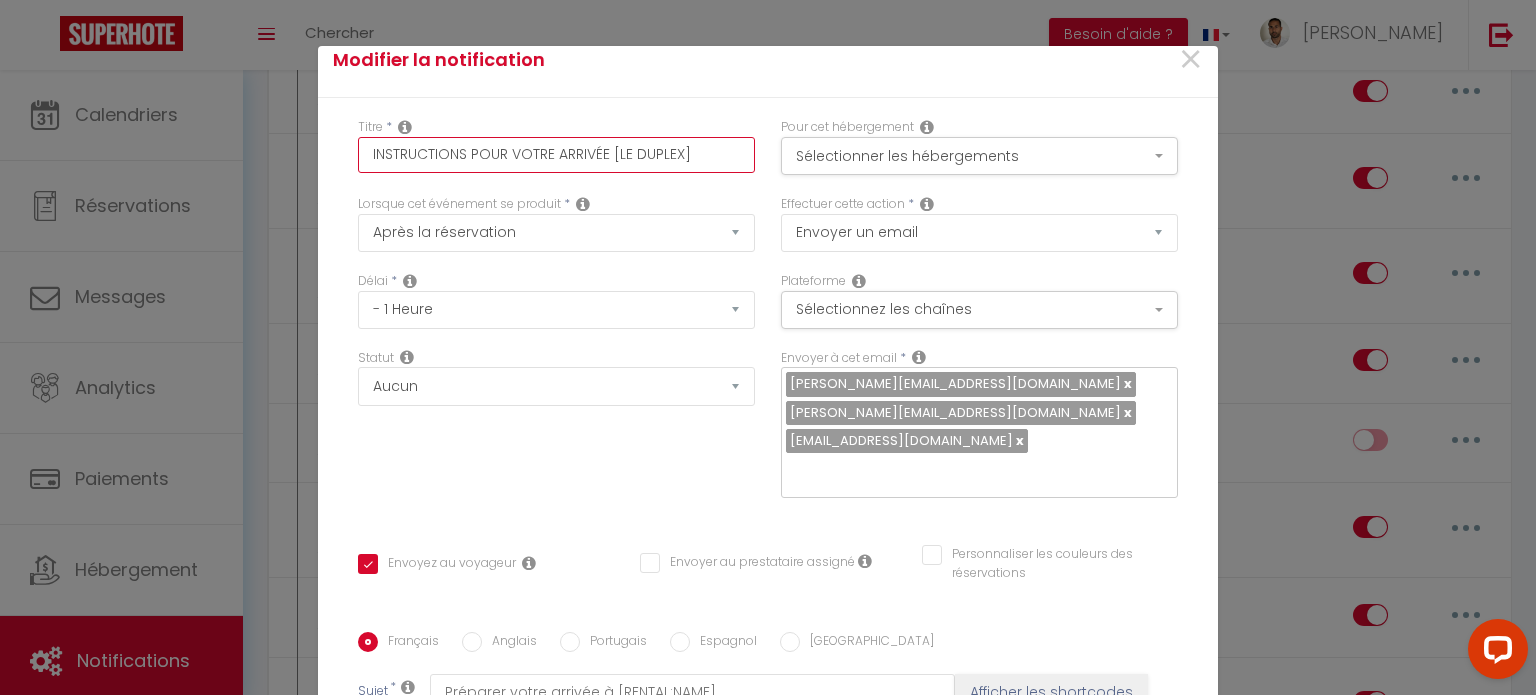 drag, startPoint x: 613, startPoint y: 153, endPoint x: 673, endPoint y: 155, distance: 60.033325 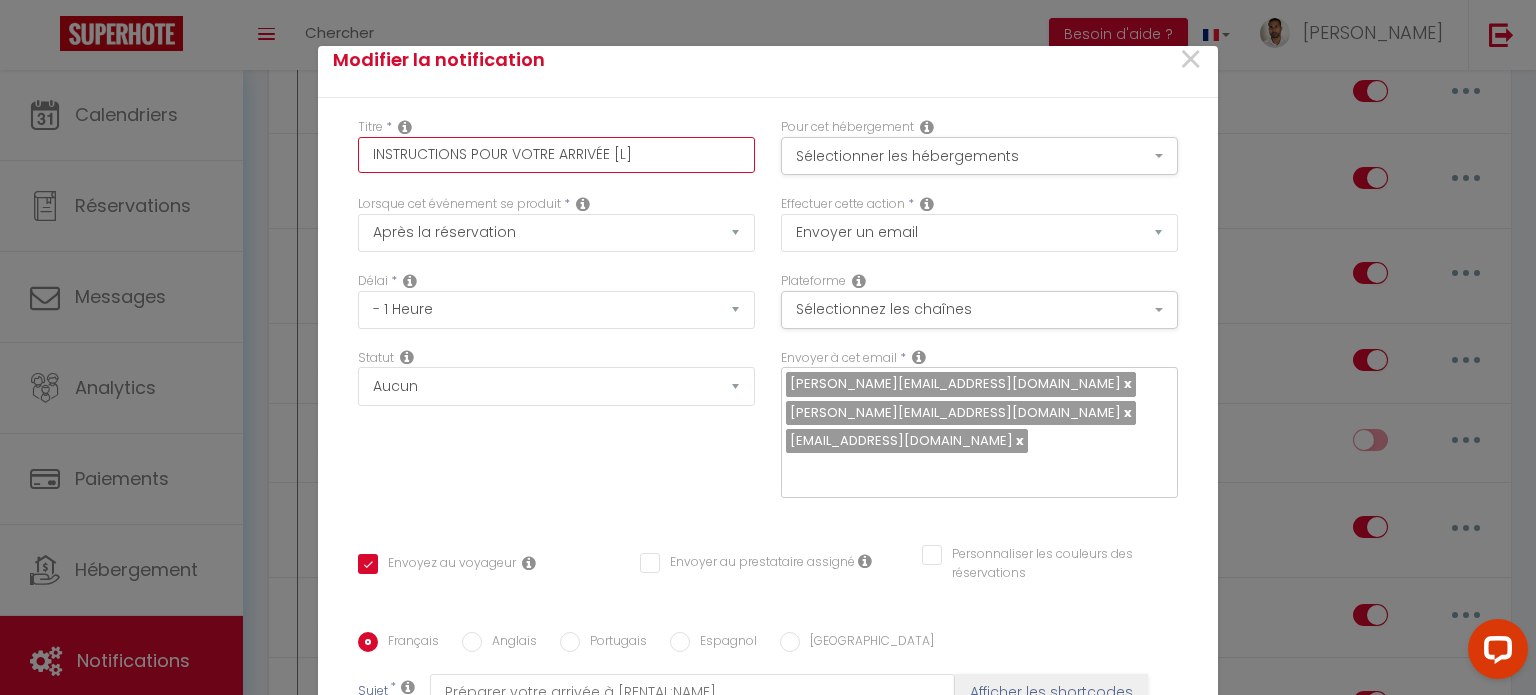 checkbox on "true" 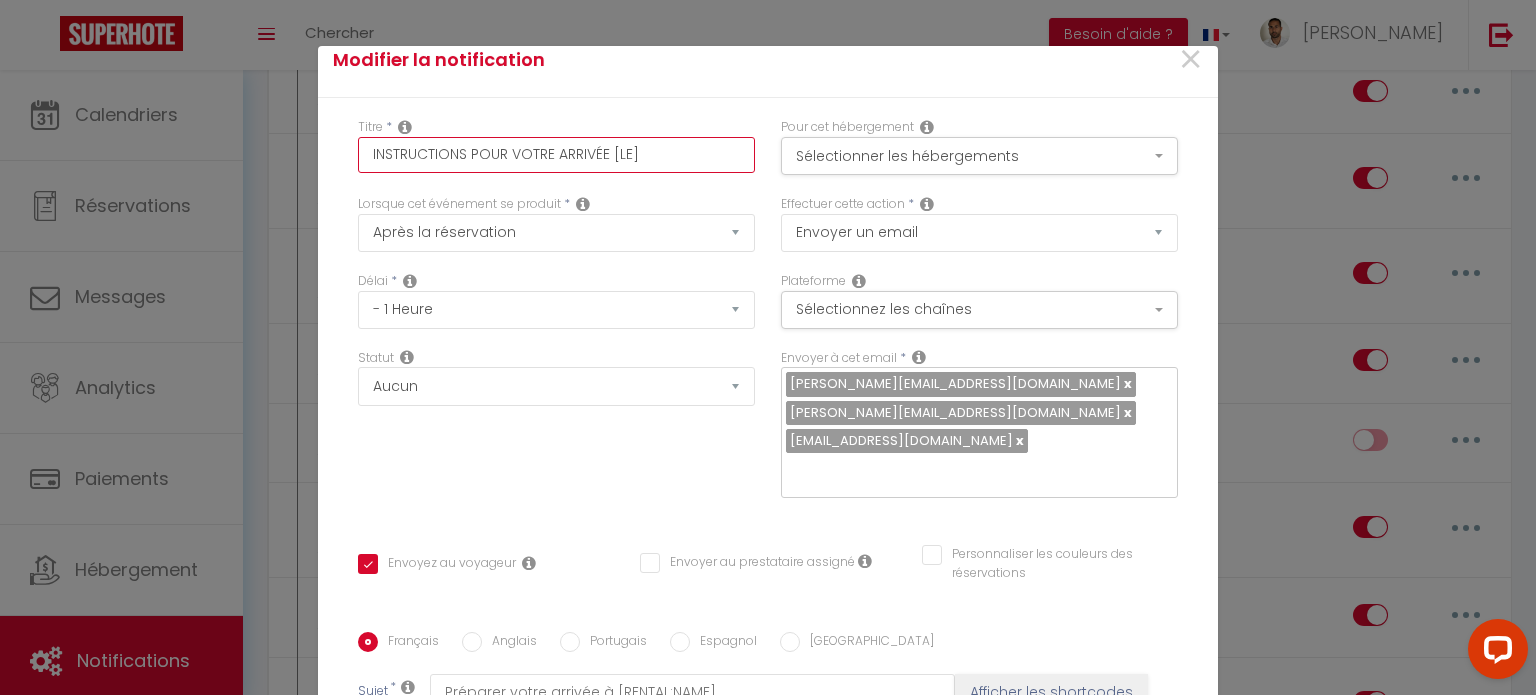 checkbox on "true" 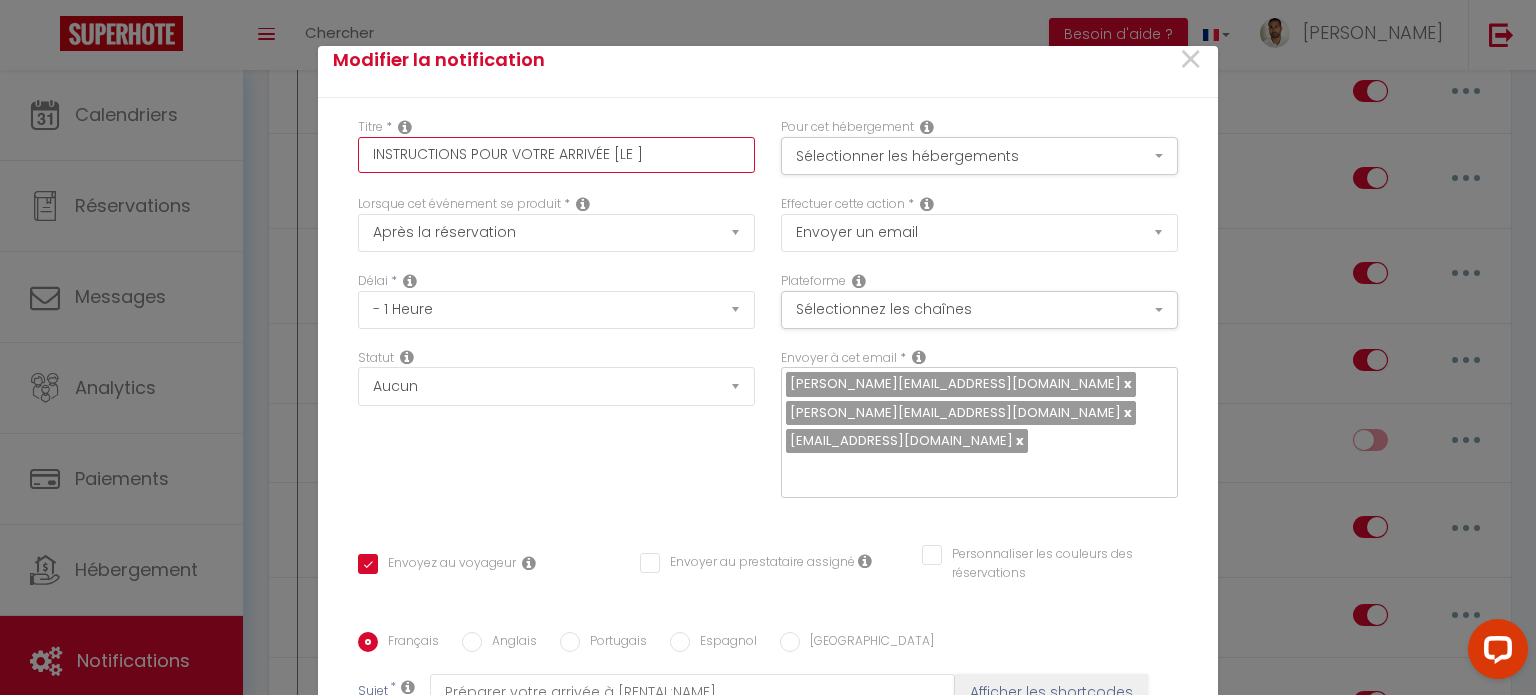 checkbox on "true" 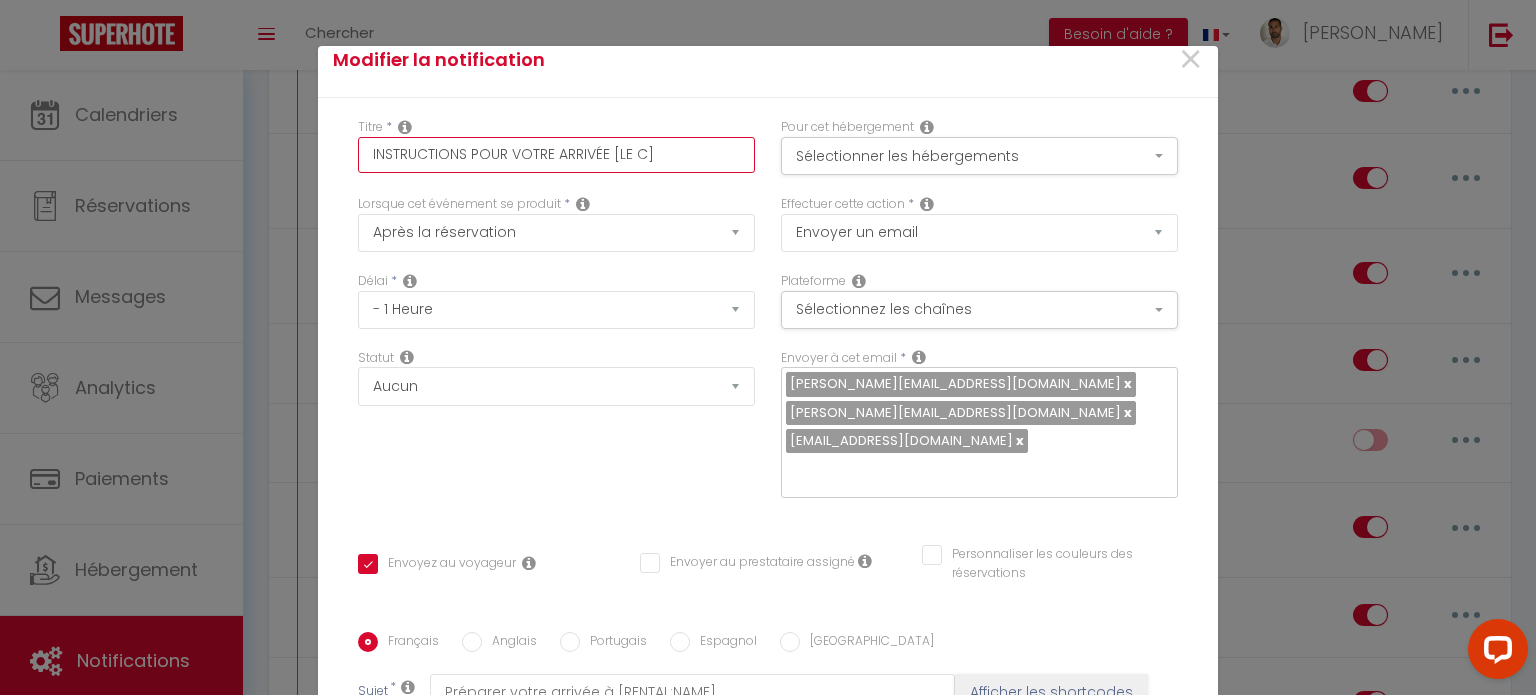 checkbox on "true" 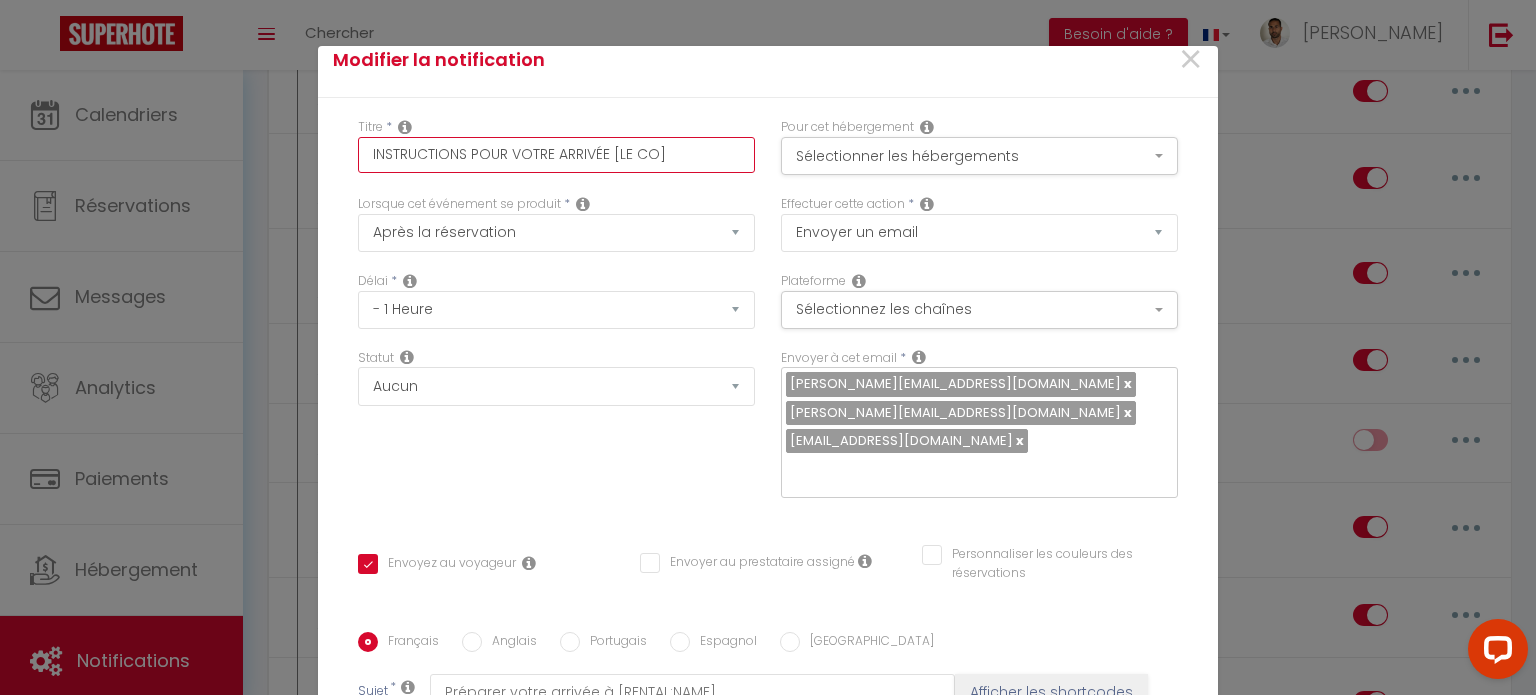 checkbox on "true" 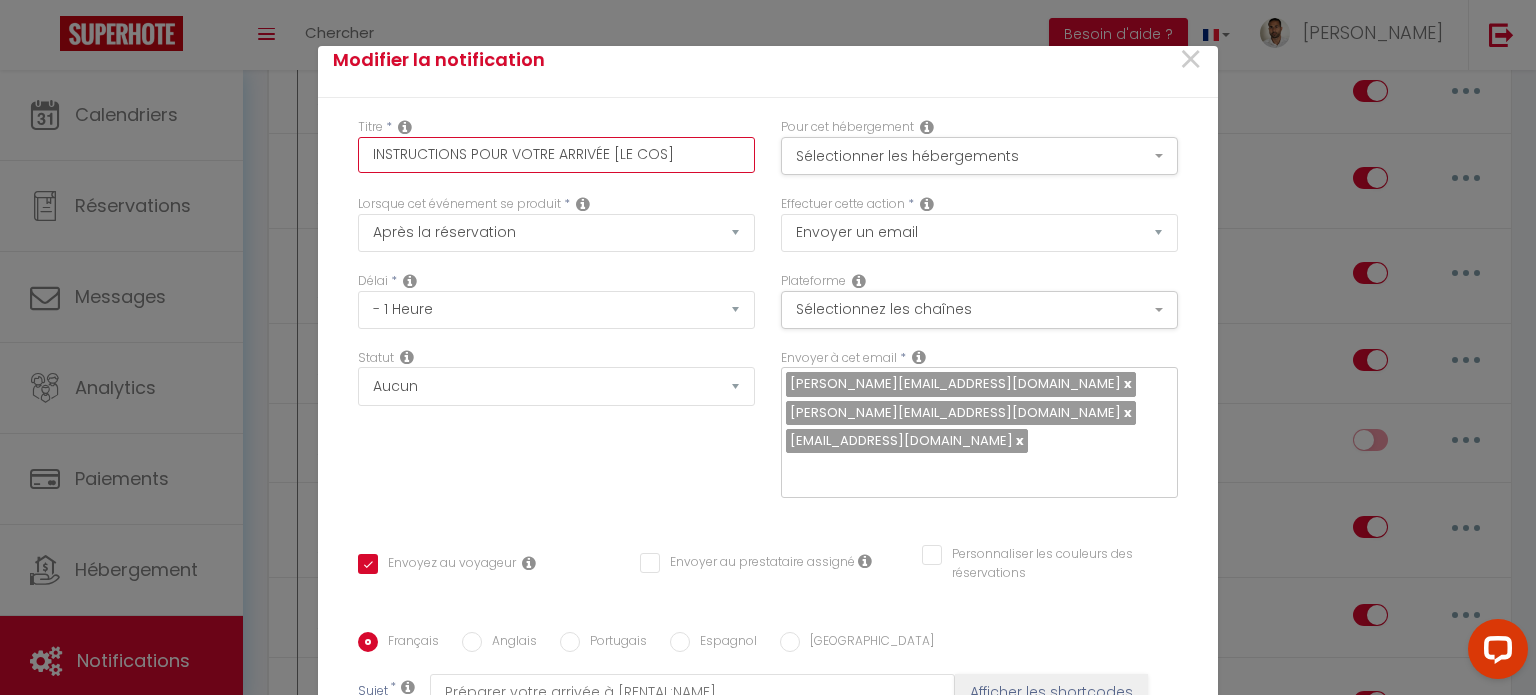 checkbox on "true" 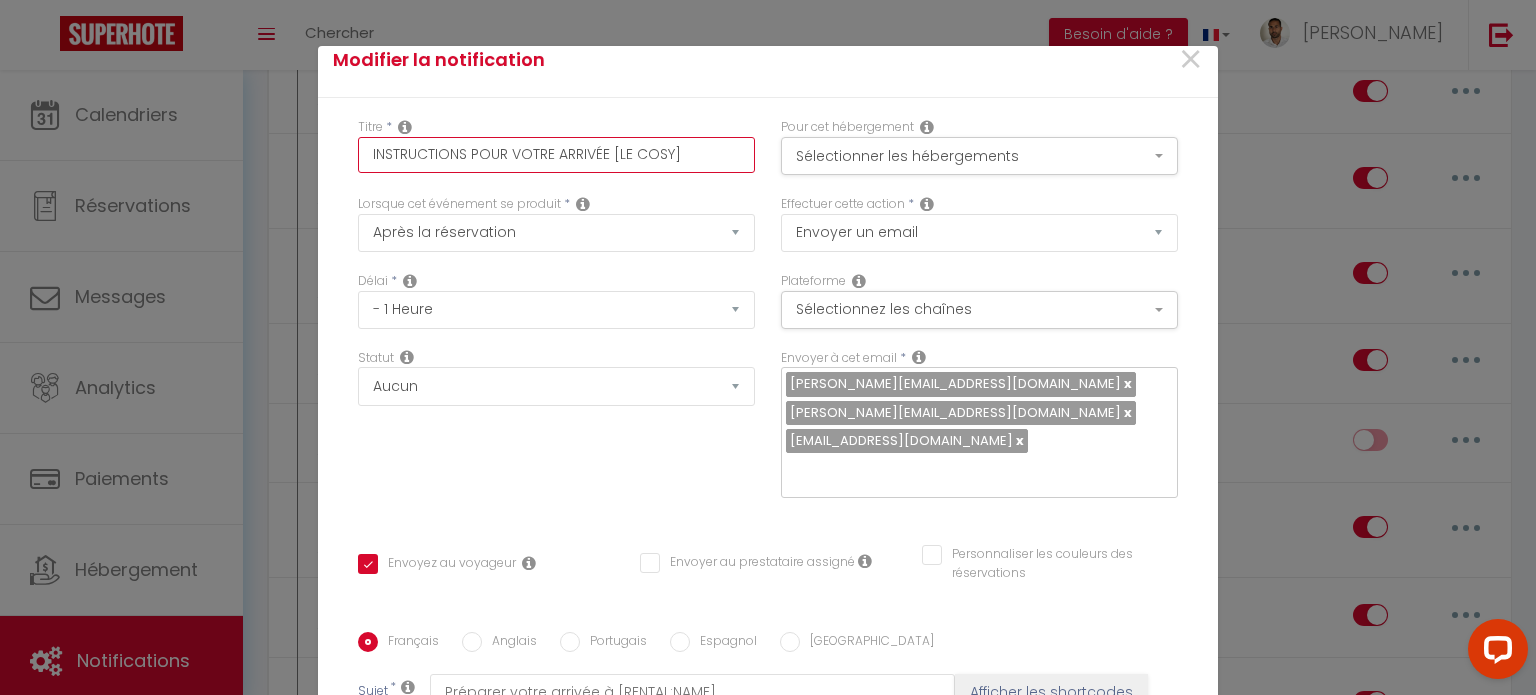 checkbox on "true" 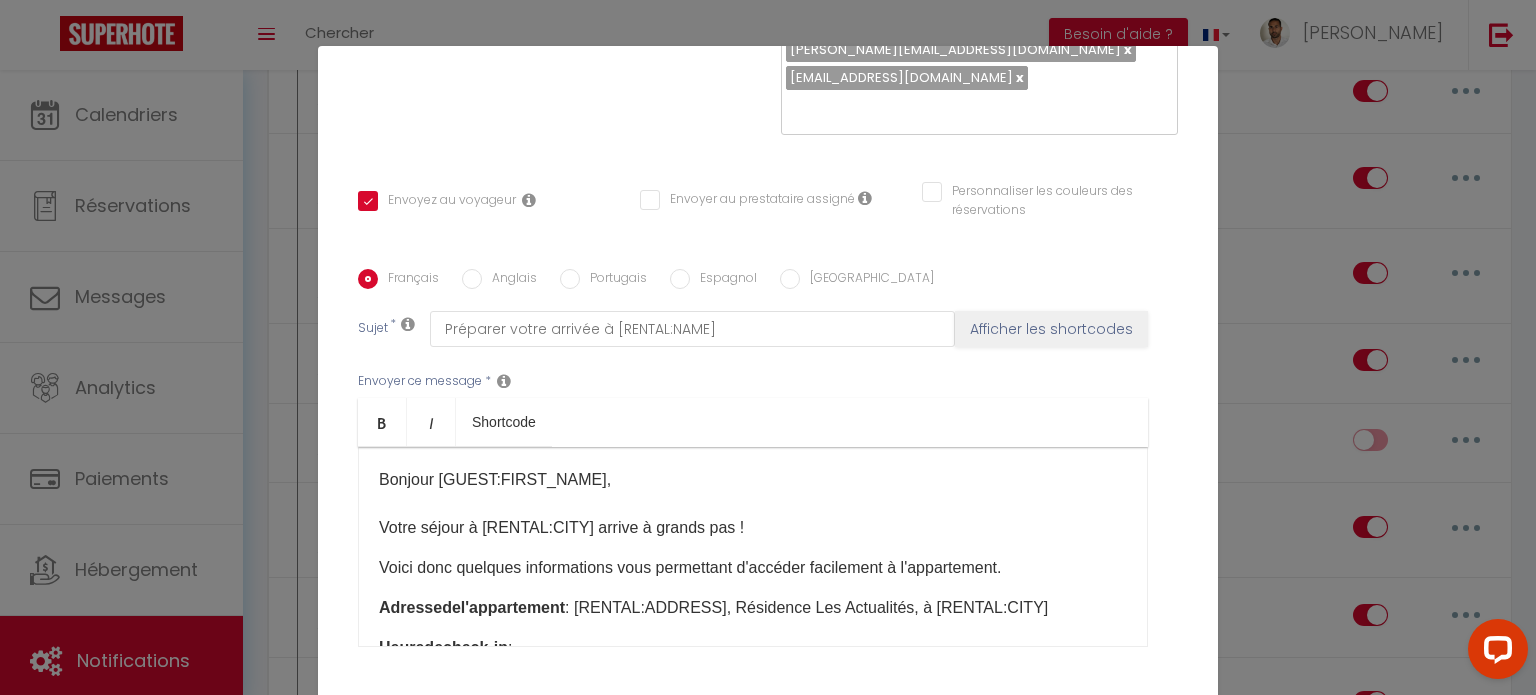 scroll, scrollTop: 424, scrollLeft: 0, axis: vertical 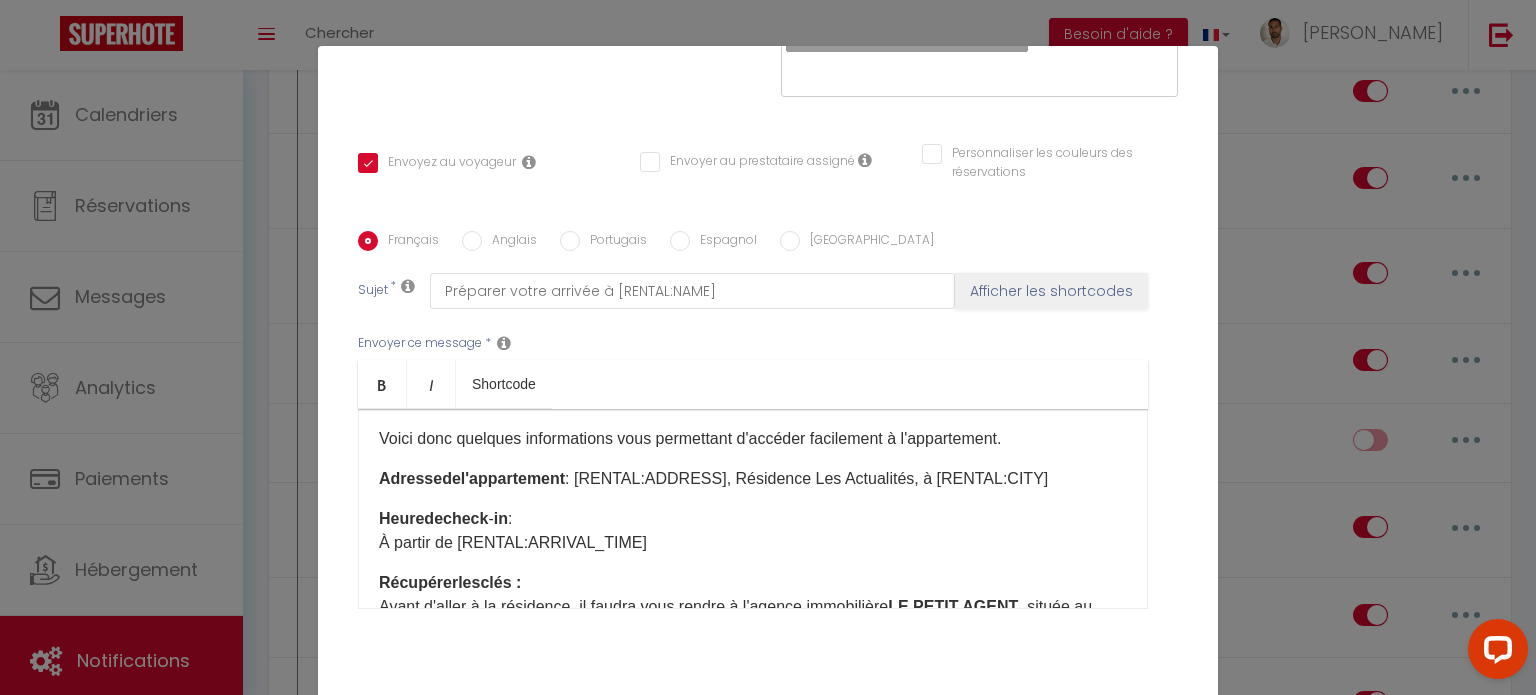 type on "INSTRUCTIONS POUR VOTRE ARRIVÉE [LE COSY]" 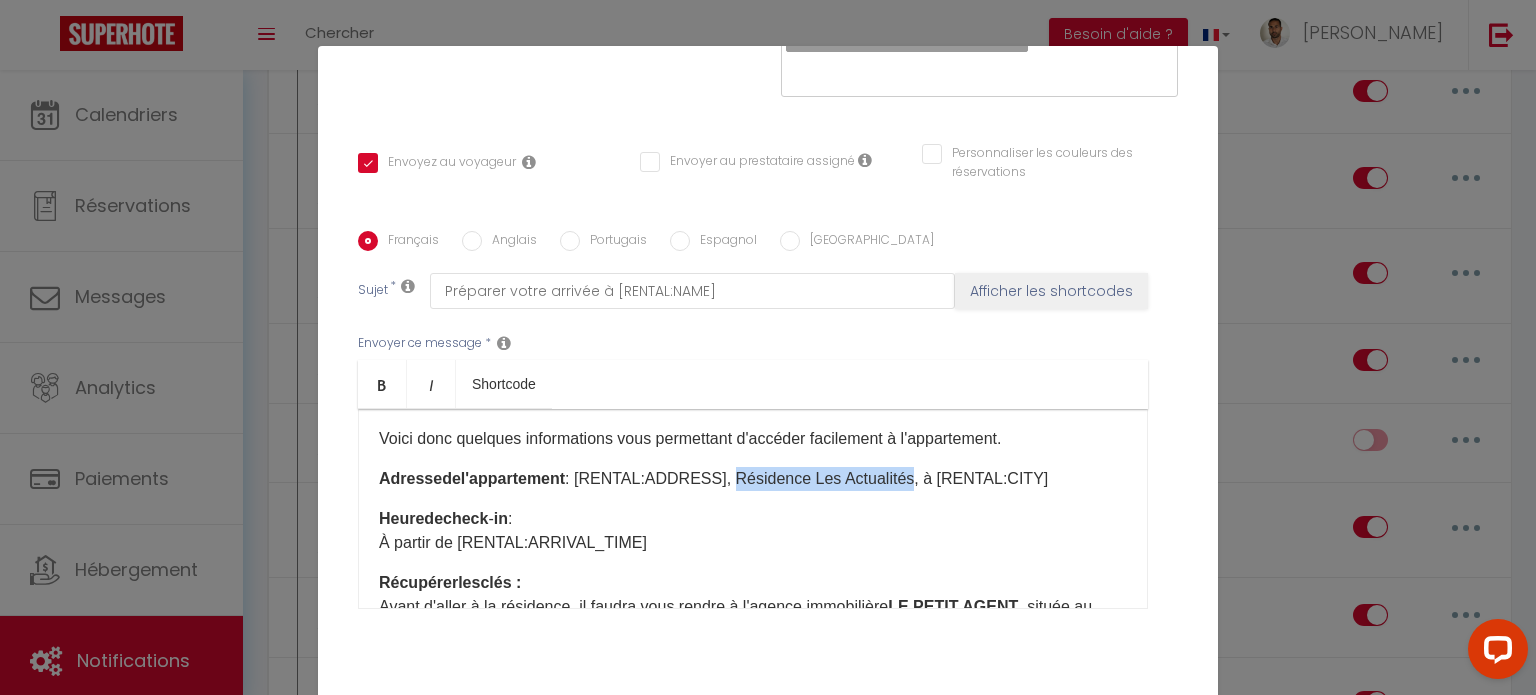 drag, startPoint x: 896, startPoint y: 452, endPoint x: 720, endPoint y: 442, distance: 176.28386 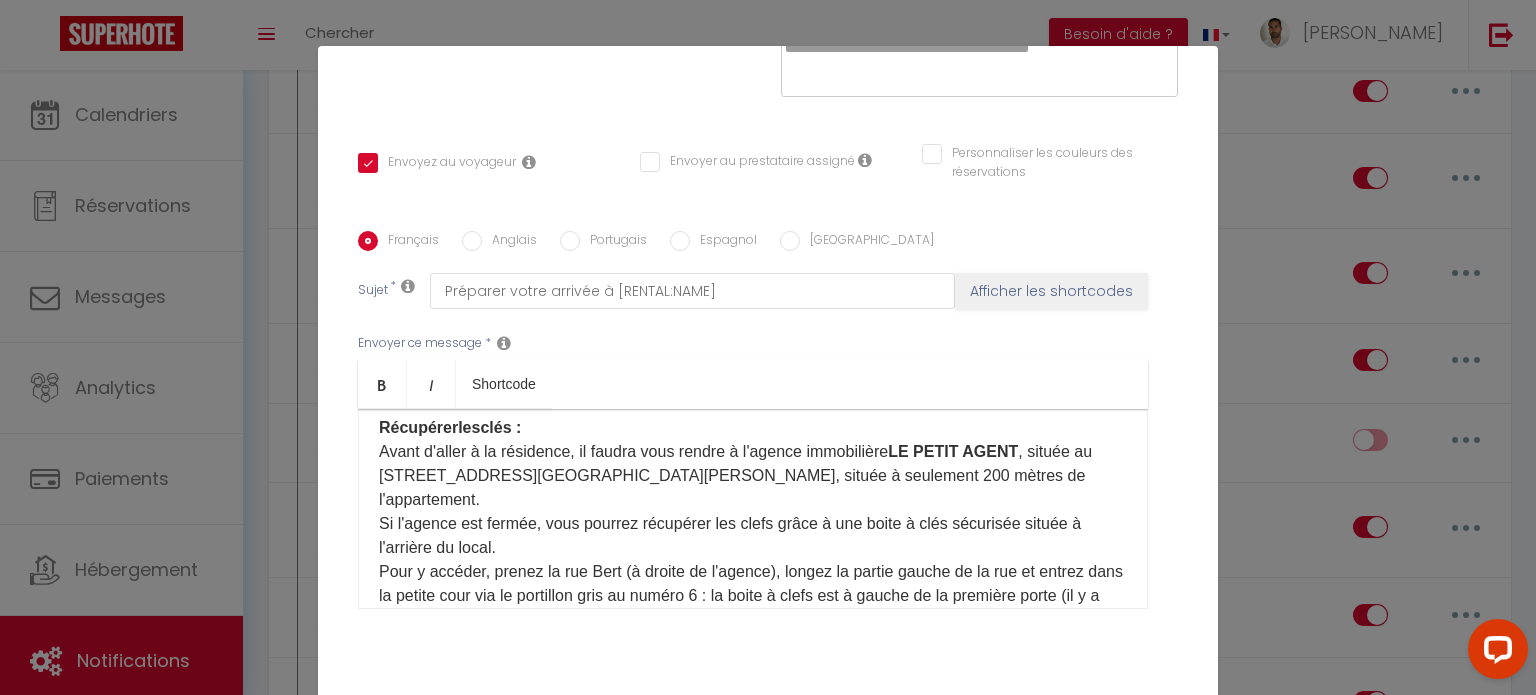scroll, scrollTop: 248, scrollLeft: 0, axis: vertical 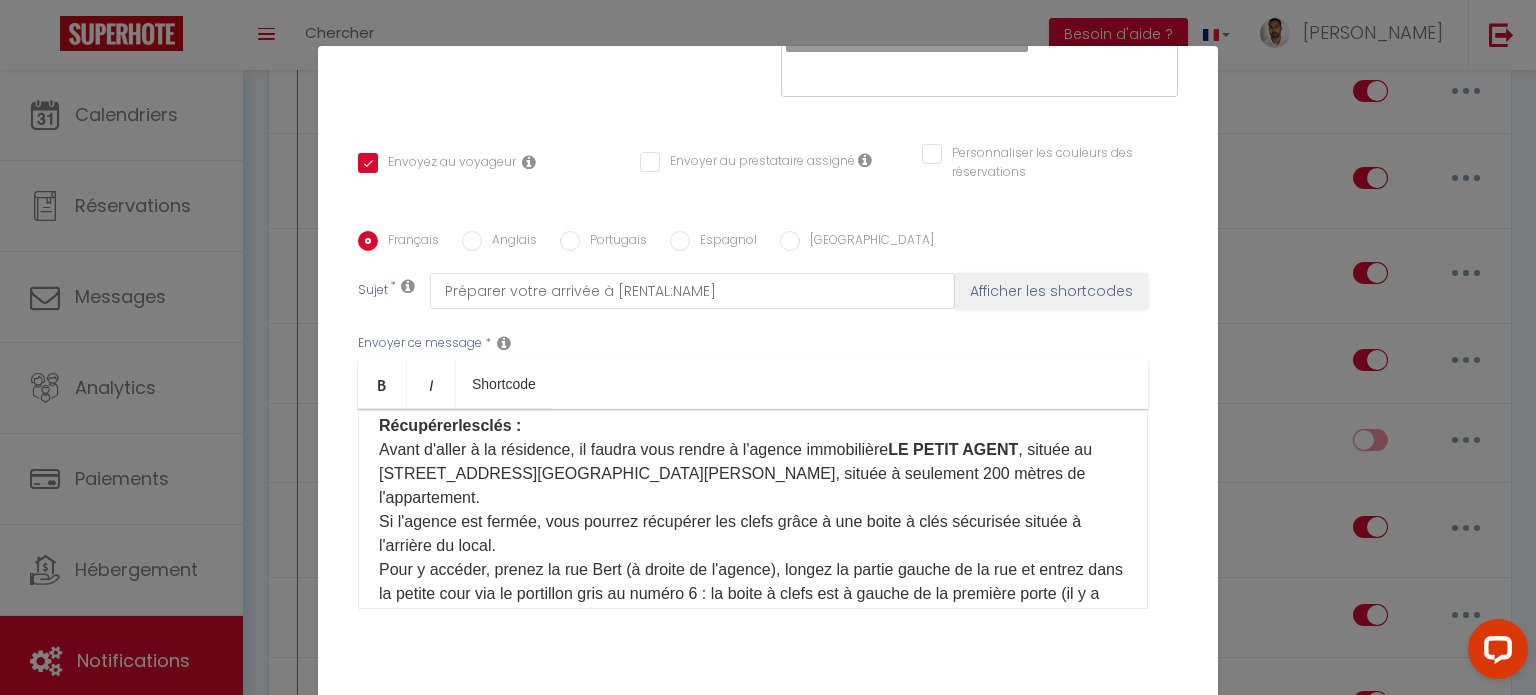 drag, startPoint x: 365, startPoint y: 425, endPoint x: 648, endPoint y: 499, distance: 292.51495 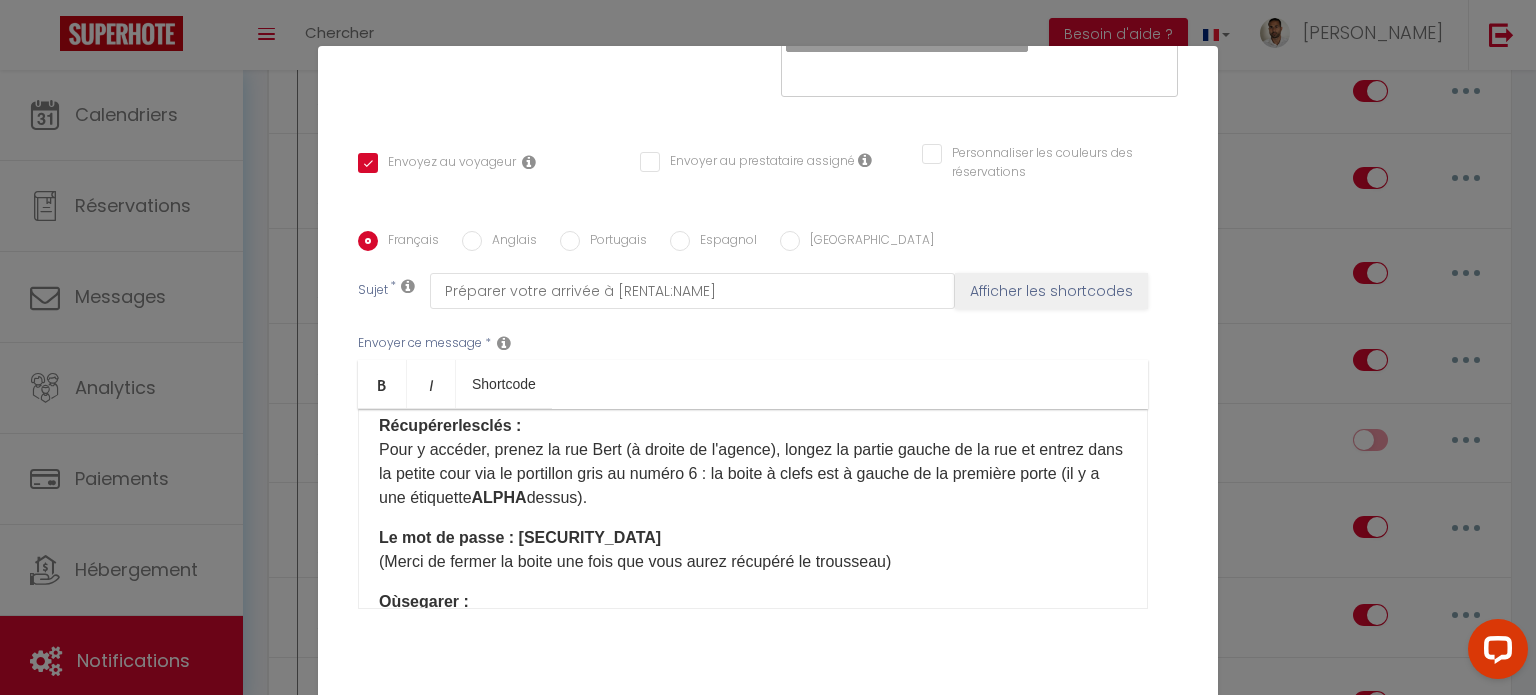 click on "Récupérer  les  clés :   Pour y accéder, prenez la rue Bert (à droite de l'agence), longez la partie gauche de la rue et entrez dans la petite cour via le portillon gris au numéro 6 : la boite à clefs est à gauche de la première porte (il y a une étiquette  ALPHA  dessus)." at bounding box center [753, 462] 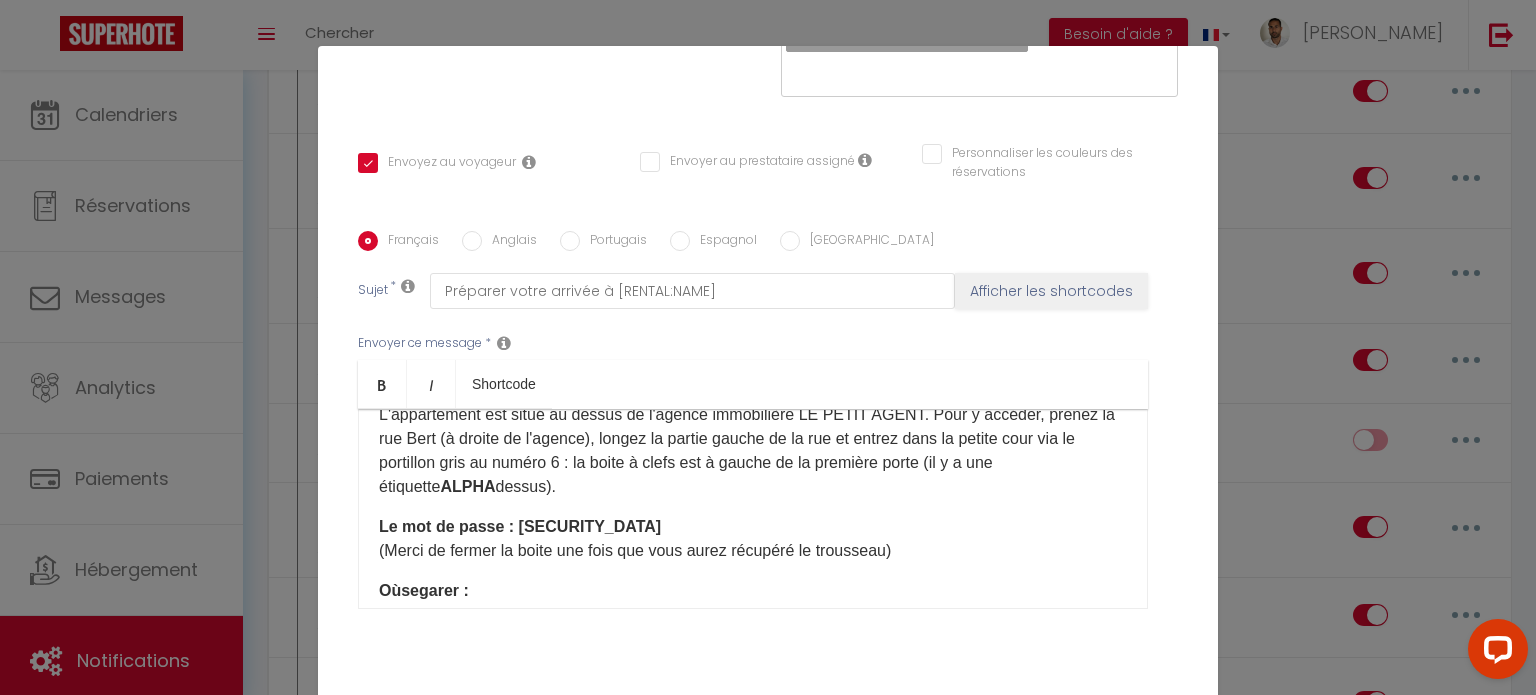 scroll, scrollTop: 284, scrollLeft: 0, axis: vertical 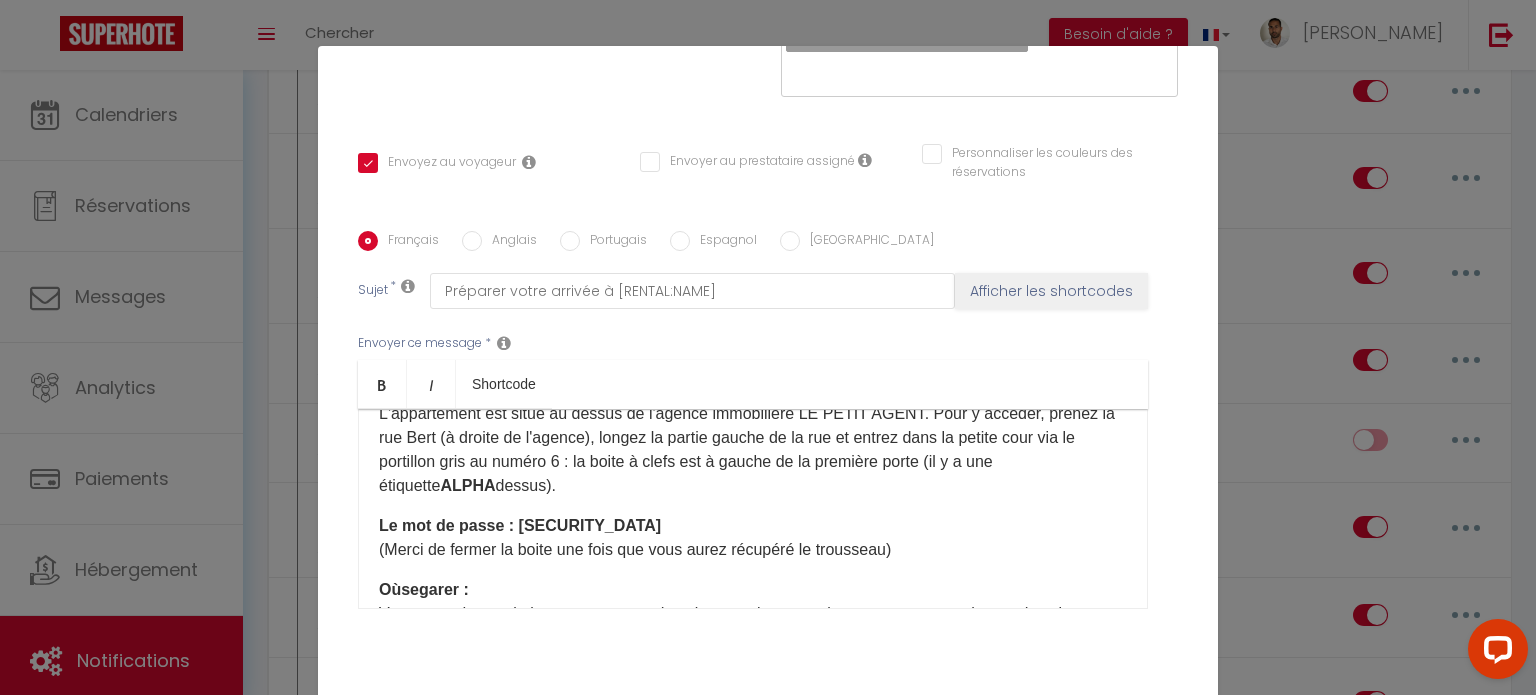 click on "Récupérer  les  clés :   L'appartement est situé au dessus de l'agence immobilière LE PETIT AGENT.   Pour y accéder, prenez la [GEOGRAPHIC_DATA] (à droite de l'agence), longez la partie gauche de la rue et entrez dans la petite cour via le portillon gris au numéro 6 : la boite à clefs est à gauche de la première porte (il y a une étiquette  ALPHA  dessus)." at bounding box center [753, 438] 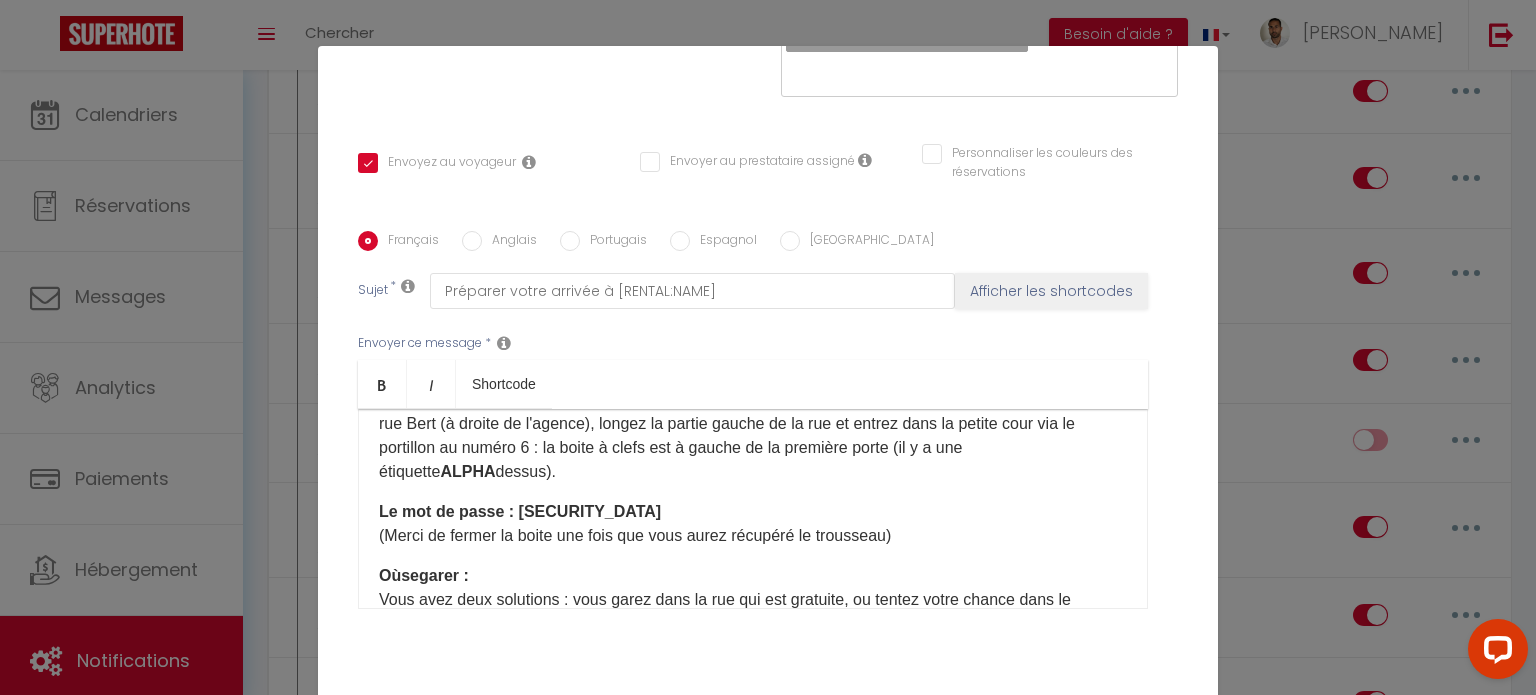 scroll, scrollTop: 299, scrollLeft: 0, axis: vertical 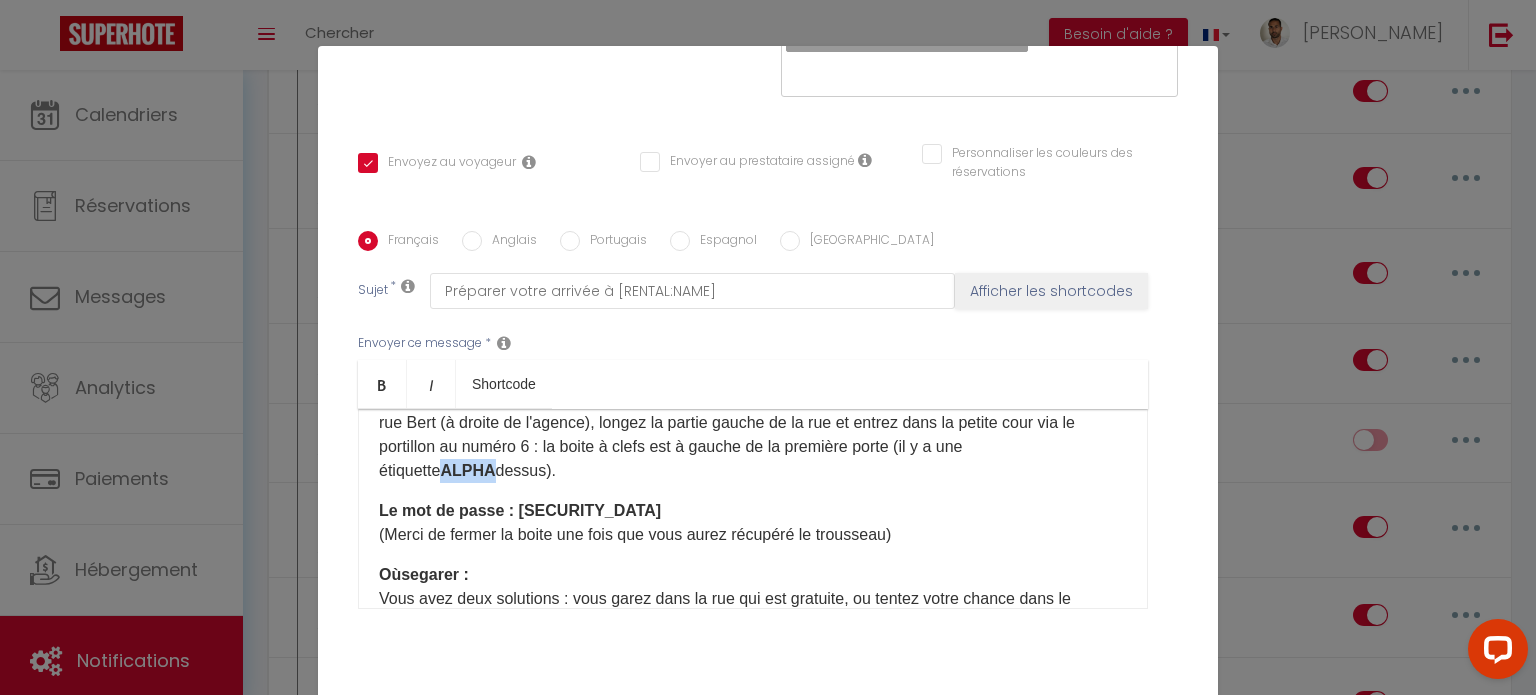drag, startPoint x: 444, startPoint y: 443, endPoint x: 491, endPoint y: 447, distance: 47.169907 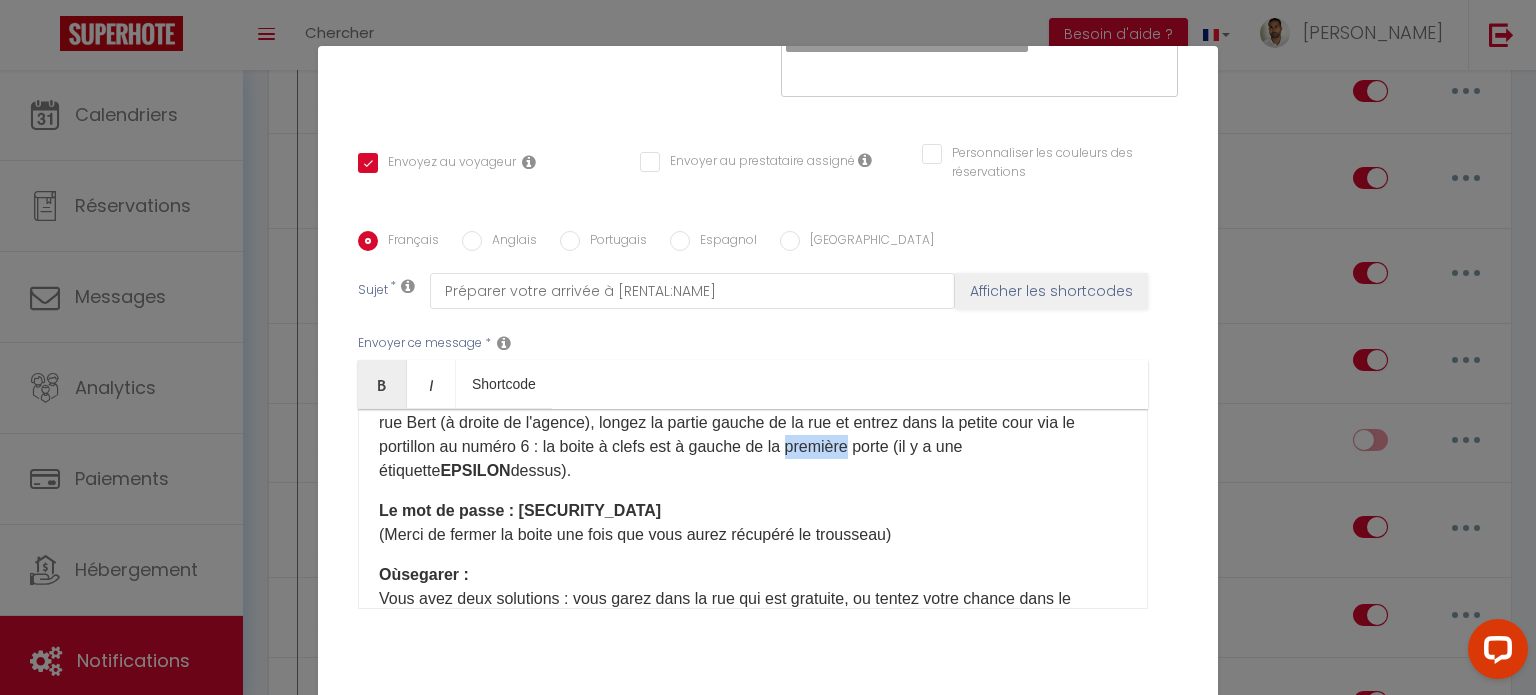drag, startPoint x: 837, startPoint y: 418, endPoint x: 896, endPoint y: 421, distance: 59.07622 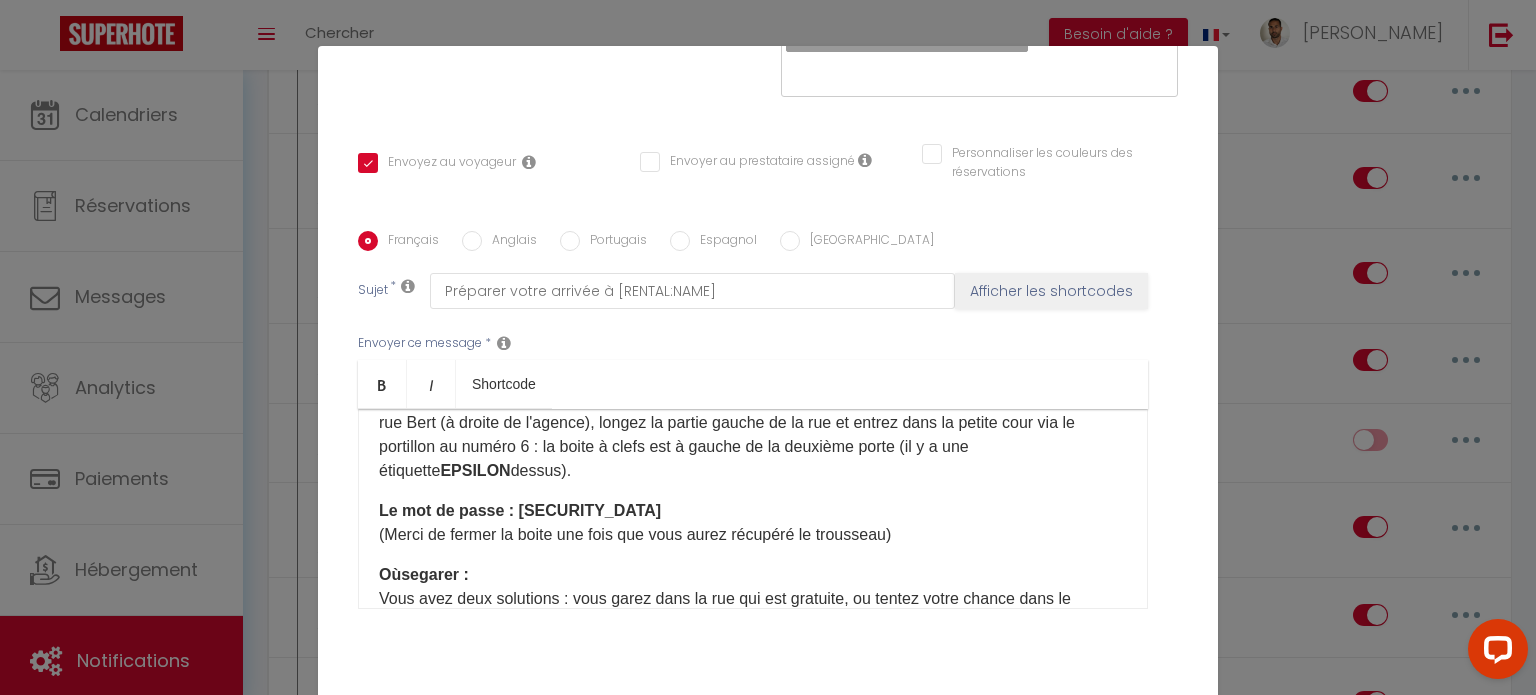 click on "Le mot de passe : [SECURITY_DATA] (Merci de fermer la boite une fois que vous aurez récupéré le trousseau)" at bounding box center [753, 523] 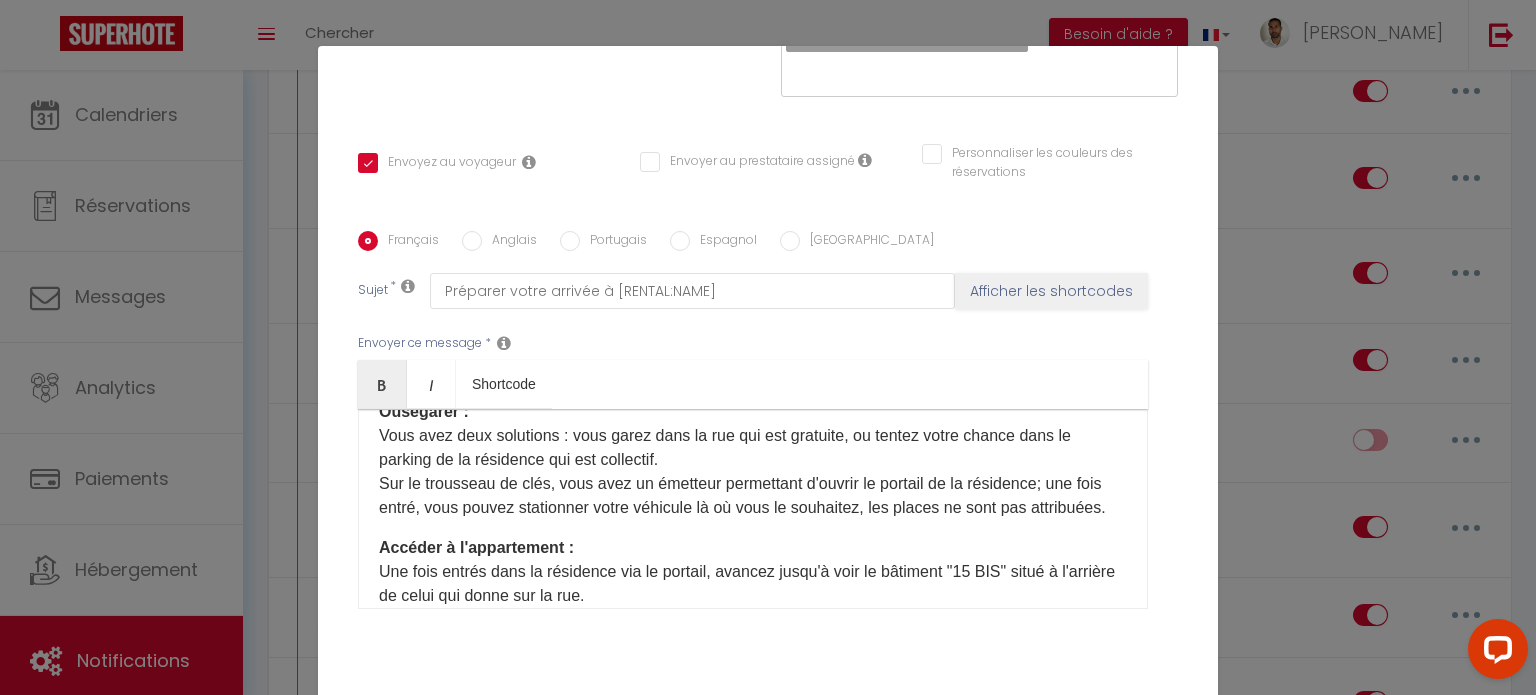 scroll, scrollTop: 464, scrollLeft: 0, axis: vertical 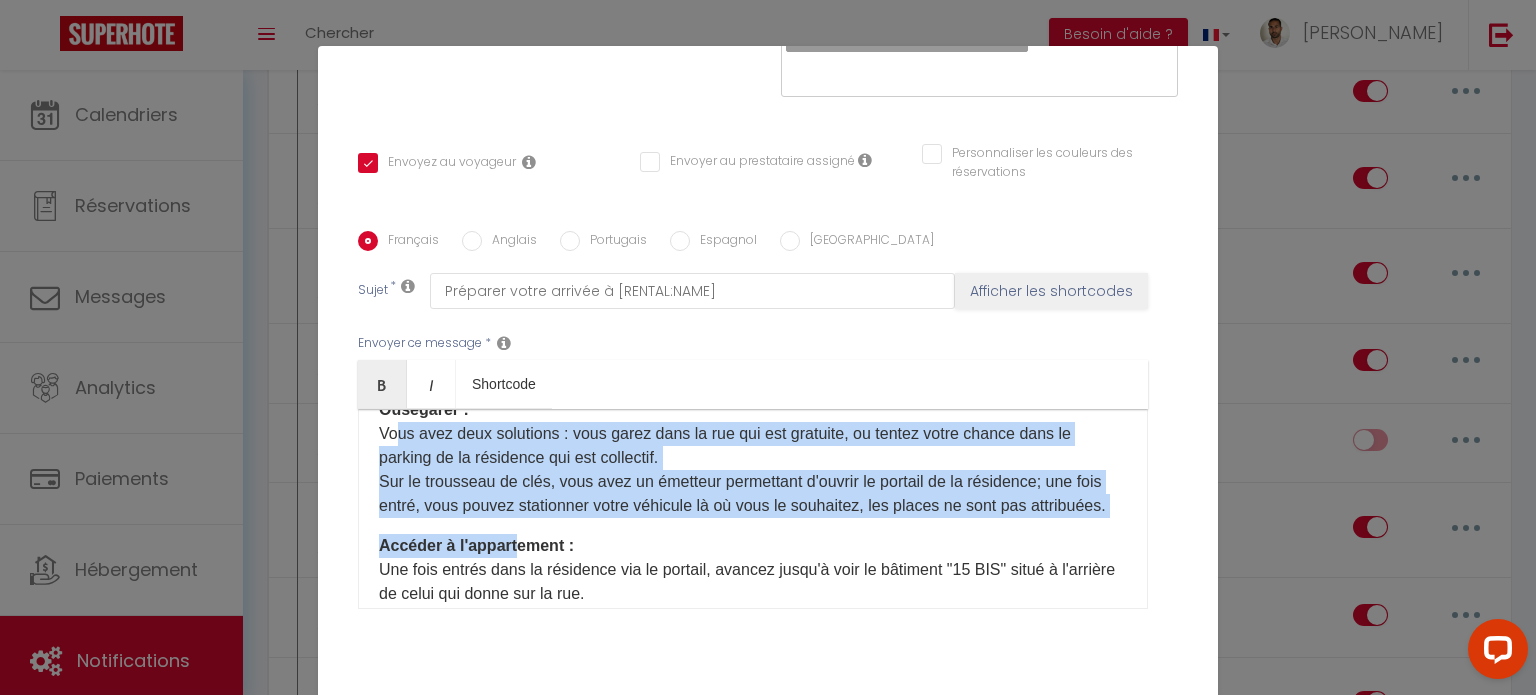 drag, startPoint x: 508, startPoint y: 520, endPoint x: 392, endPoint y: 409, distance: 160.55217 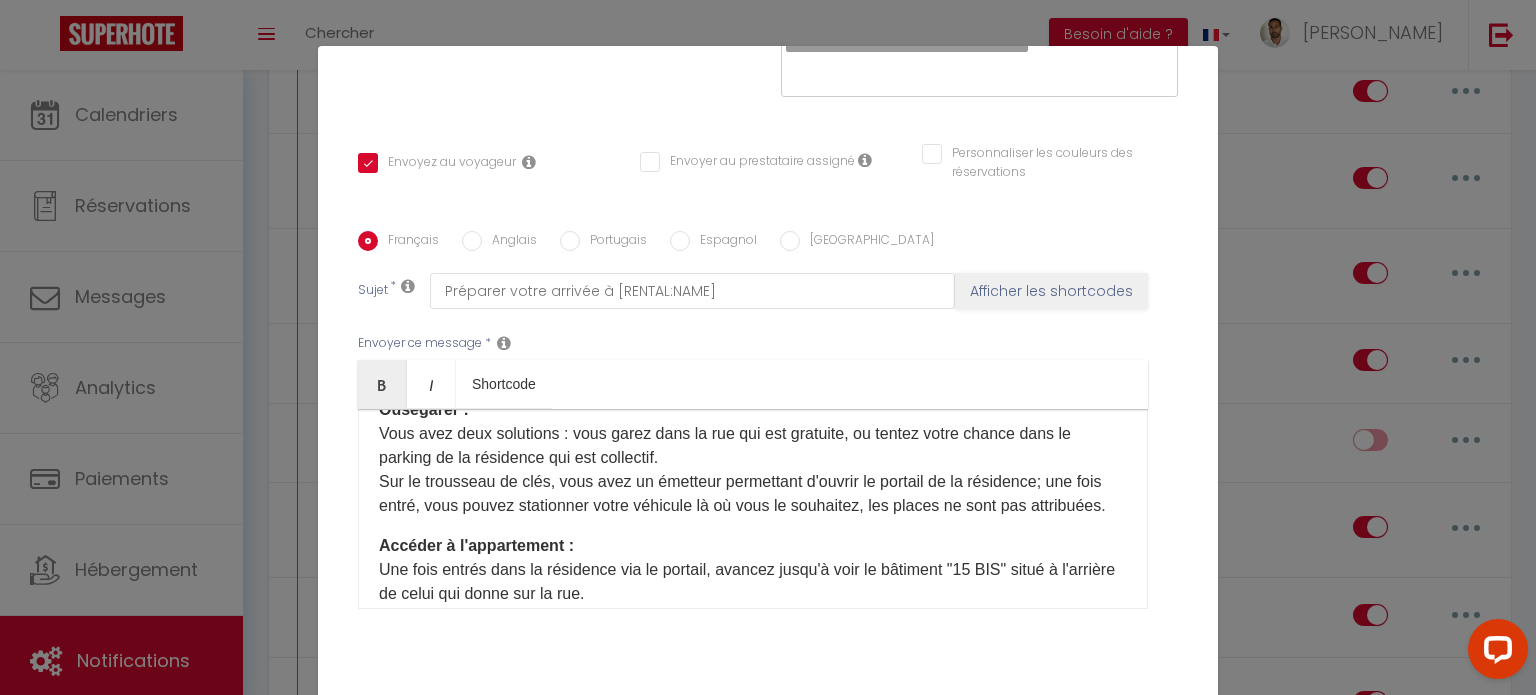 drag, startPoint x: 467, startPoint y: 502, endPoint x: 371, endPoint y: 412, distance: 131.59027 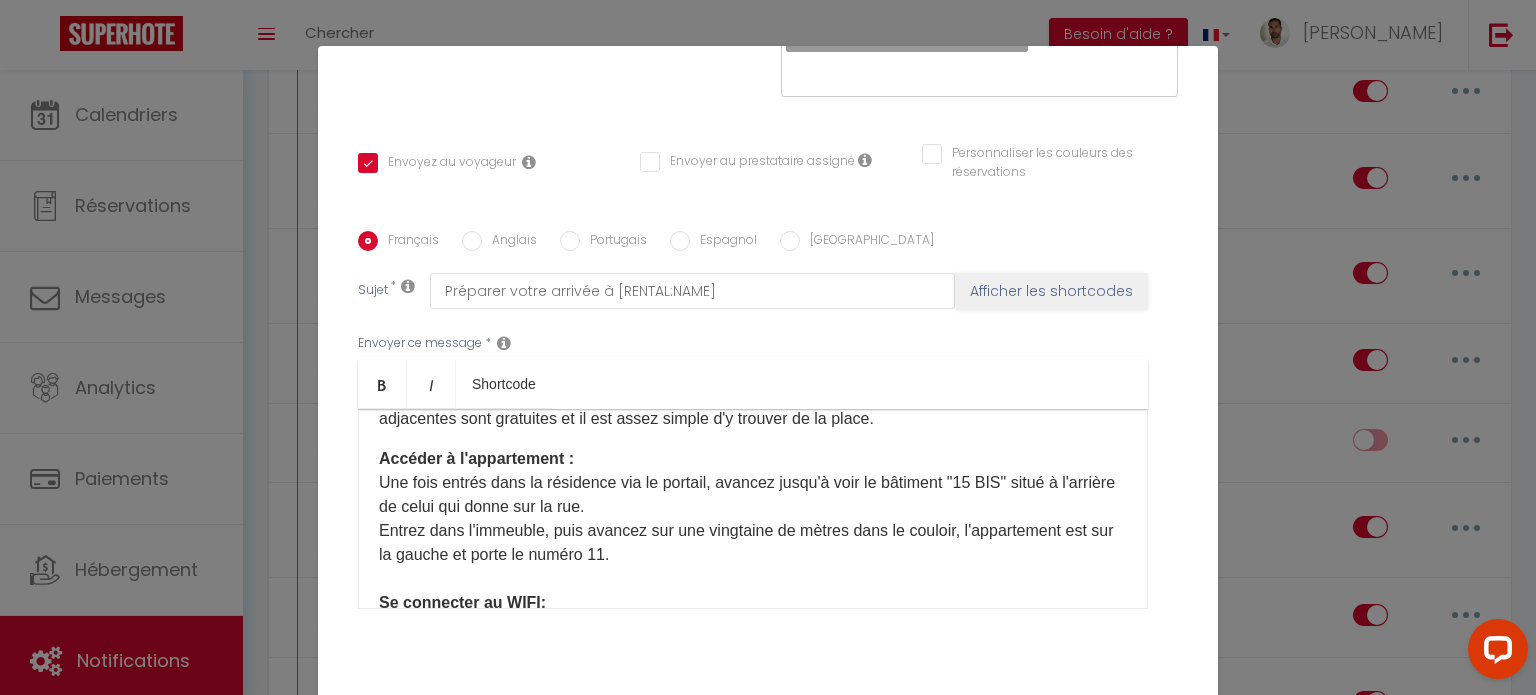 scroll, scrollTop: 504, scrollLeft: 0, axis: vertical 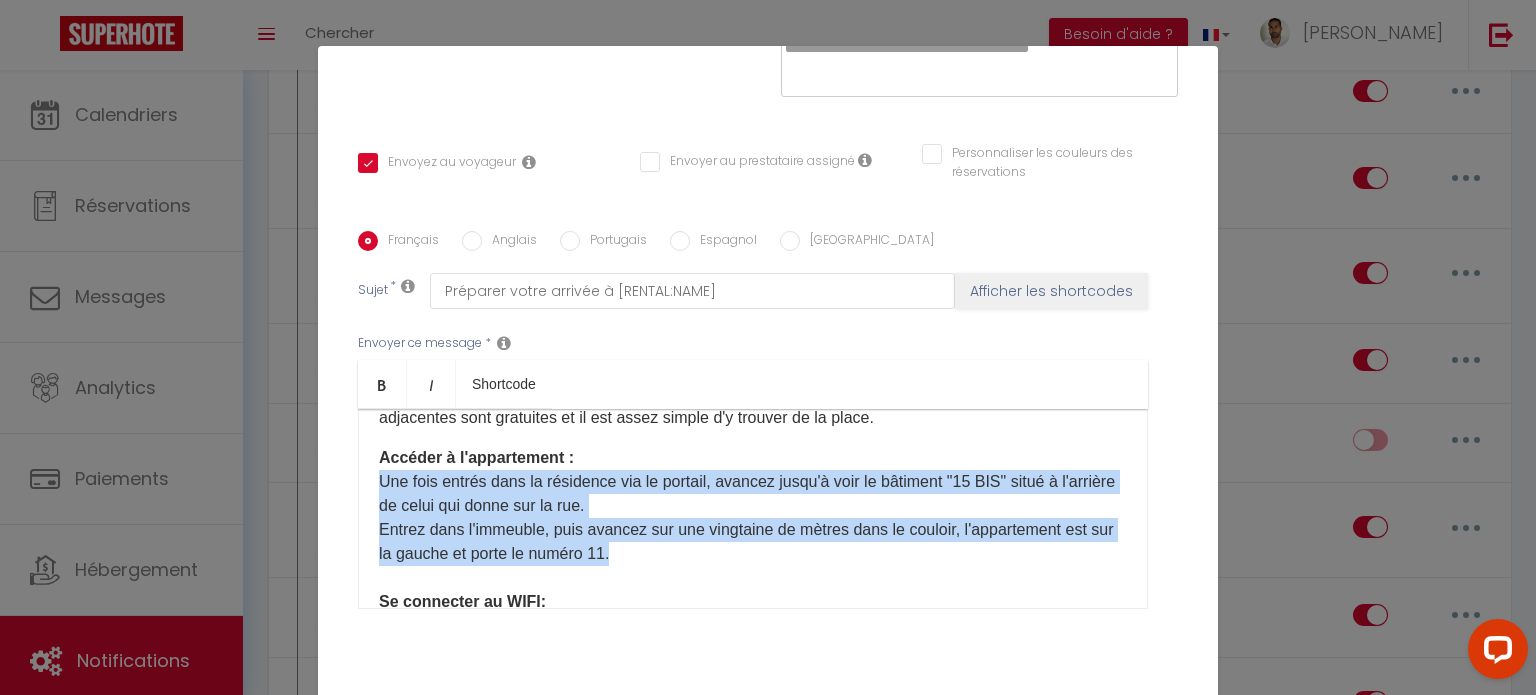 drag, startPoint x: 687, startPoint y: 525, endPoint x: 375, endPoint y: 452, distance: 320.42627 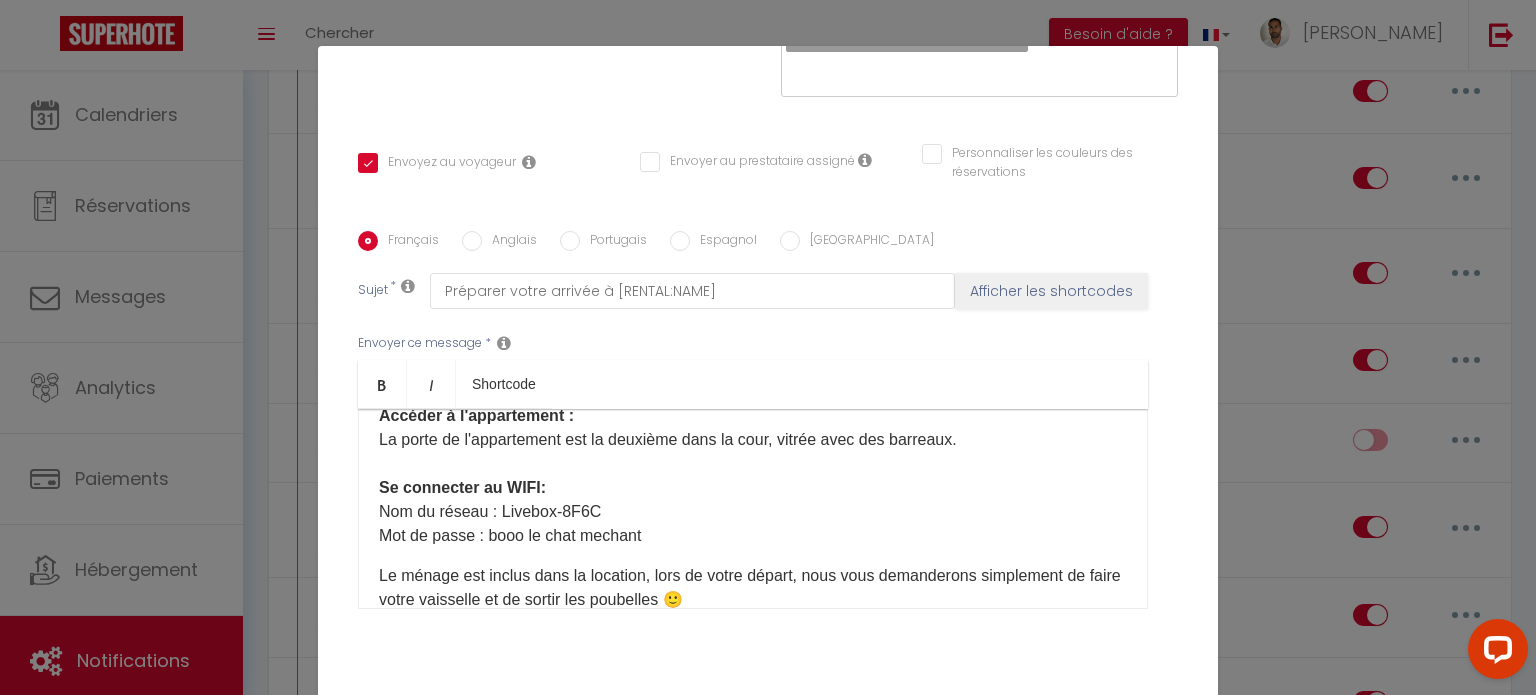 scroll, scrollTop: 547, scrollLeft: 0, axis: vertical 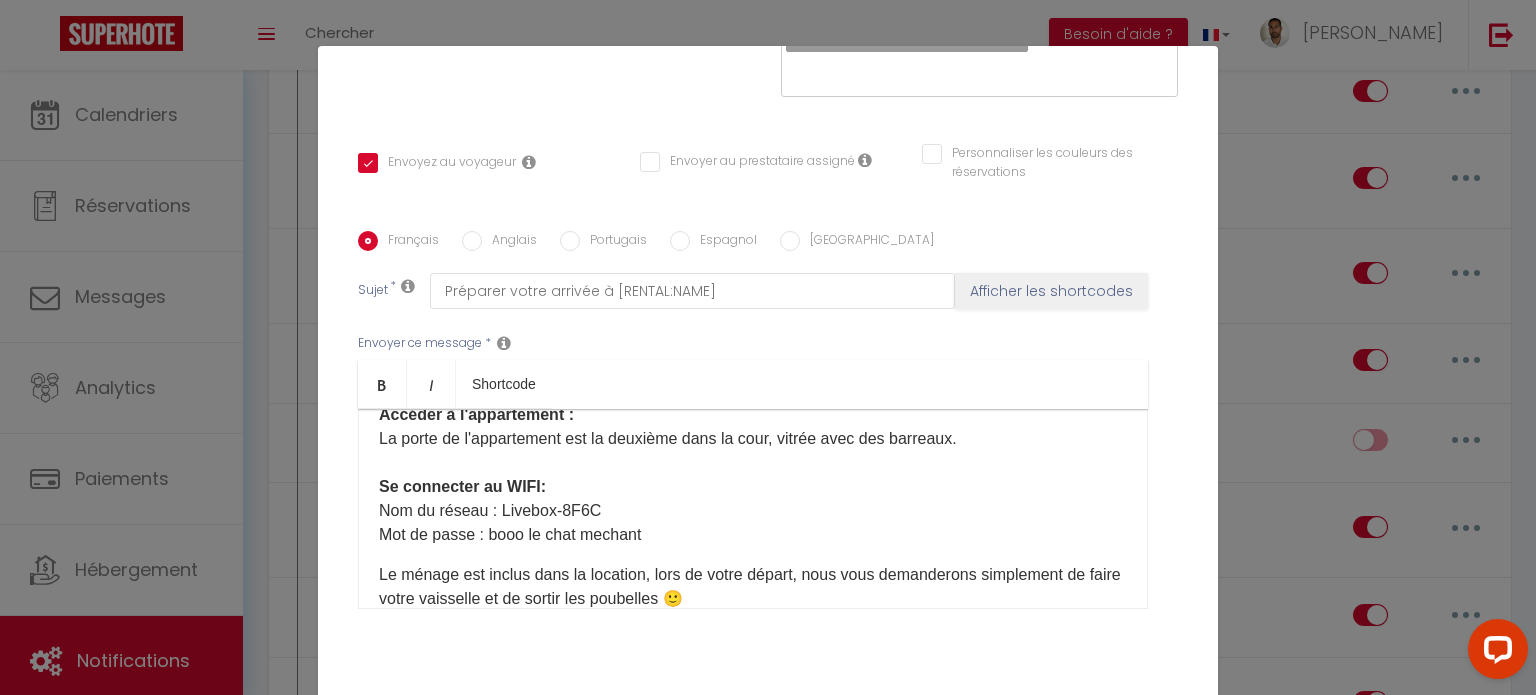 click on "Accéder à l'appartement :  La porte de l'appartement est la deuxième dans la cour, vitrée avec des barreaux. Se connecter au WIFI: Nom du réseau : Livebox-8F6C Mot de passe : [SECURITY_DATA] le chat mechant" at bounding box center (753, 475) 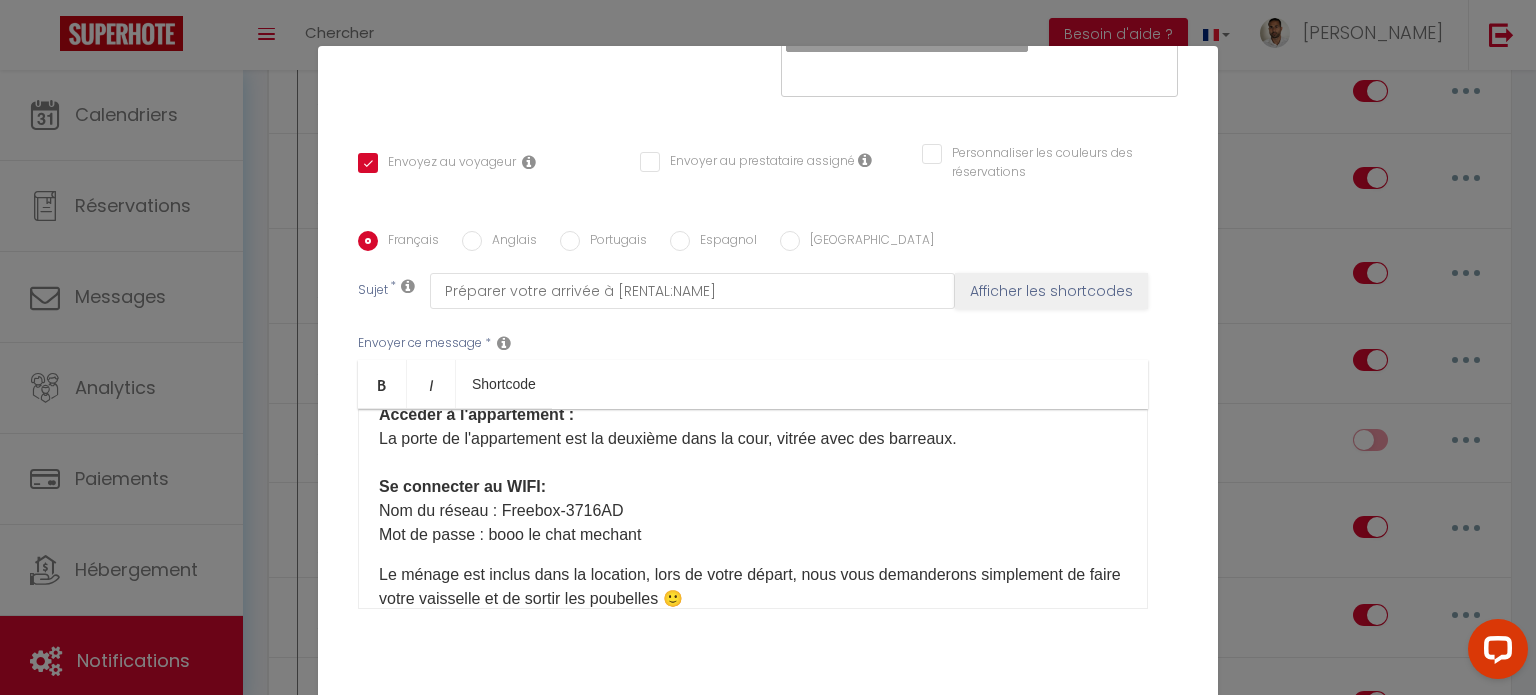 click on "Accéder à l'appartement :  La porte de l'appartement est la deuxième dans la cour, vitrée avec des barreaux. Se connecter au WIFI: Nom du réseau : Freebox-3716AD Mot de passe : booo le chat mechant" at bounding box center (753, 475) 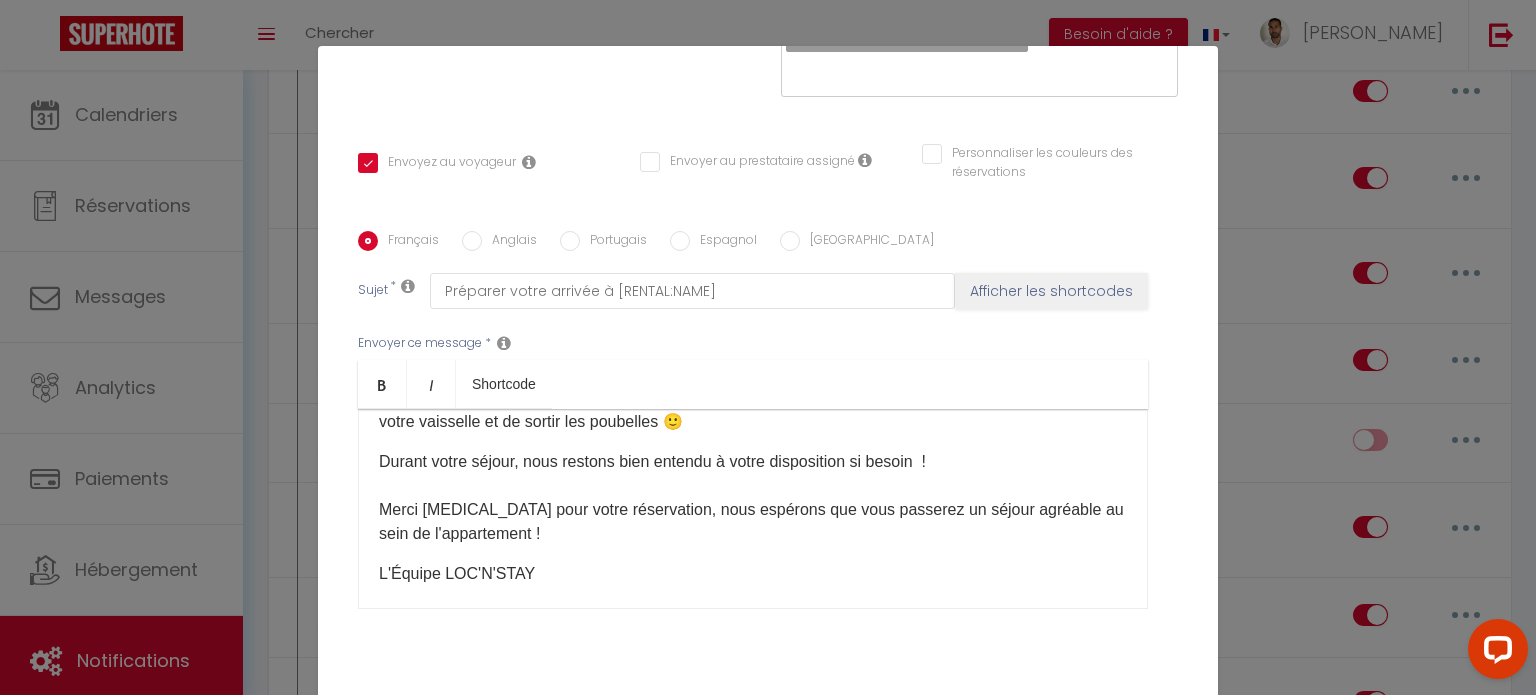 scroll, scrollTop: 741, scrollLeft: 0, axis: vertical 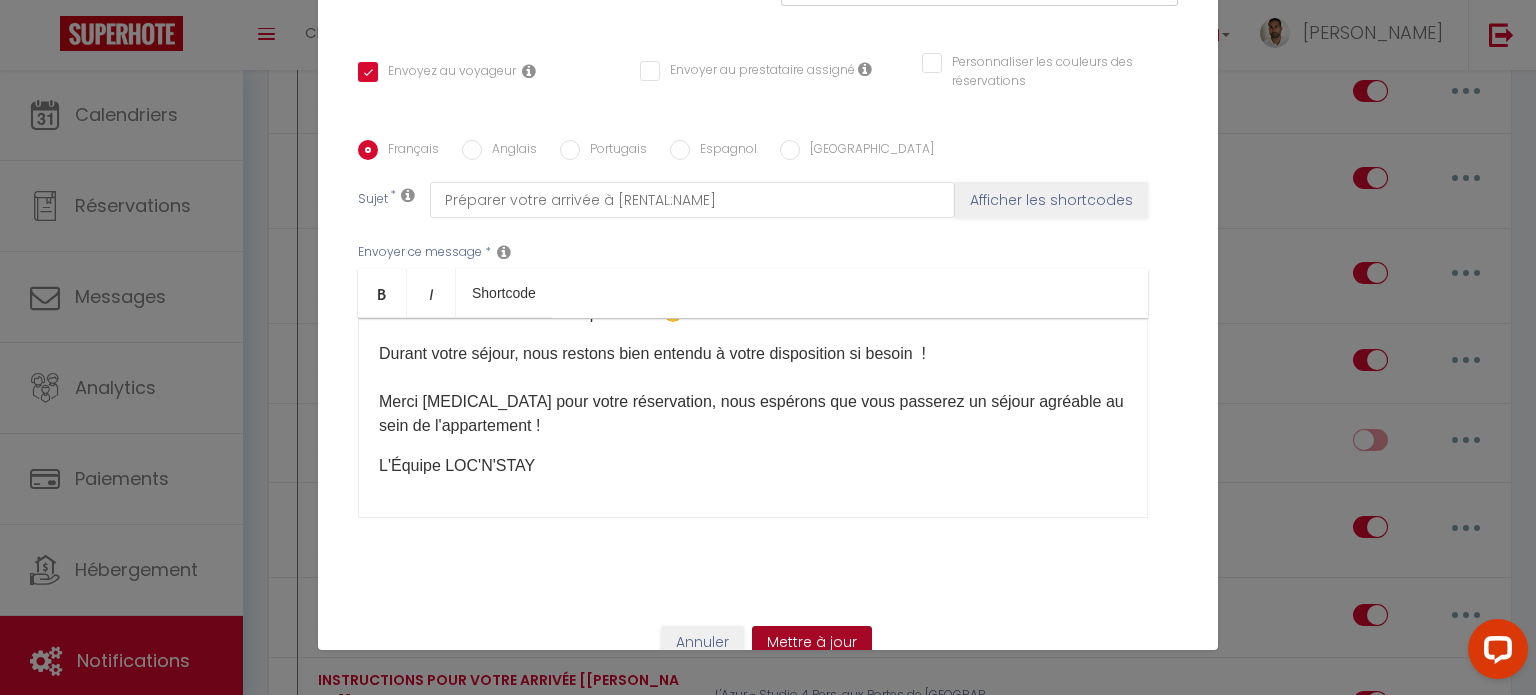 click on "Mettre à jour" at bounding box center (812, 643) 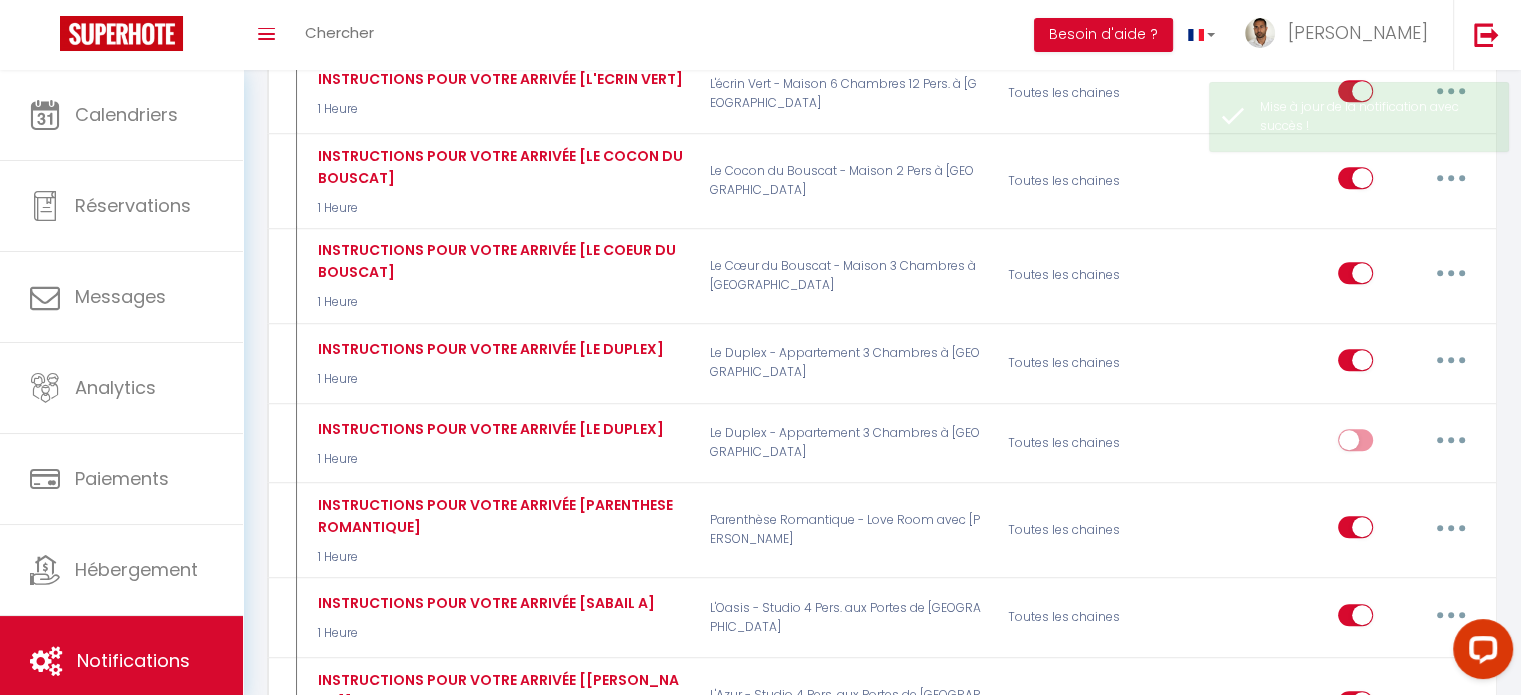 checkbox on "false" 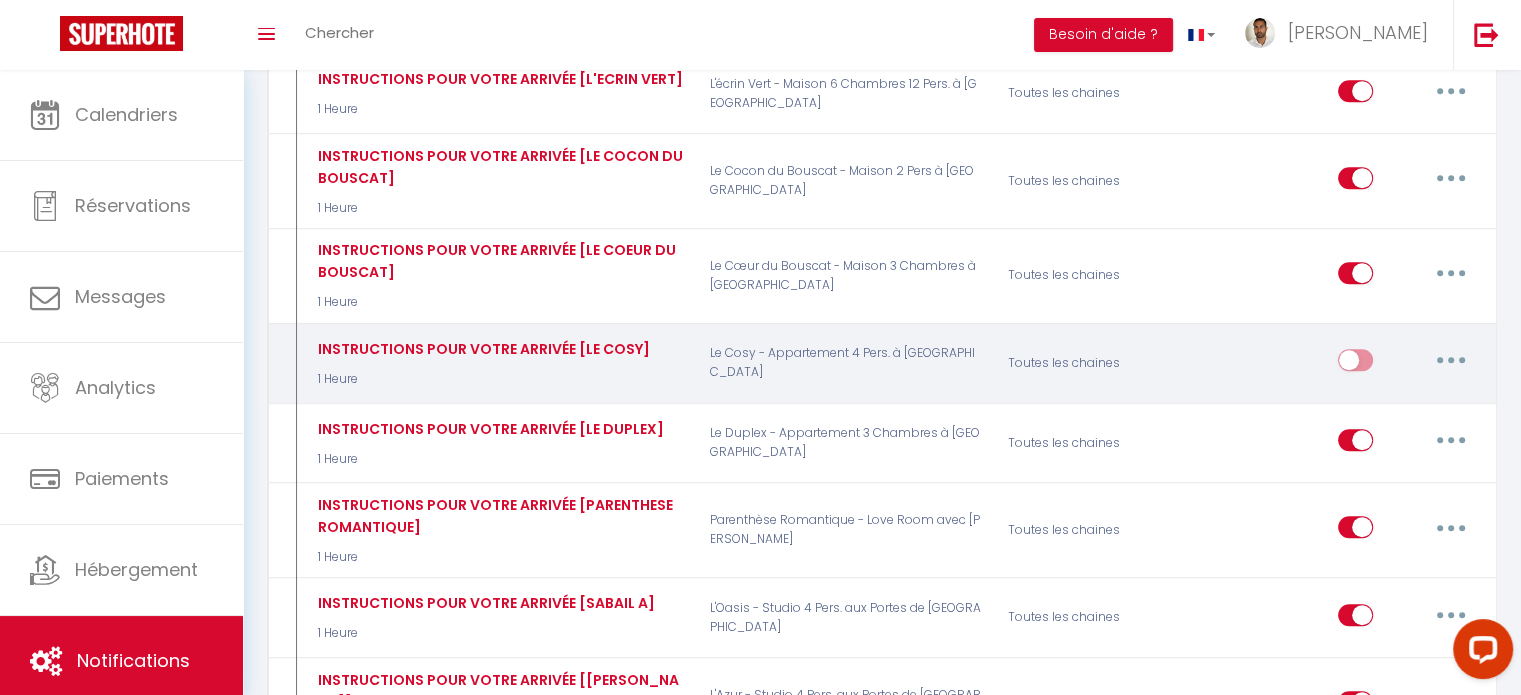 click at bounding box center (1355, 364) 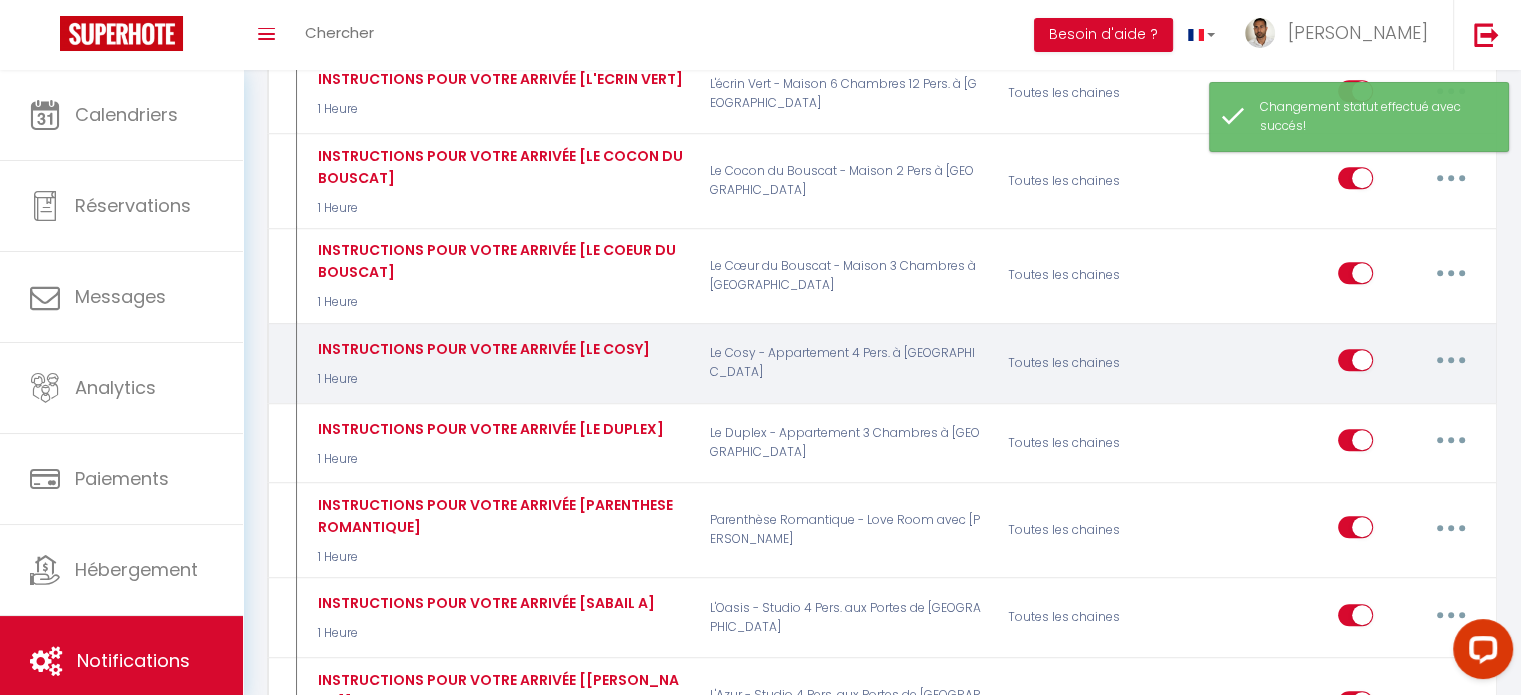 click at bounding box center [1451, 360] 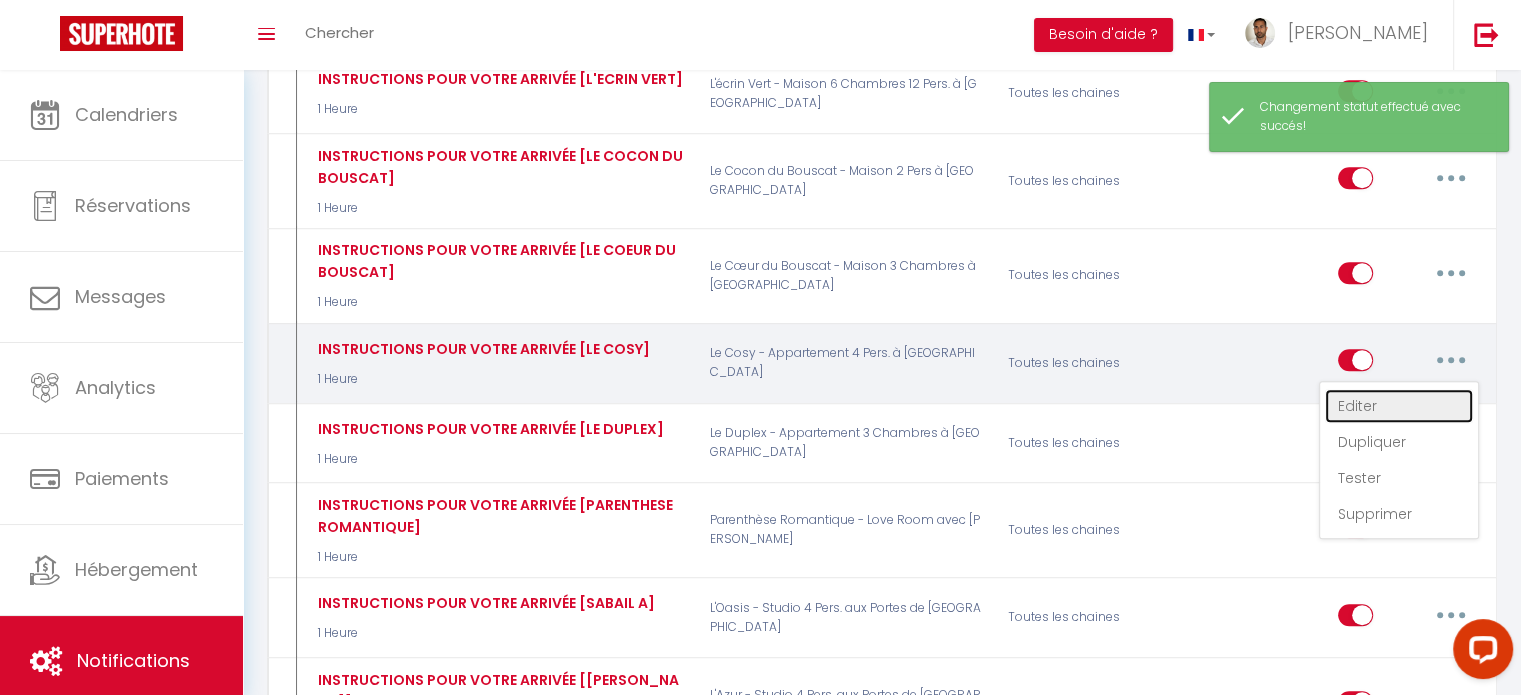 click on "Editer" at bounding box center (1399, 406) 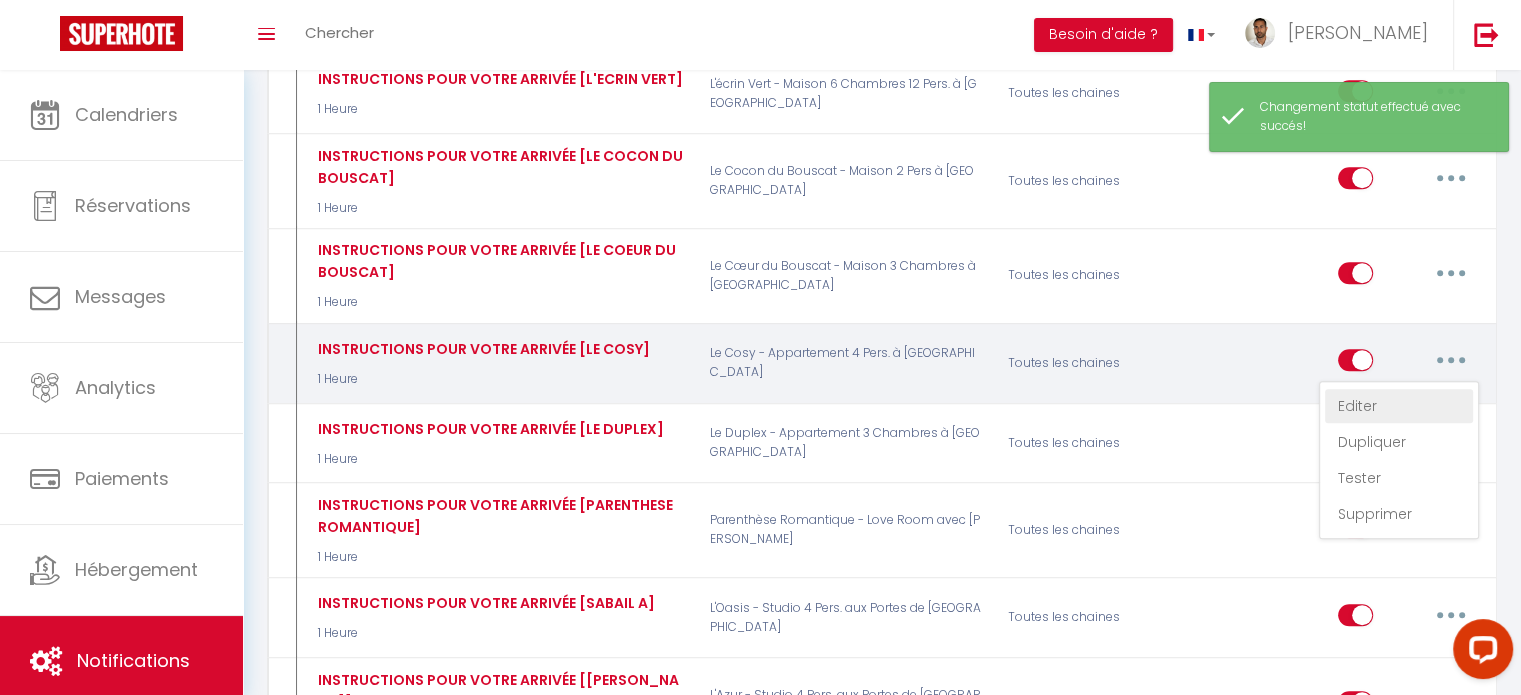 type on "INSTRUCTIONS POUR VOTRE ARRIVÉE [LE COSY]" 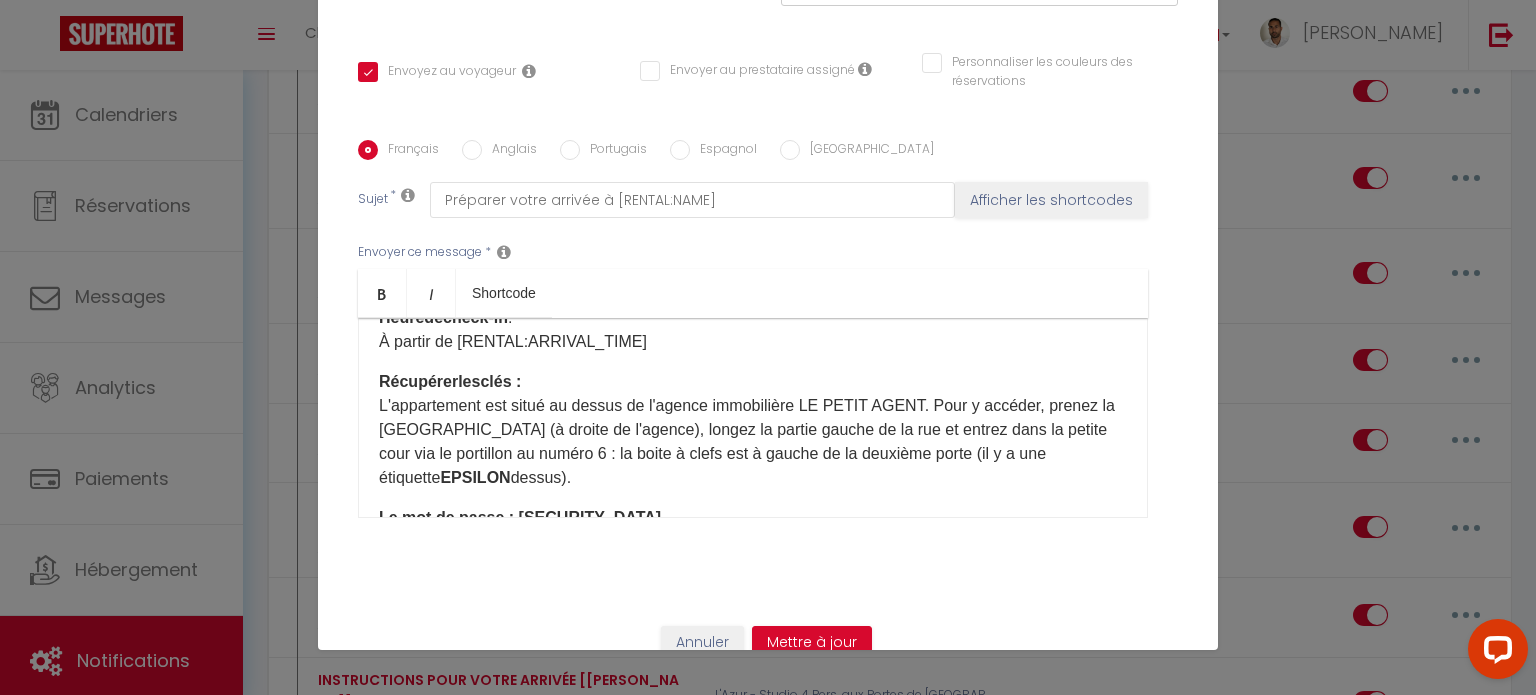 scroll, scrollTop: 70, scrollLeft: 0, axis: vertical 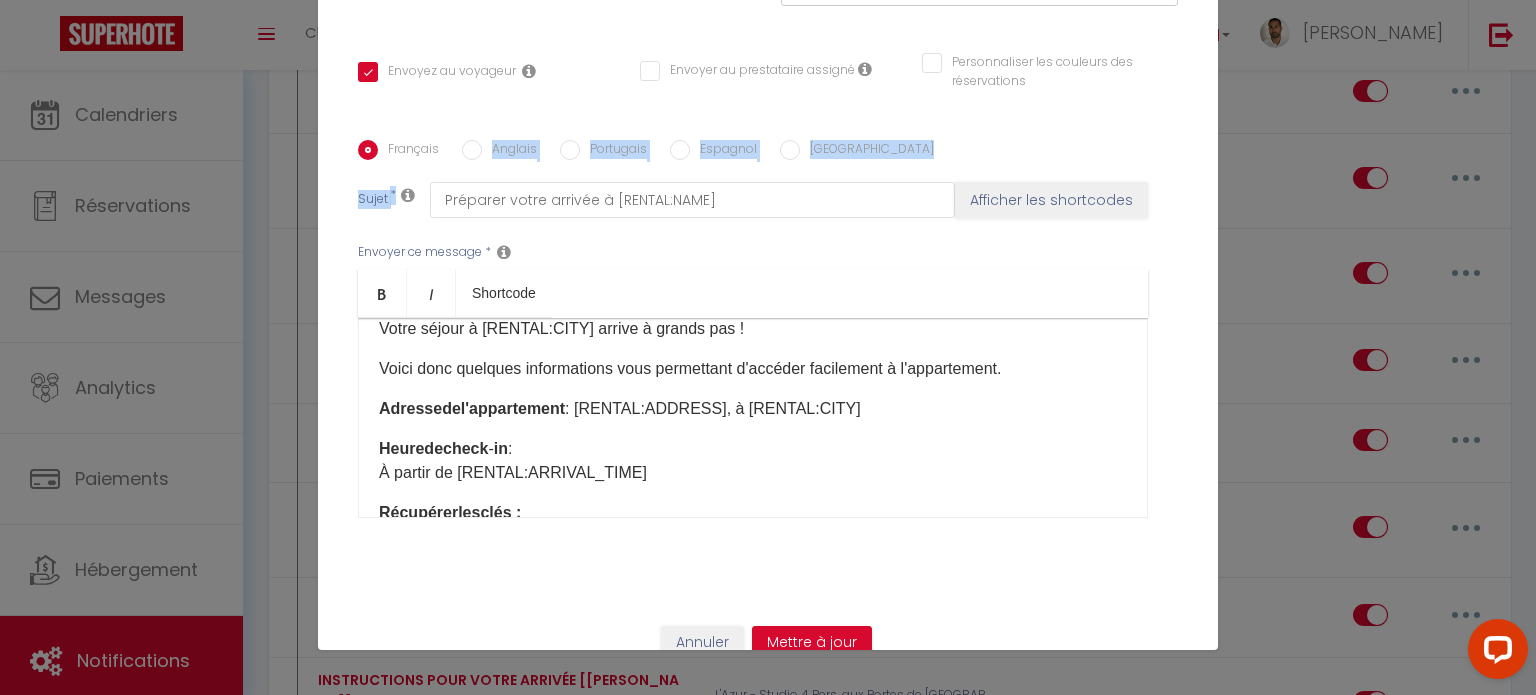 drag, startPoint x: 476, startPoint y: 134, endPoint x: 475, endPoint y: 119, distance: 15.033297 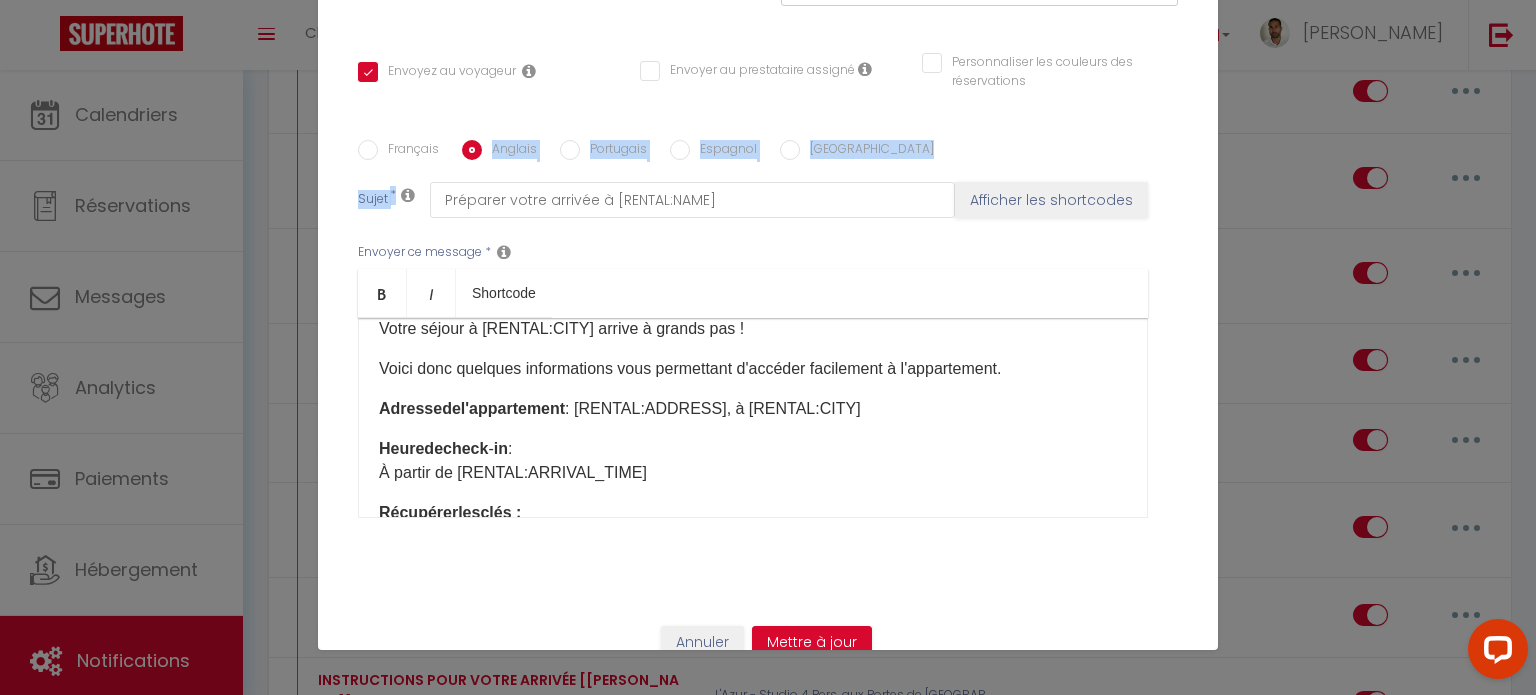 checkbox on "true" 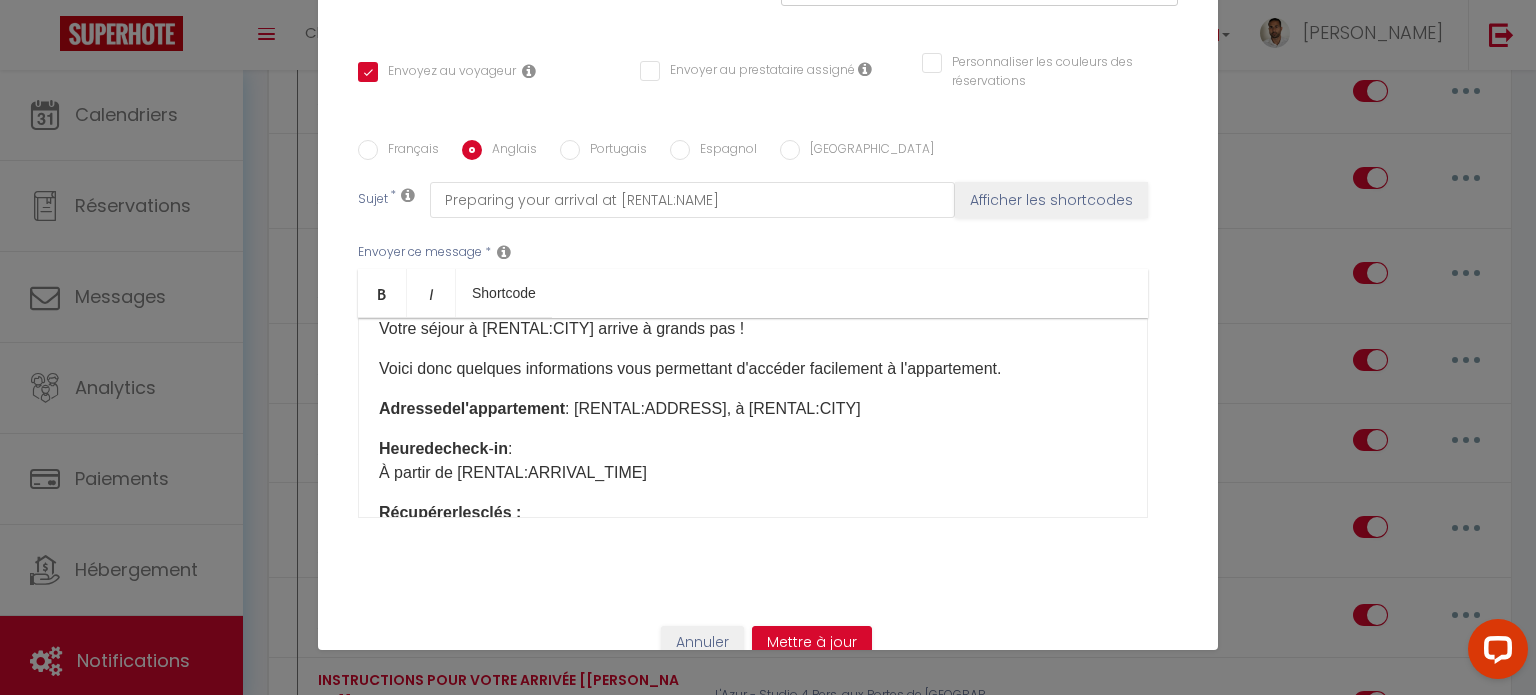 scroll, scrollTop: 0, scrollLeft: 0, axis: both 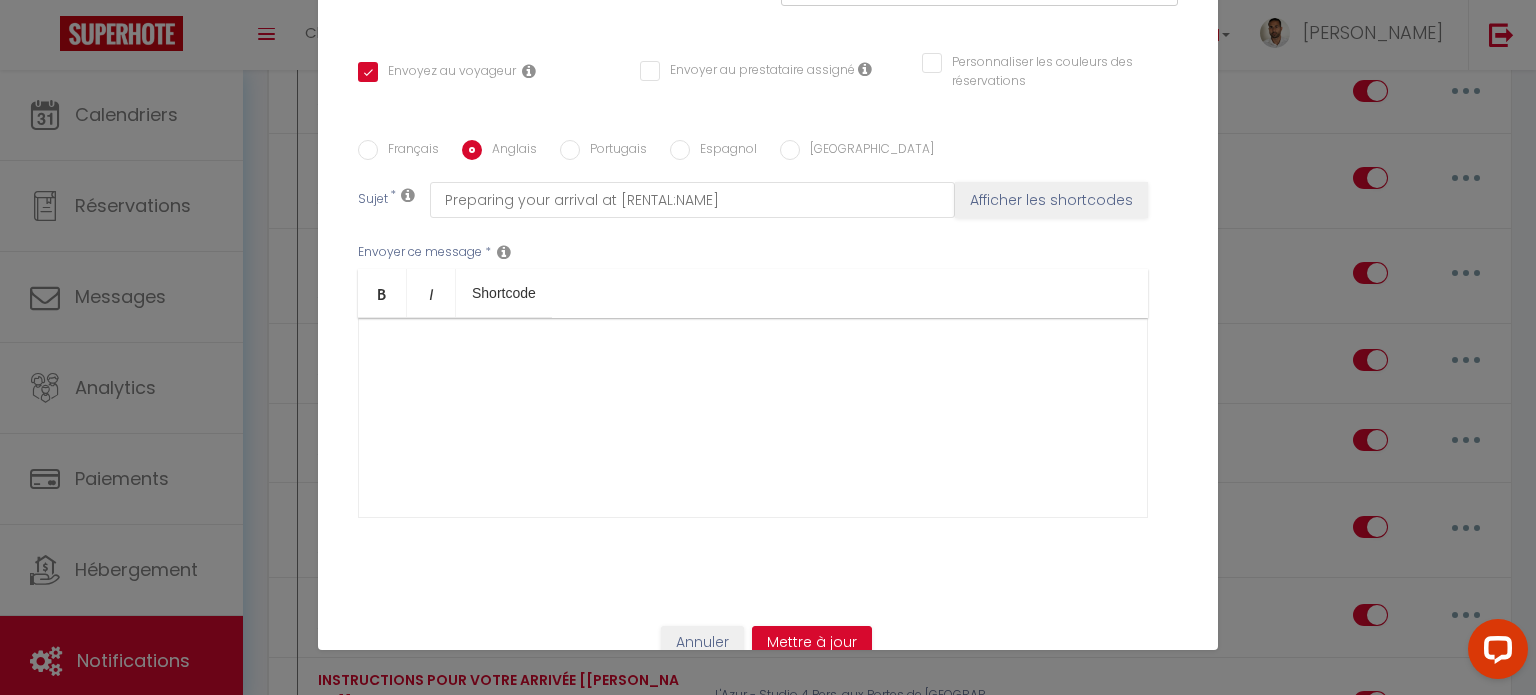 click on "Portugais" at bounding box center (613, 151) 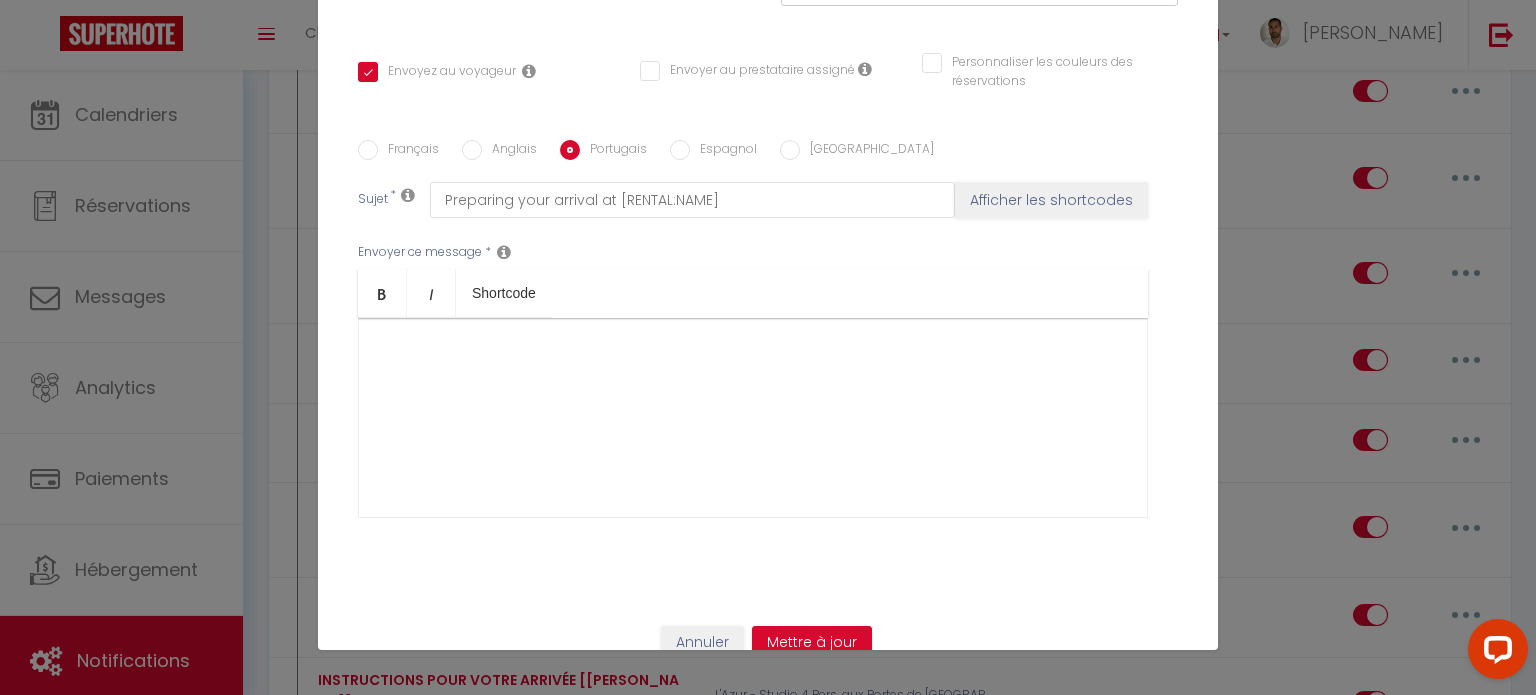 checkbox on "true" 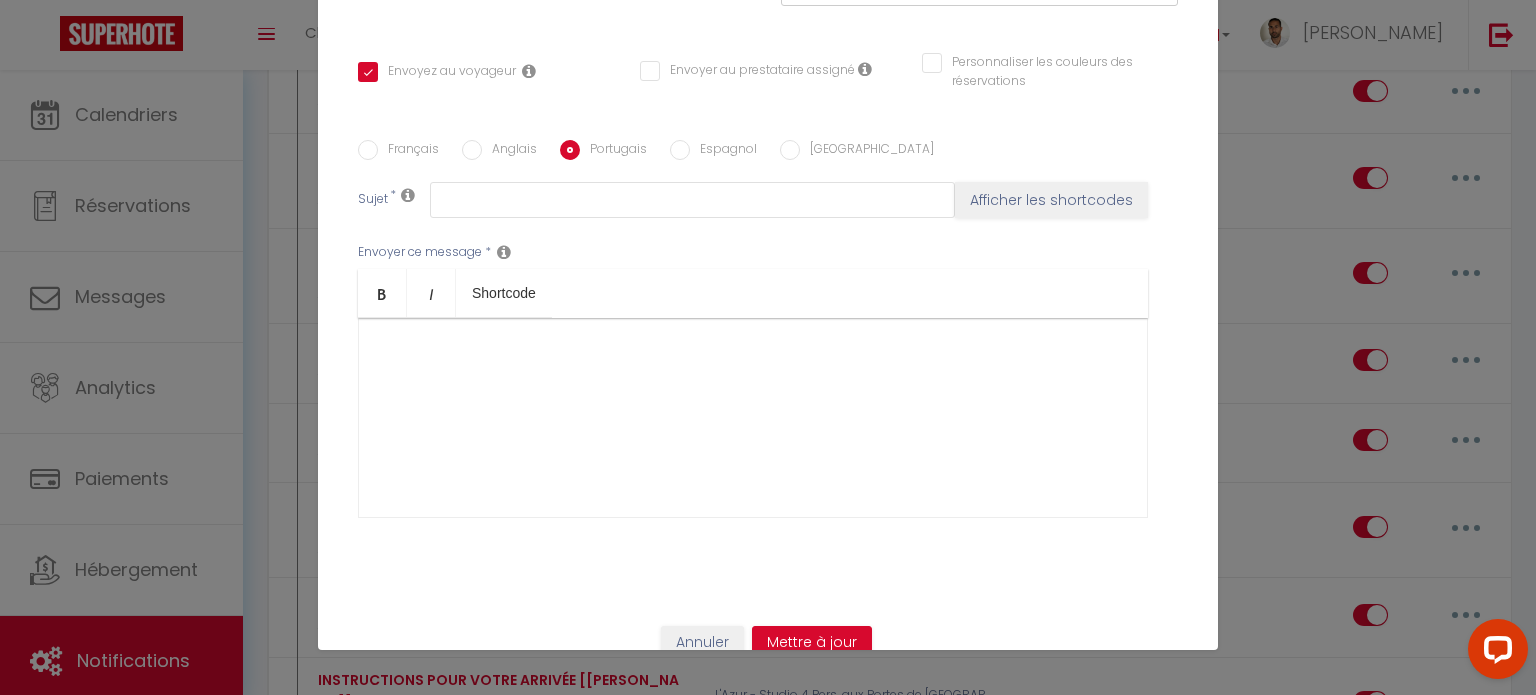 click on "Espagnol" at bounding box center [680, 150] 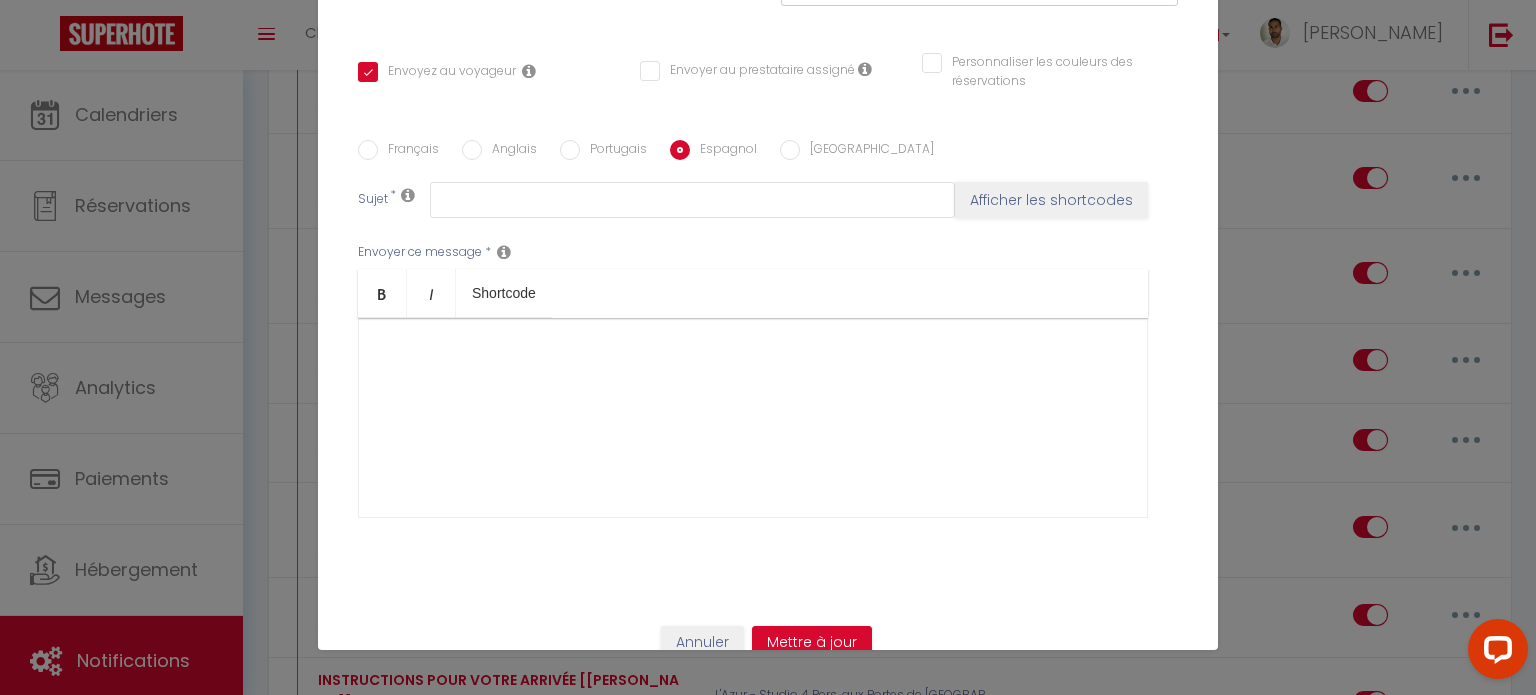 checkbox on "true" 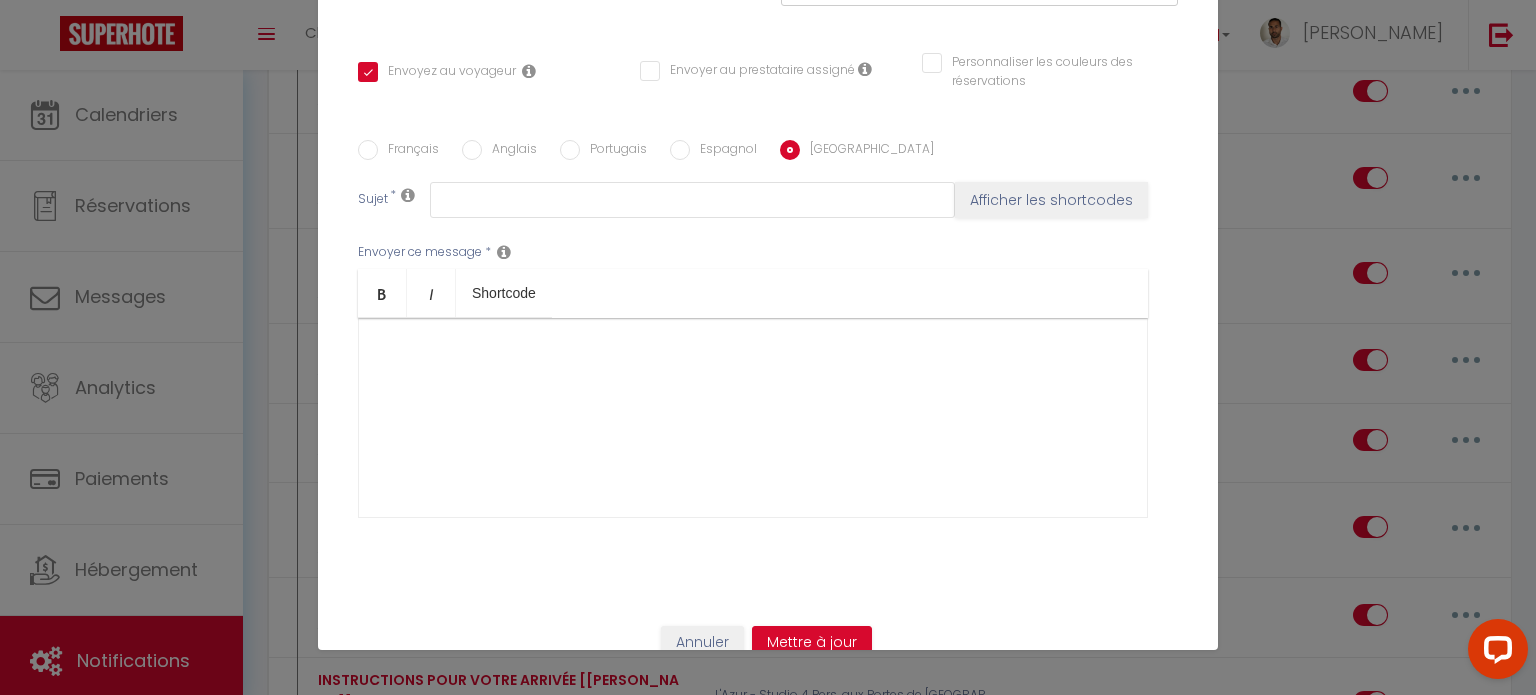checkbox on "true" 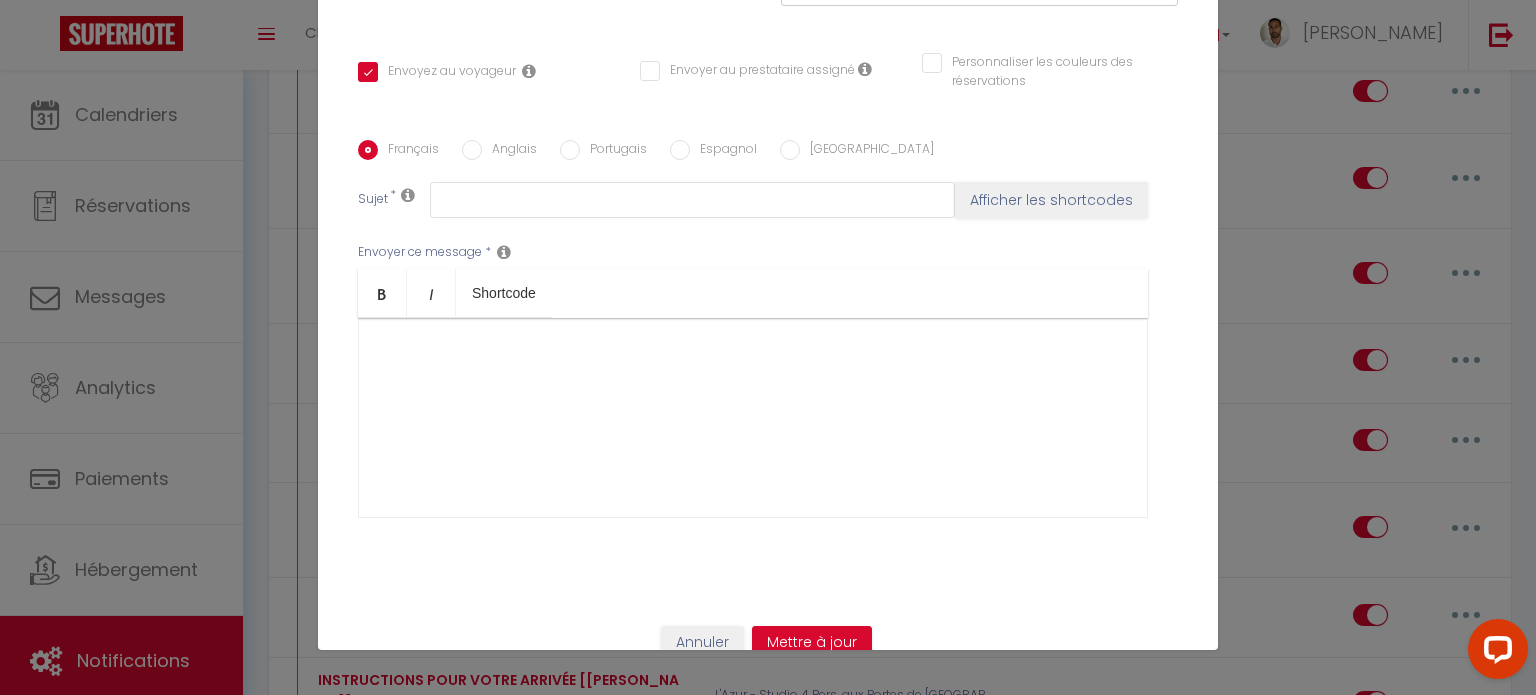 checkbox on "true" 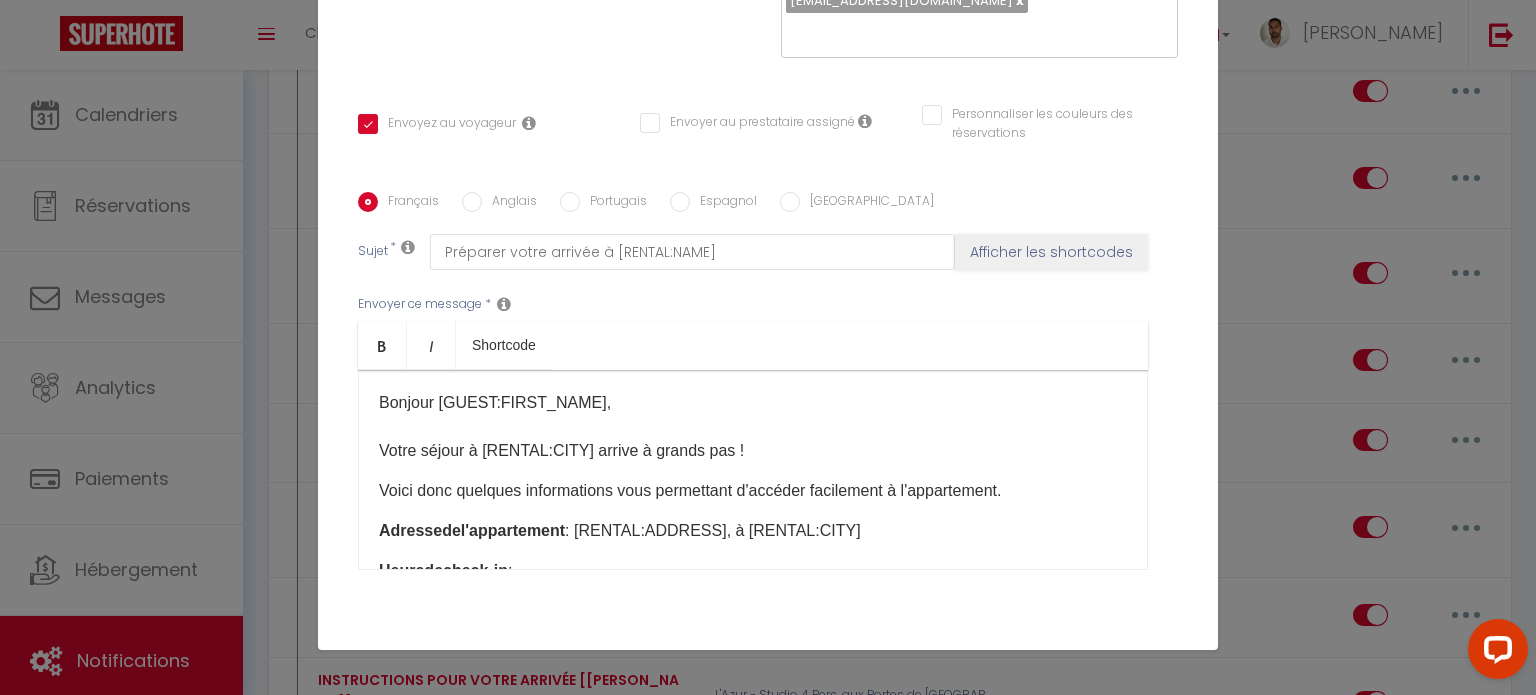 scroll, scrollTop: 424, scrollLeft: 0, axis: vertical 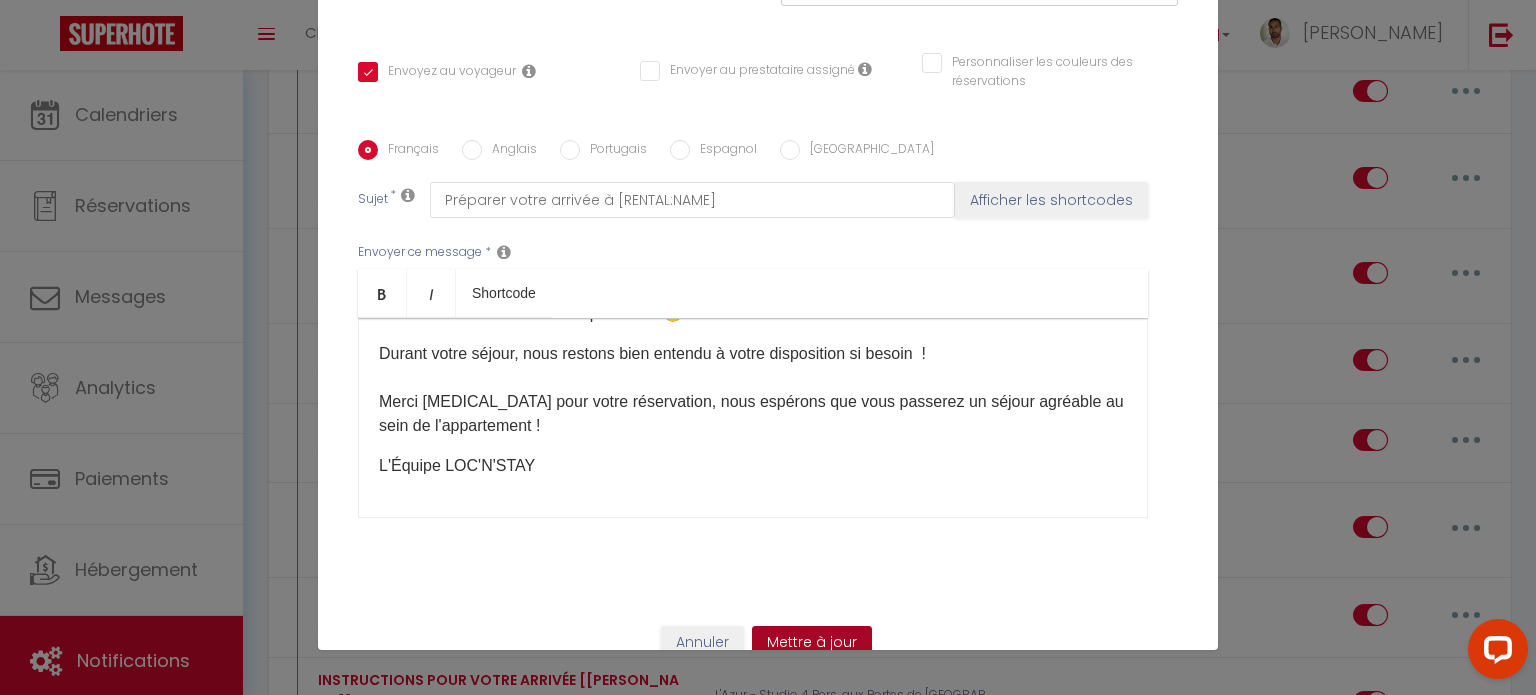 click on "Mettre à jour" at bounding box center (812, 643) 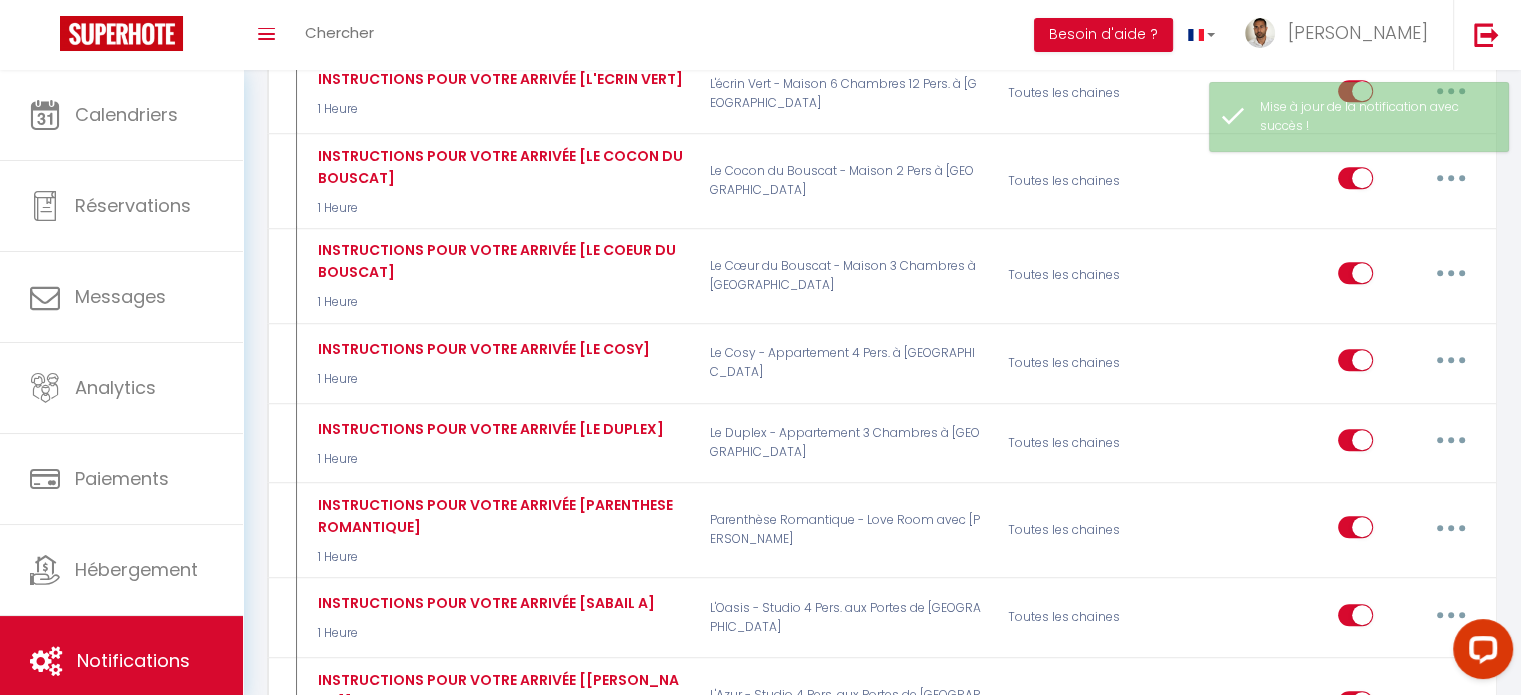 checkbox on "true" 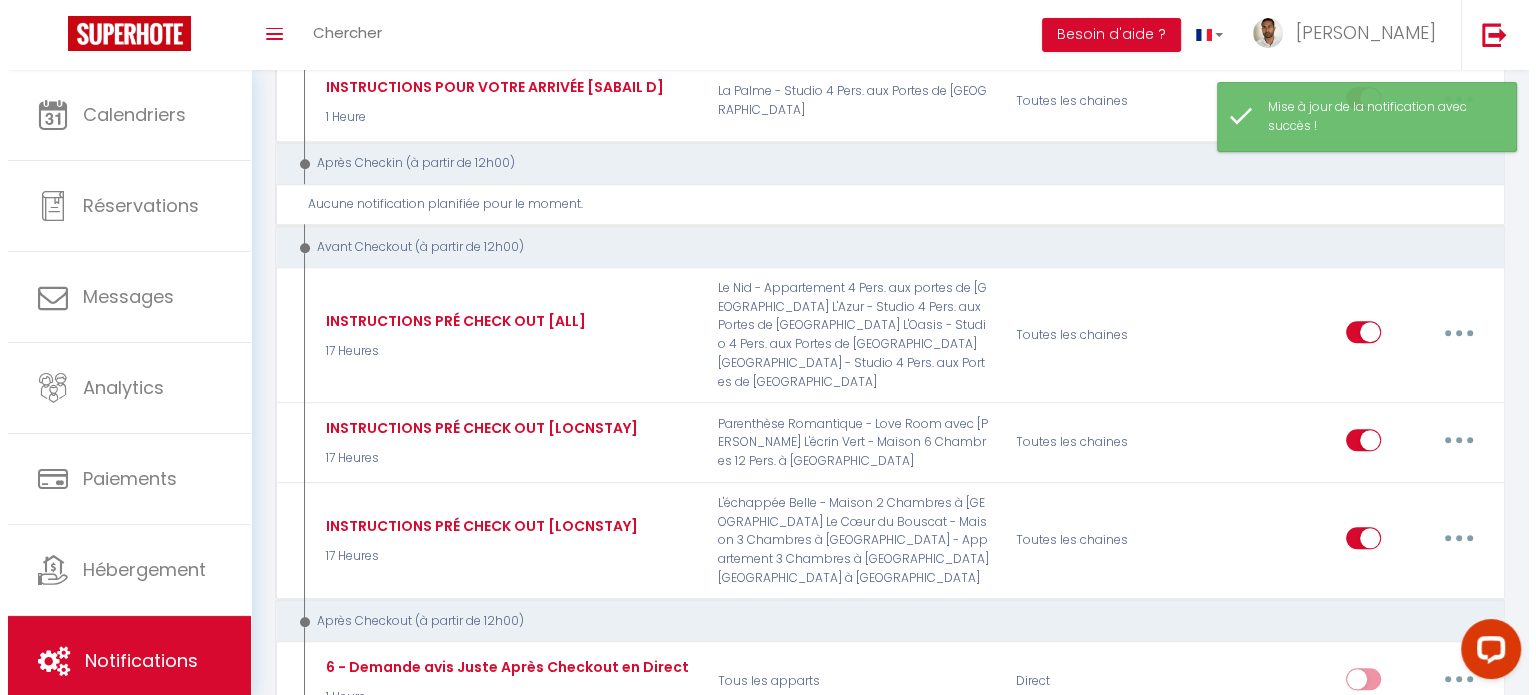 scroll, scrollTop: 1944, scrollLeft: 0, axis: vertical 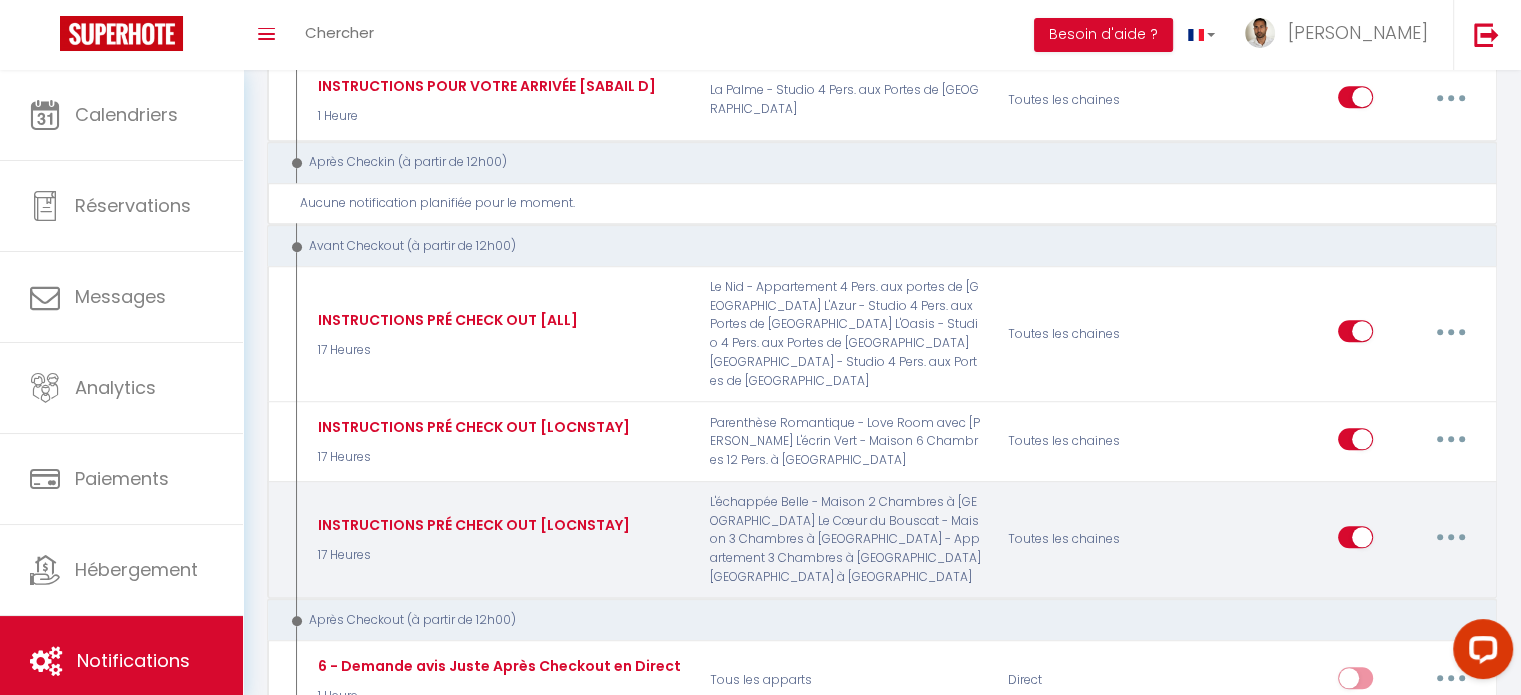 click at bounding box center (1451, 537) 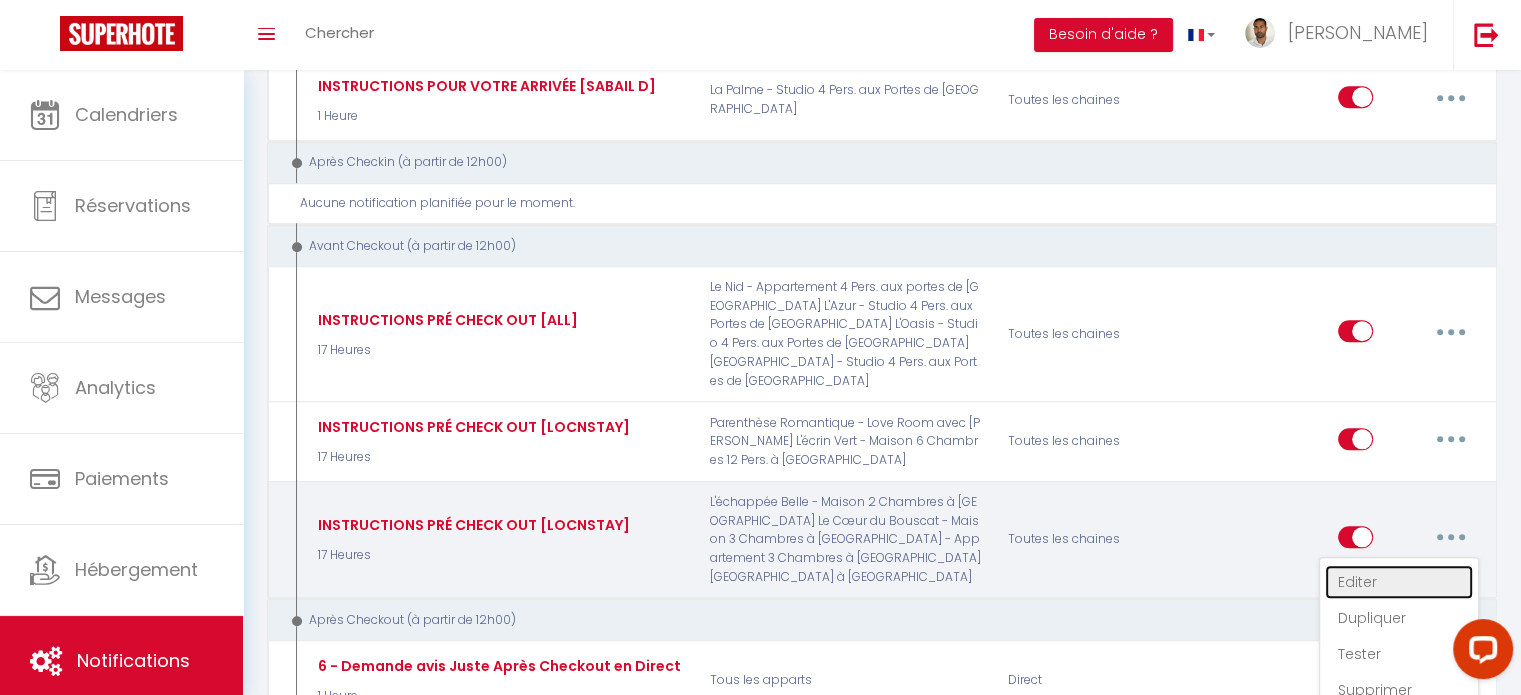 click on "Editer" at bounding box center [1399, 582] 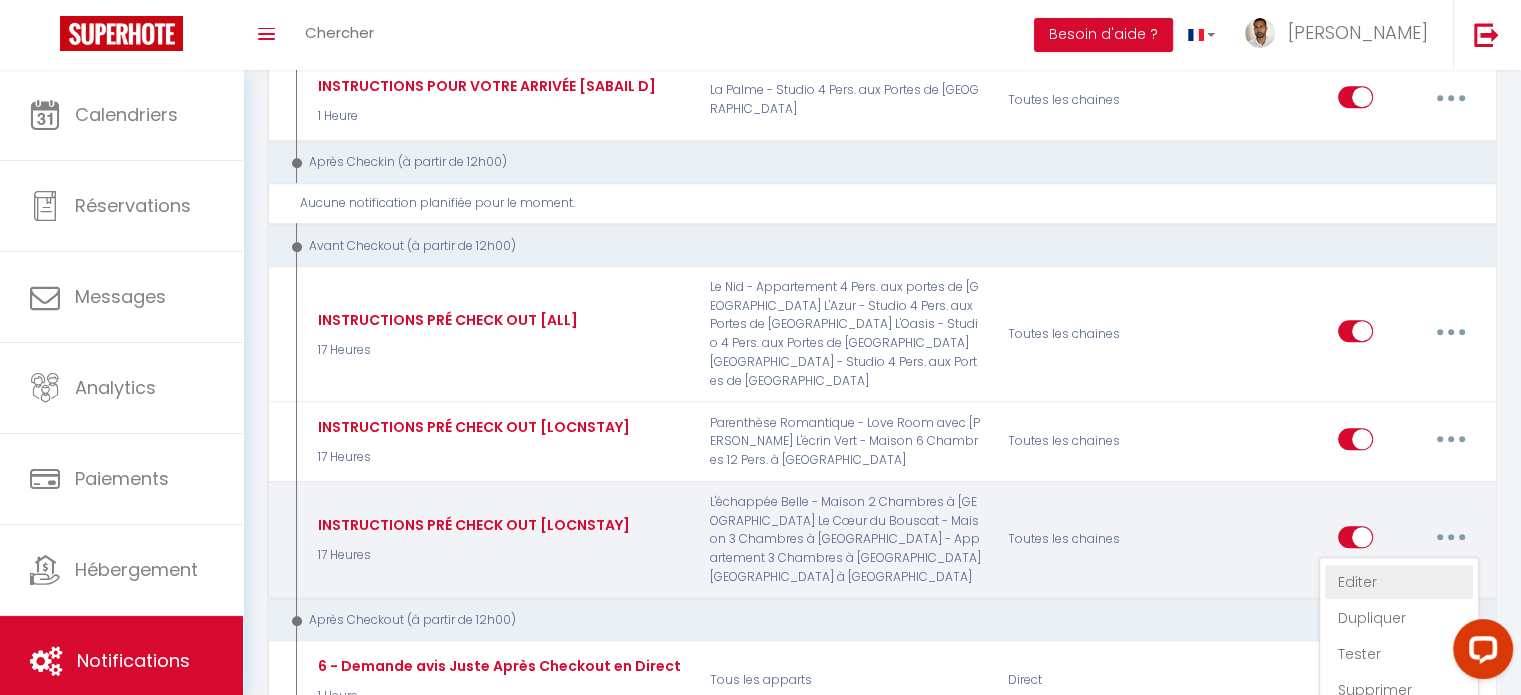 type on "INSTRUCTIONS PRÉ CHECK OUT [LOCNSTAY]" 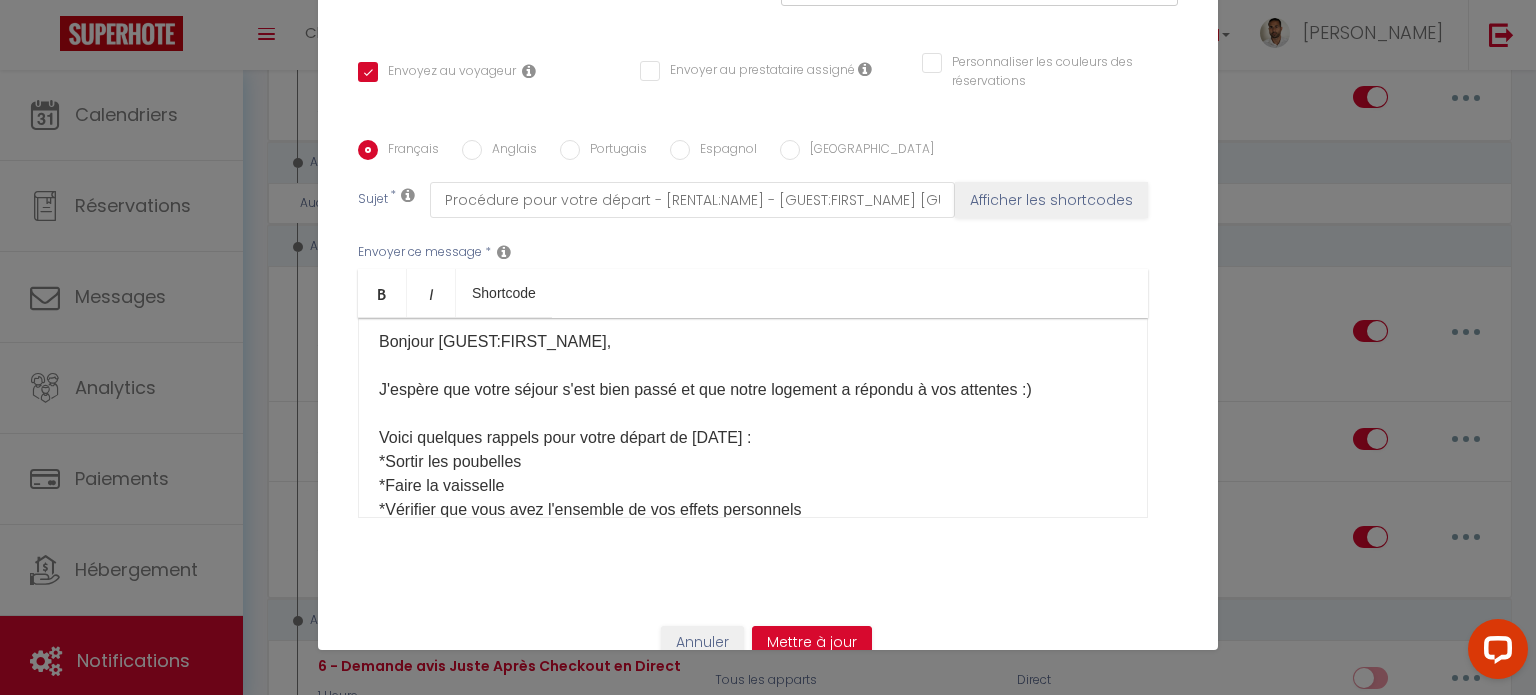 scroll, scrollTop: 0, scrollLeft: 0, axis: both 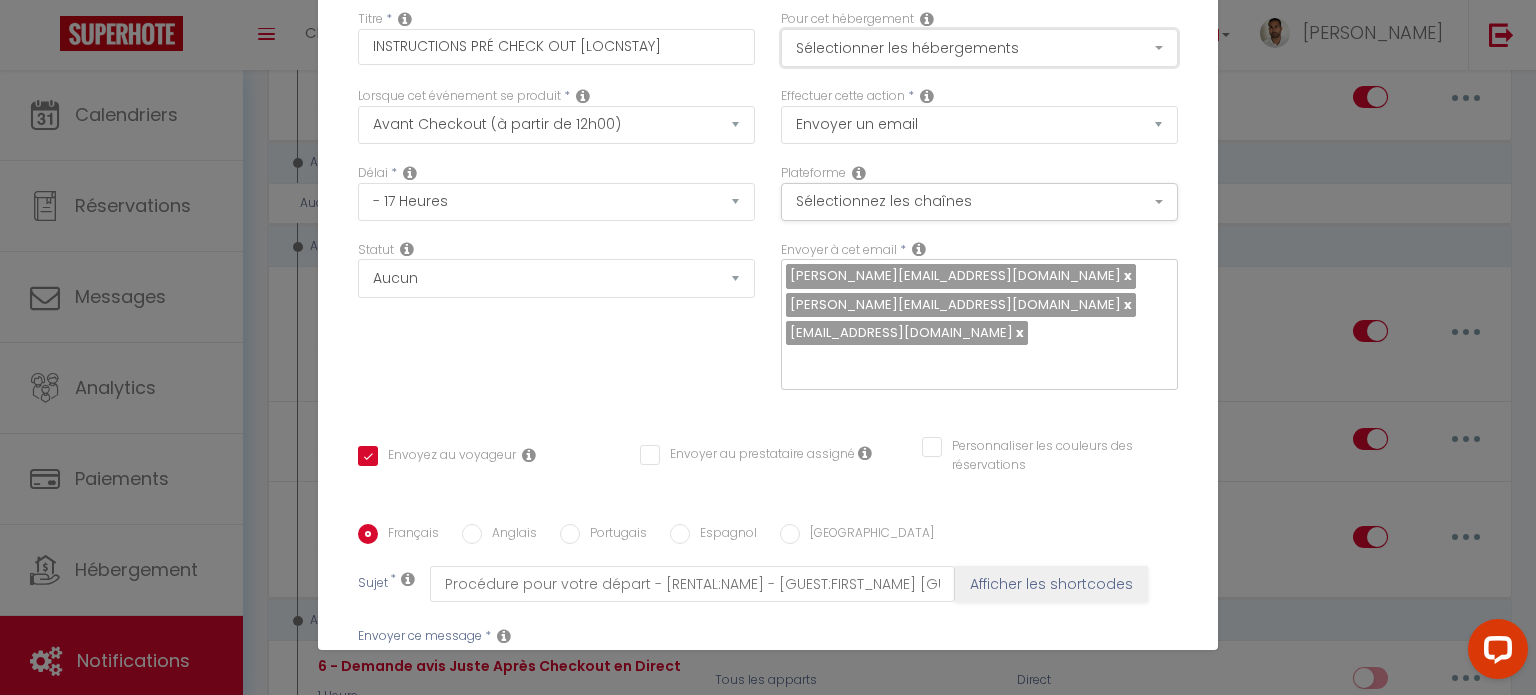click on "Sélectionner les hébergements" at bounding box center (979, 48) 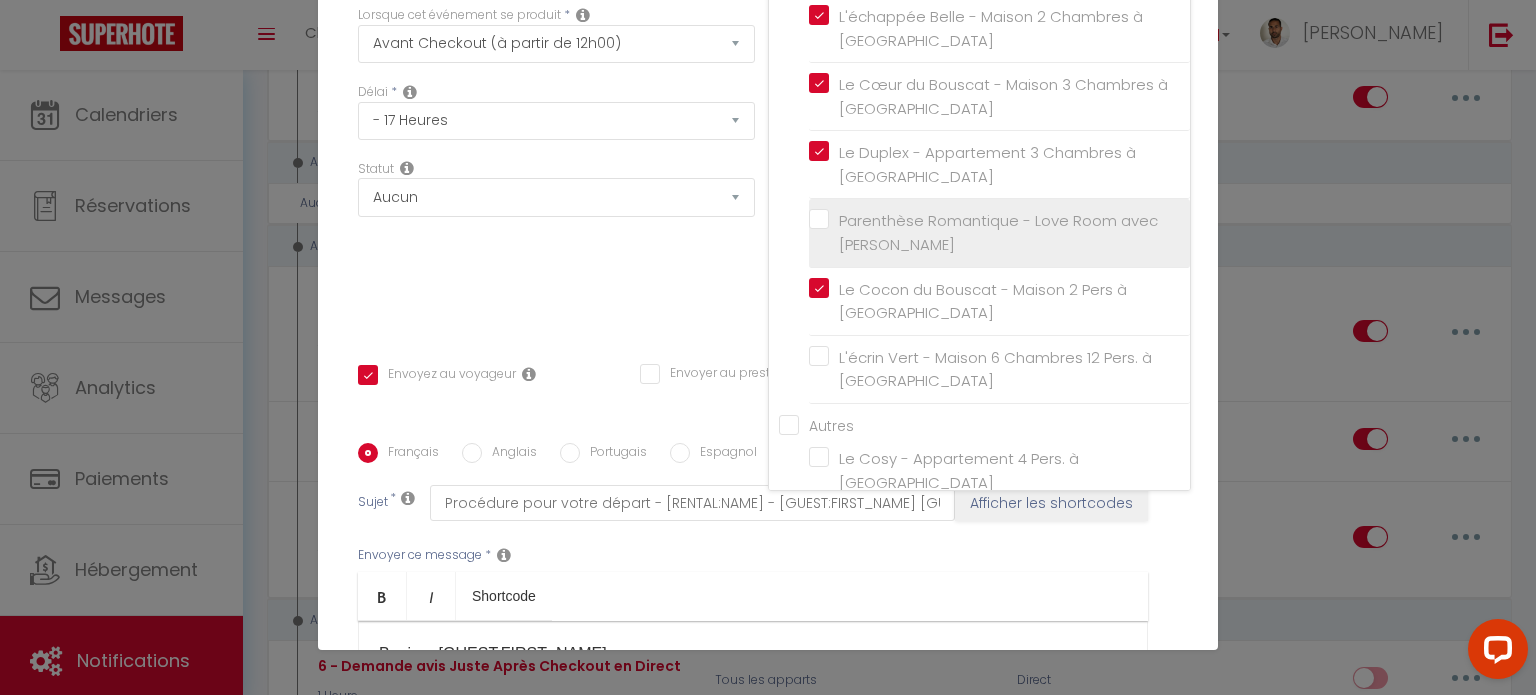 scroll, scrollTop: 151, scrollLeft: 0, axis: vertical 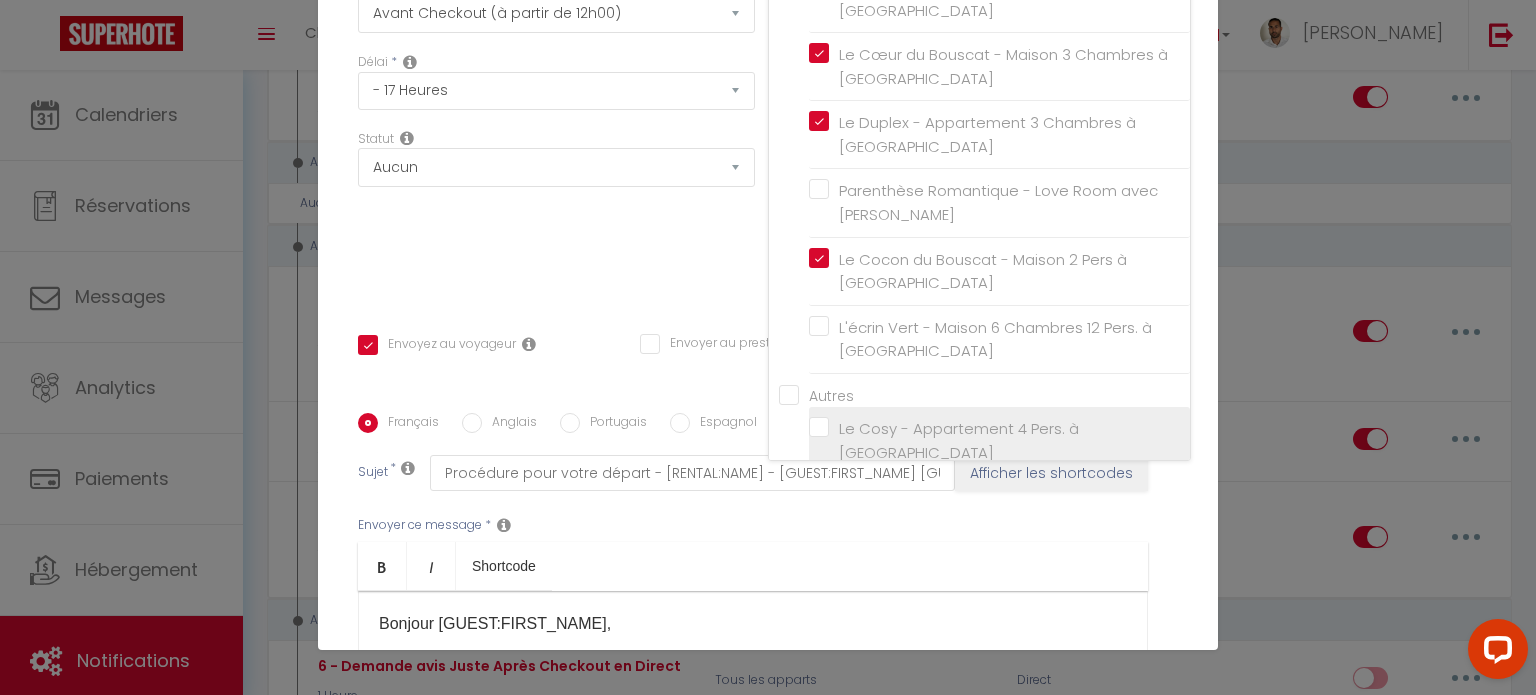 click on "Le Cosy - Appartement 4 Pers. à [GEOGRAPHIC_DATA]" at bounding box center [999, 441] 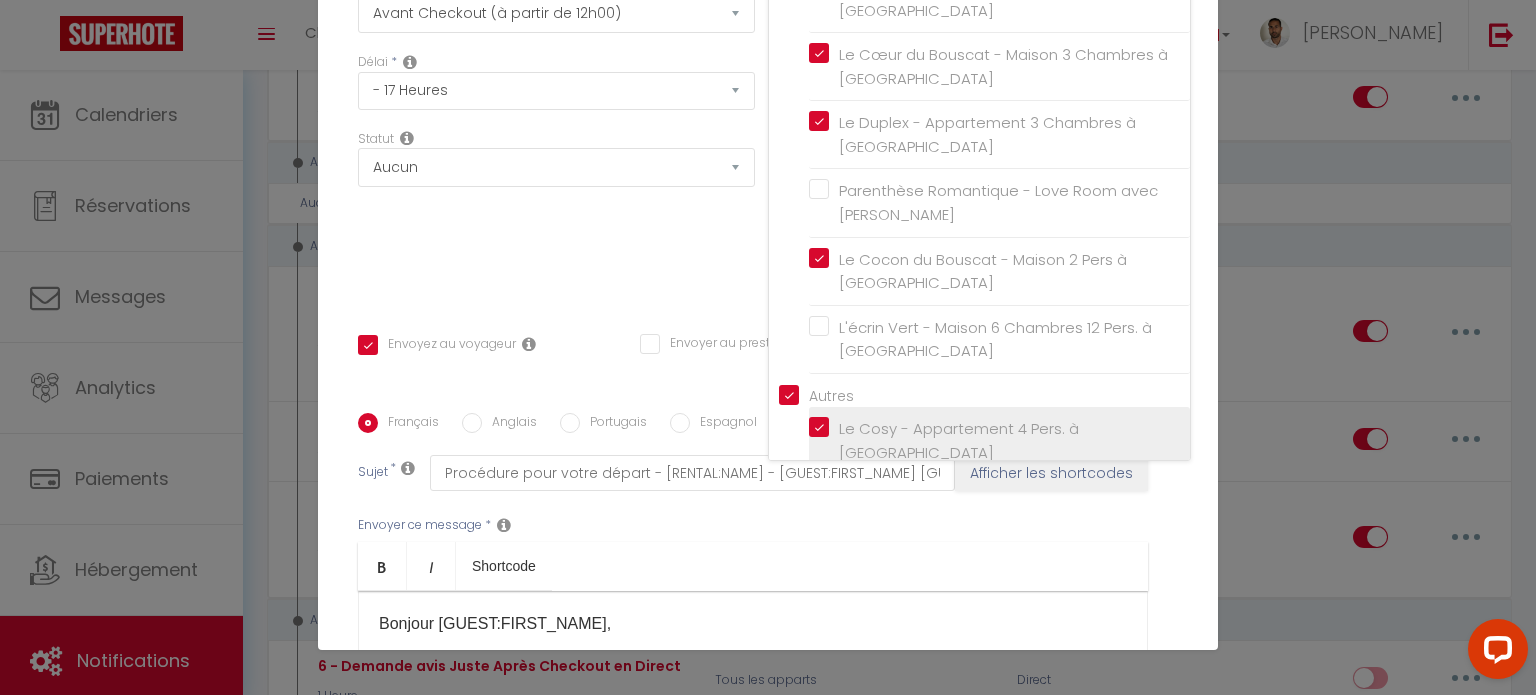 checkbox on "false" 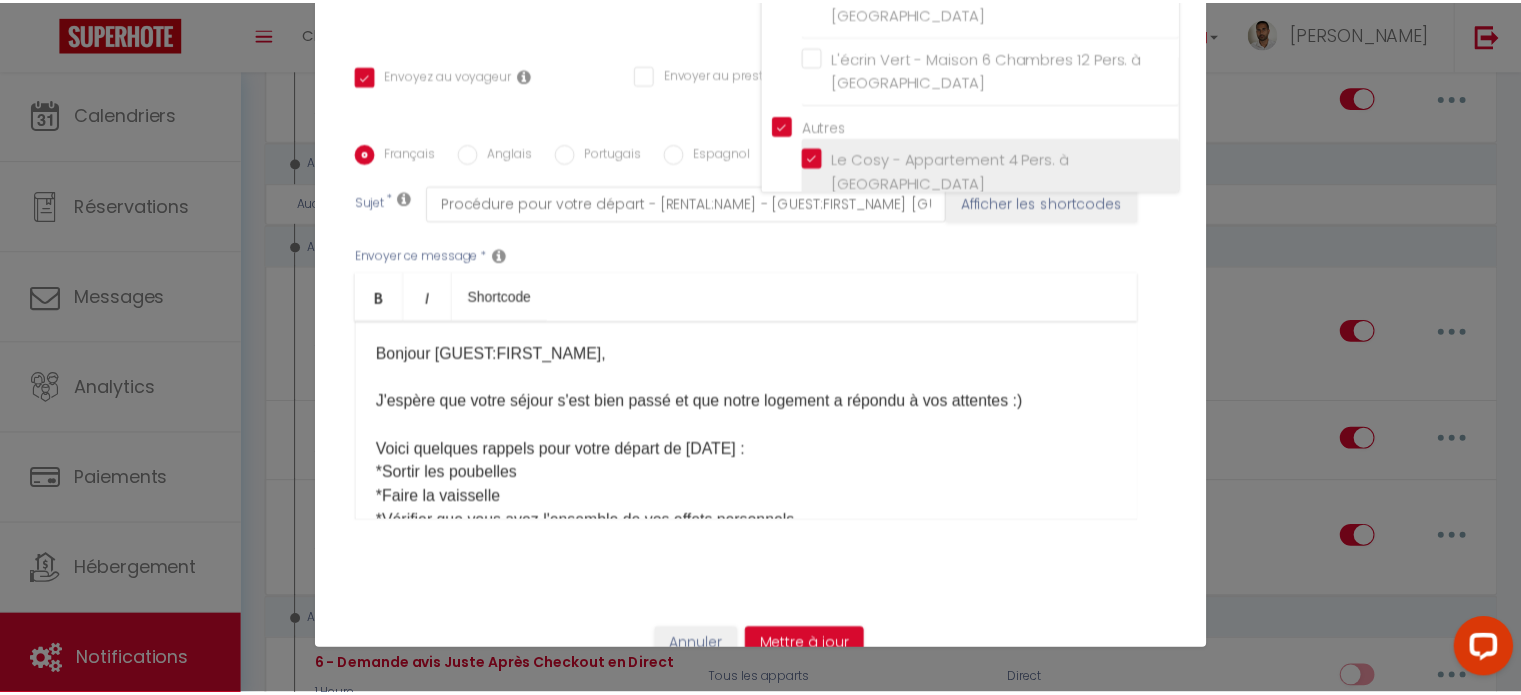 scroll, scrollTop: 423, scrollLeft: 0, axis: vertical 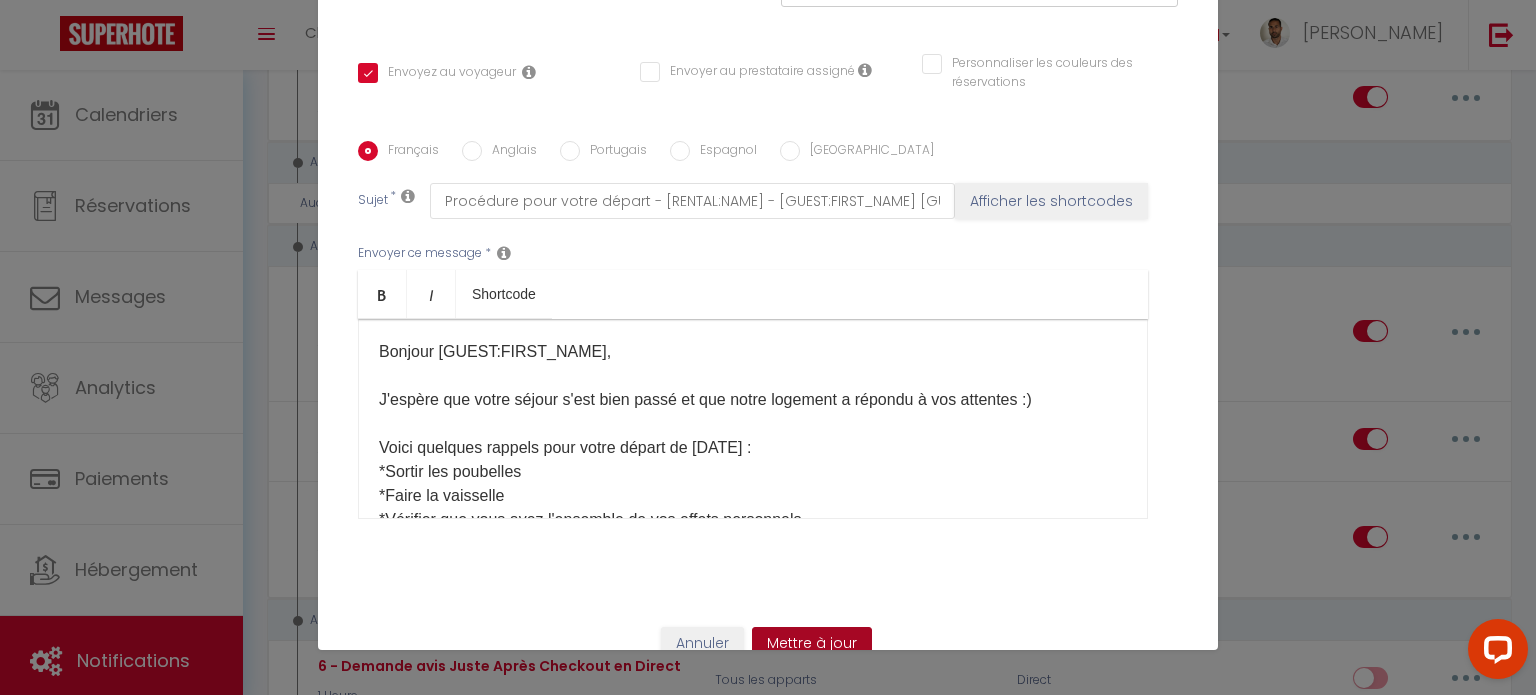 click on "Mettre à jour" at bounding box center (812, 644) 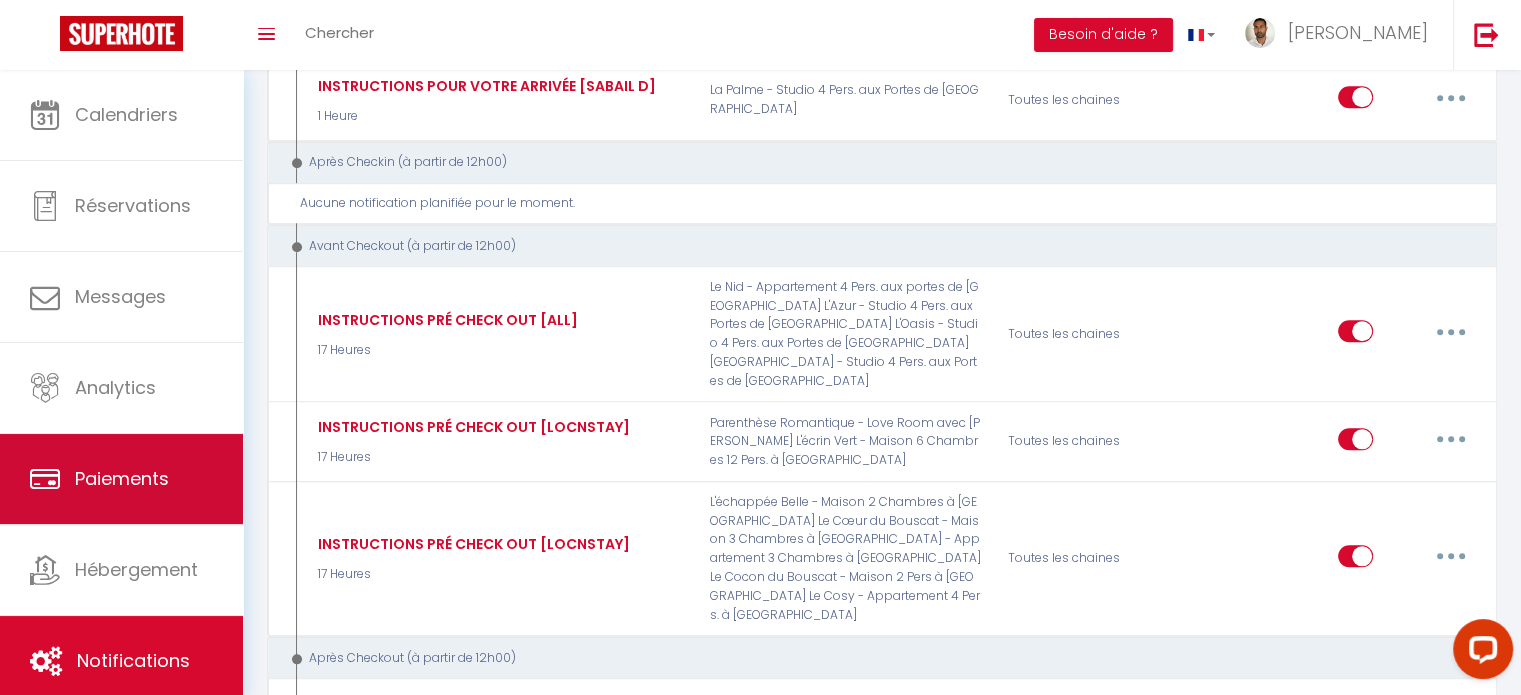 scroll, scrollTop: 6, scrollLeft: 0, axis: vertical 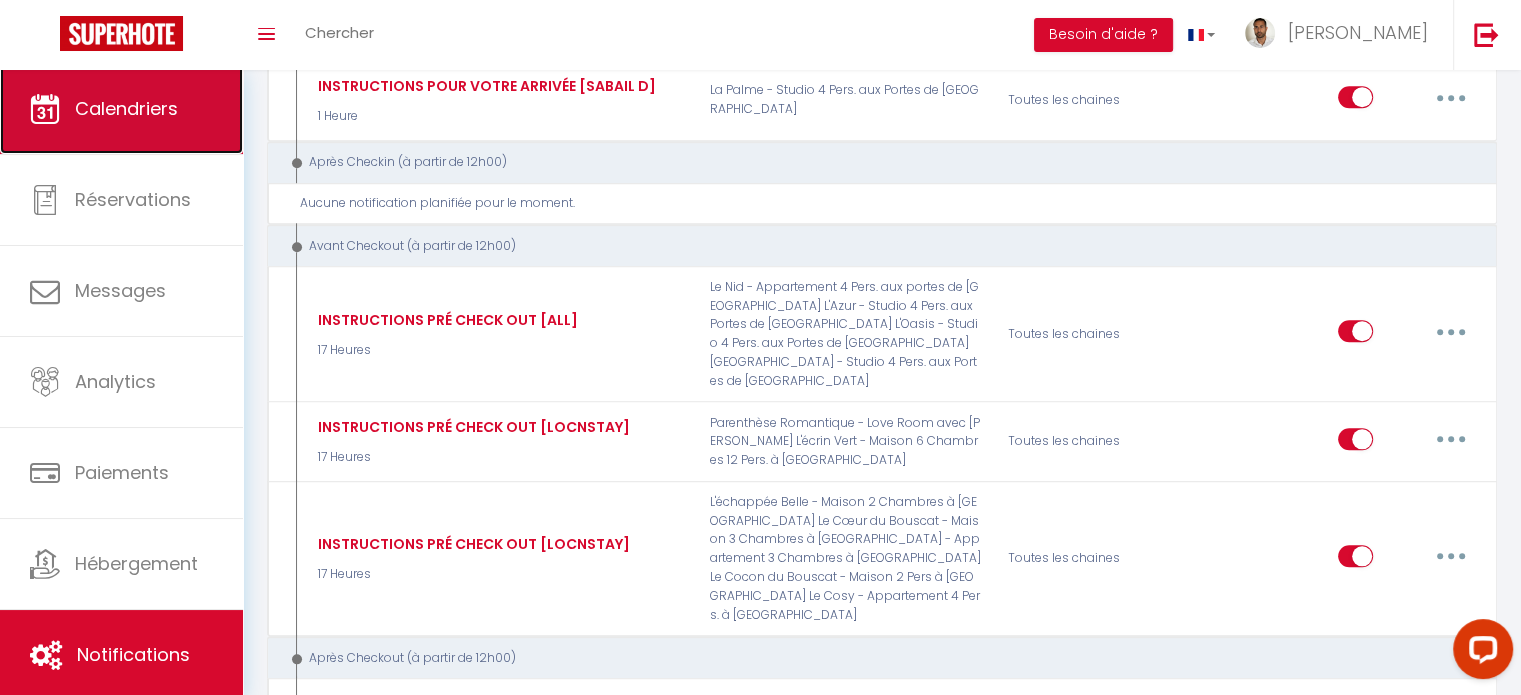 click on "Calendriers" at bounding box center [126, 108] 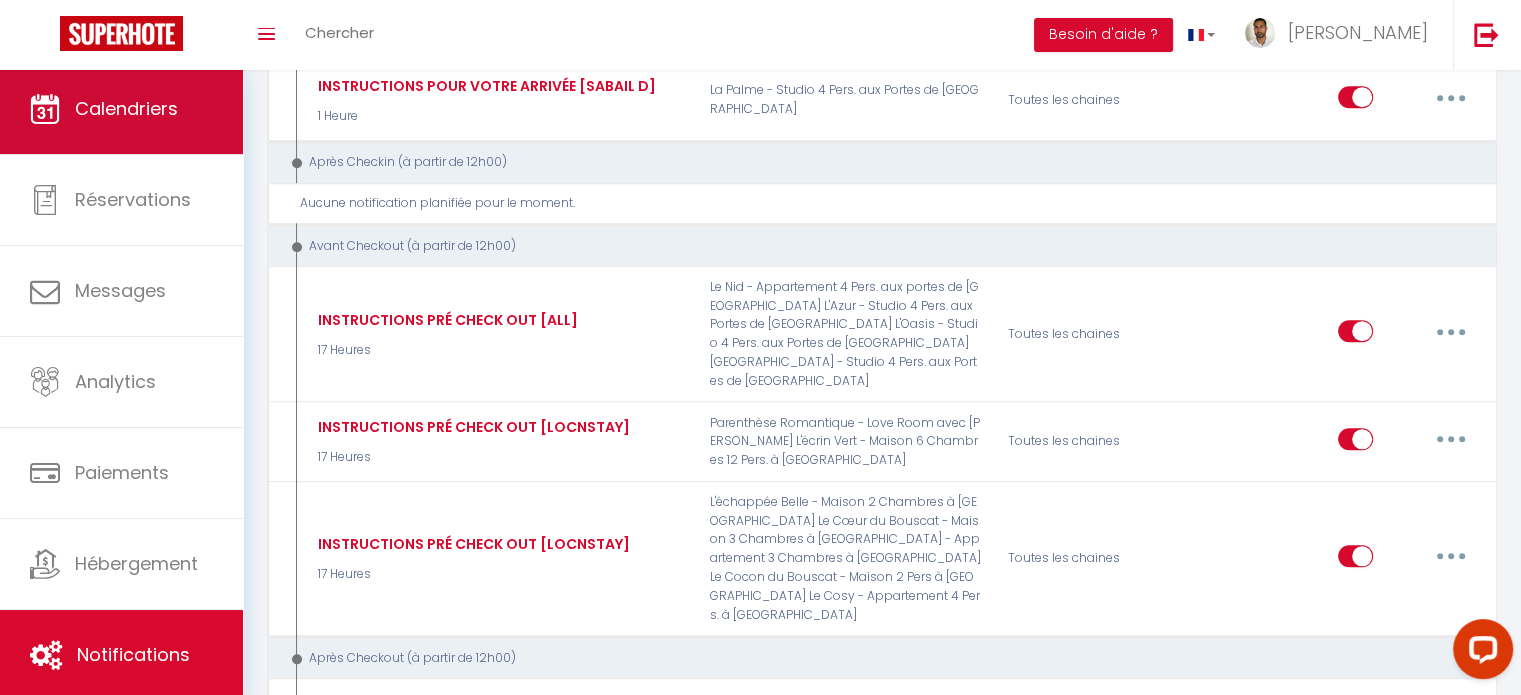 scroll, scrollTop: 0, scrollLeft: 0, axis: both 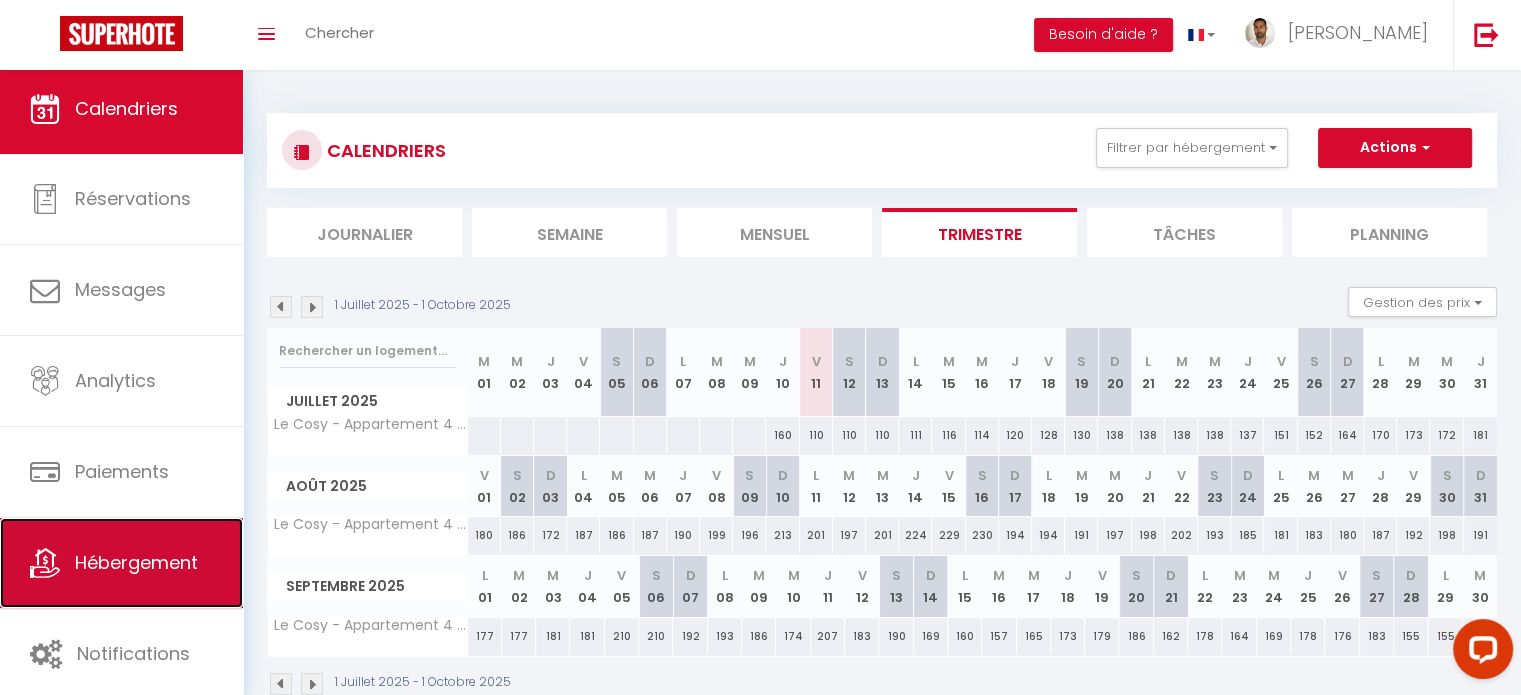 click on "Hébergement" at bounding box center [121, 563] 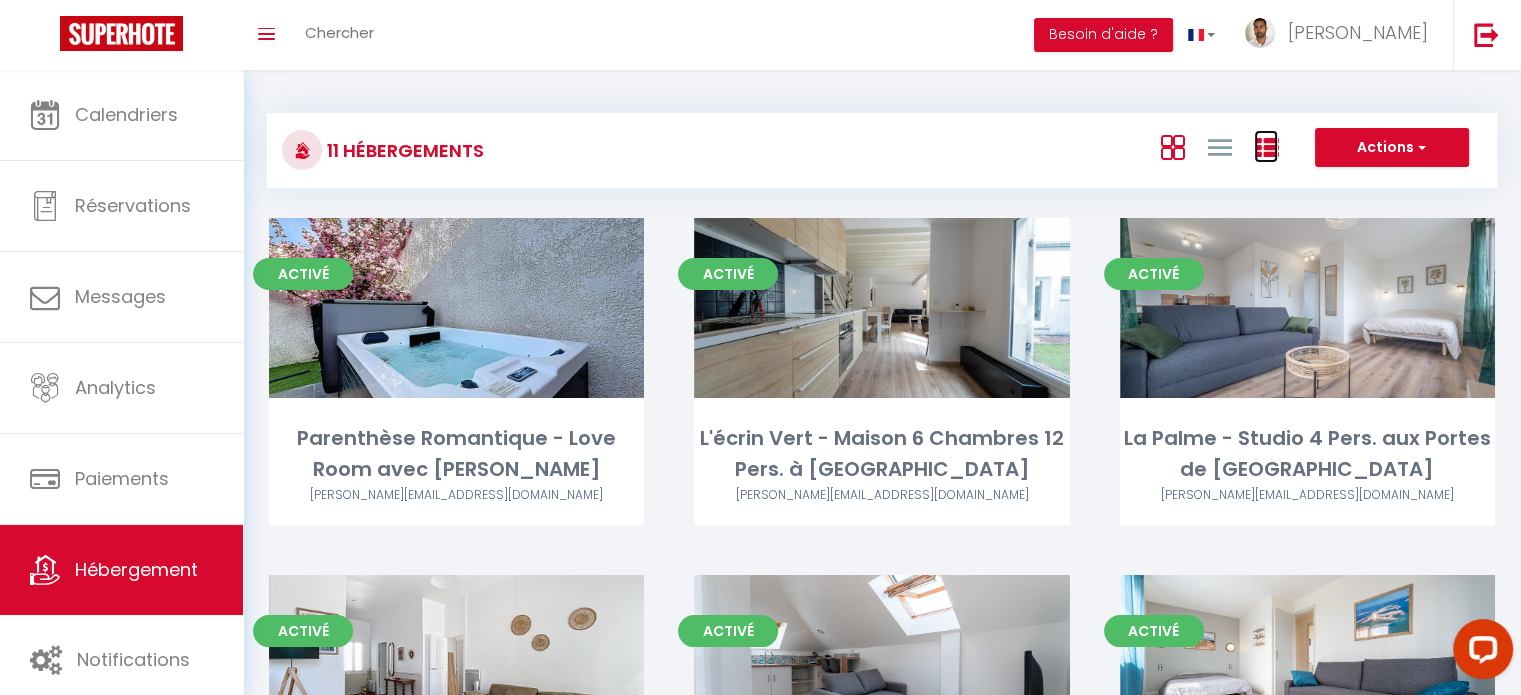 click at bounding box center (1266, 148) 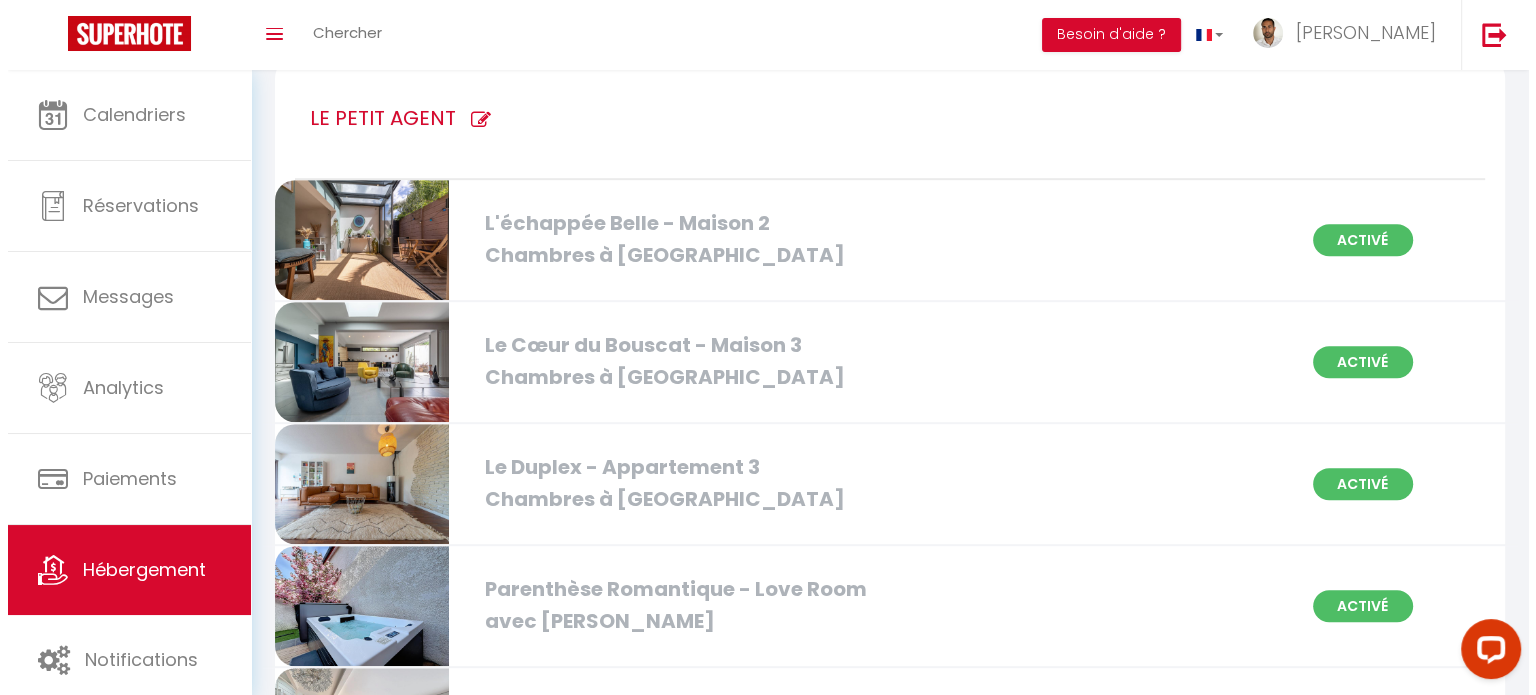 scroll, scrollTop: 970, scrollLeft: 0, axis: vertical 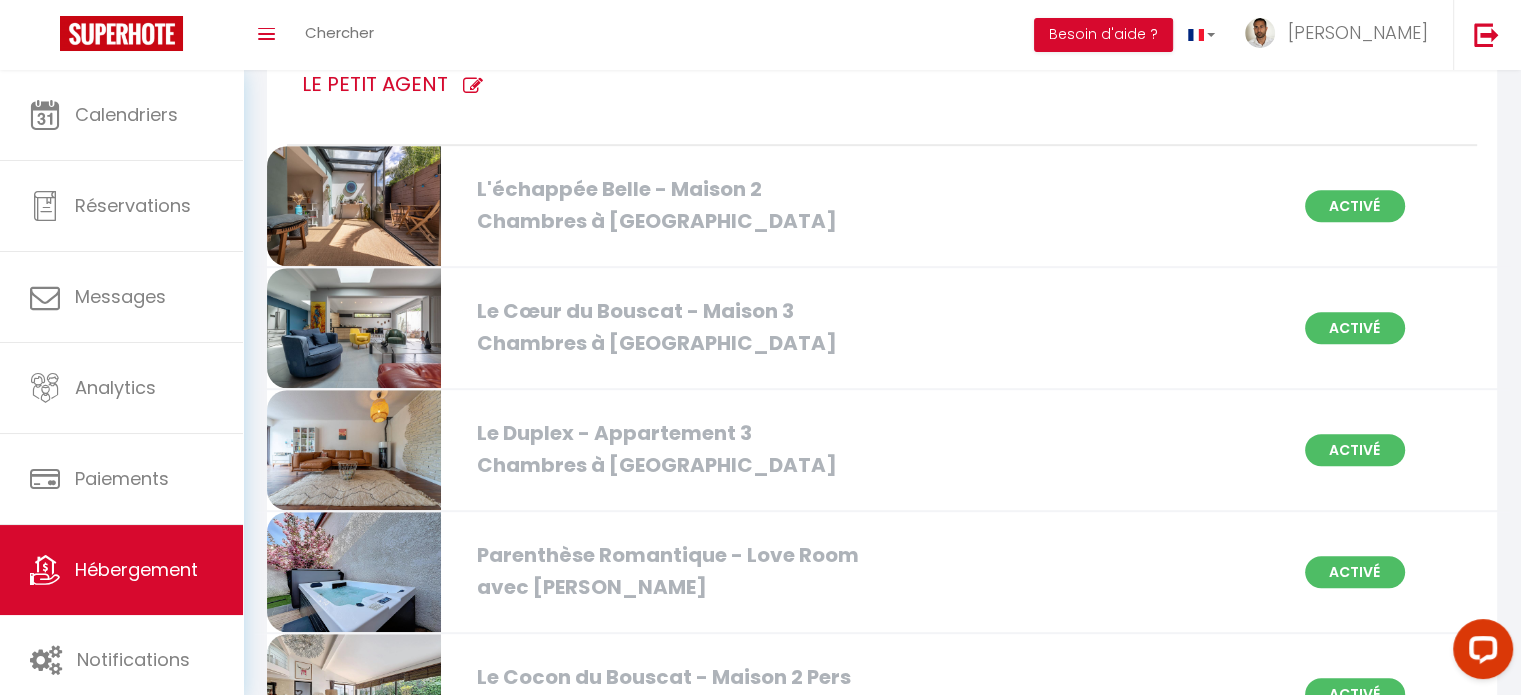 click at bounding box center [473, 86] 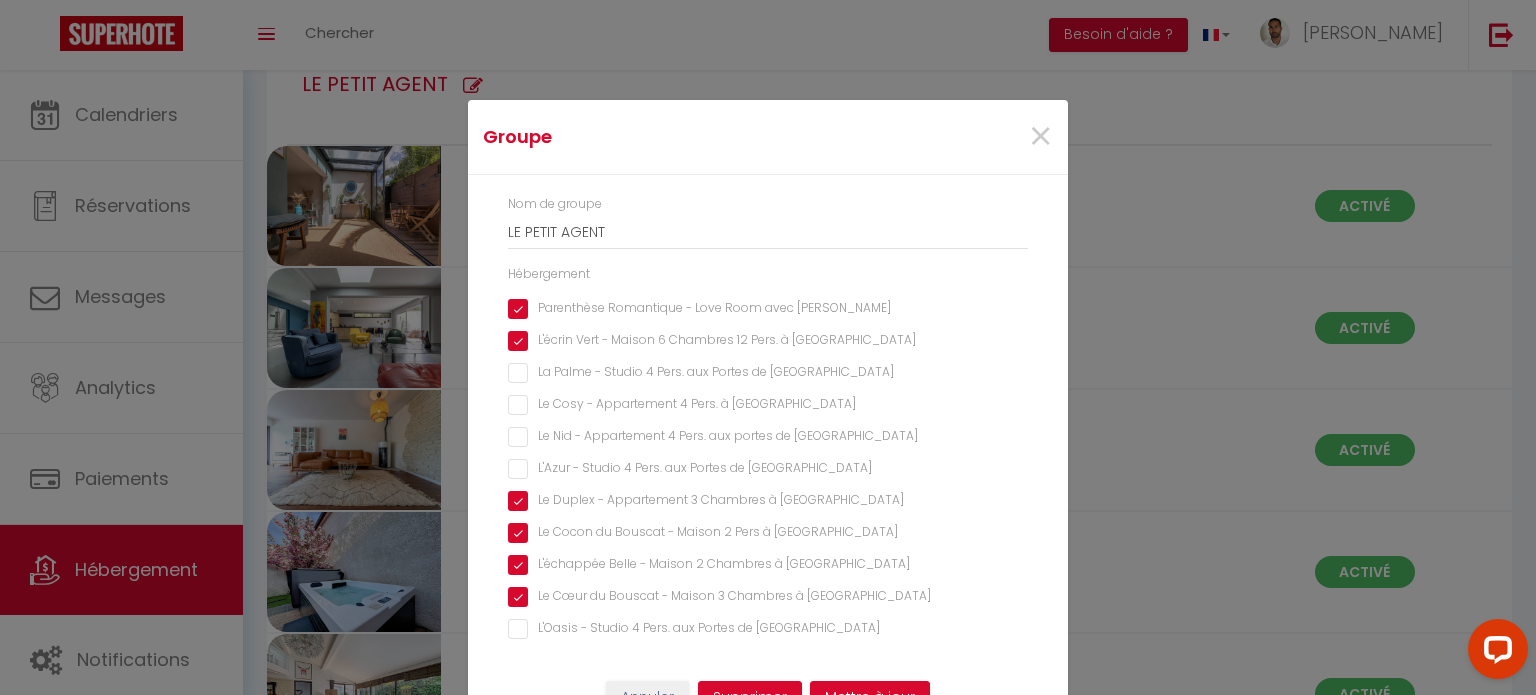 click on "Le Cosy - Appartement 4 Pers. à [GEOGRAPHIC_DATA]" at bounding box center (768, 405) 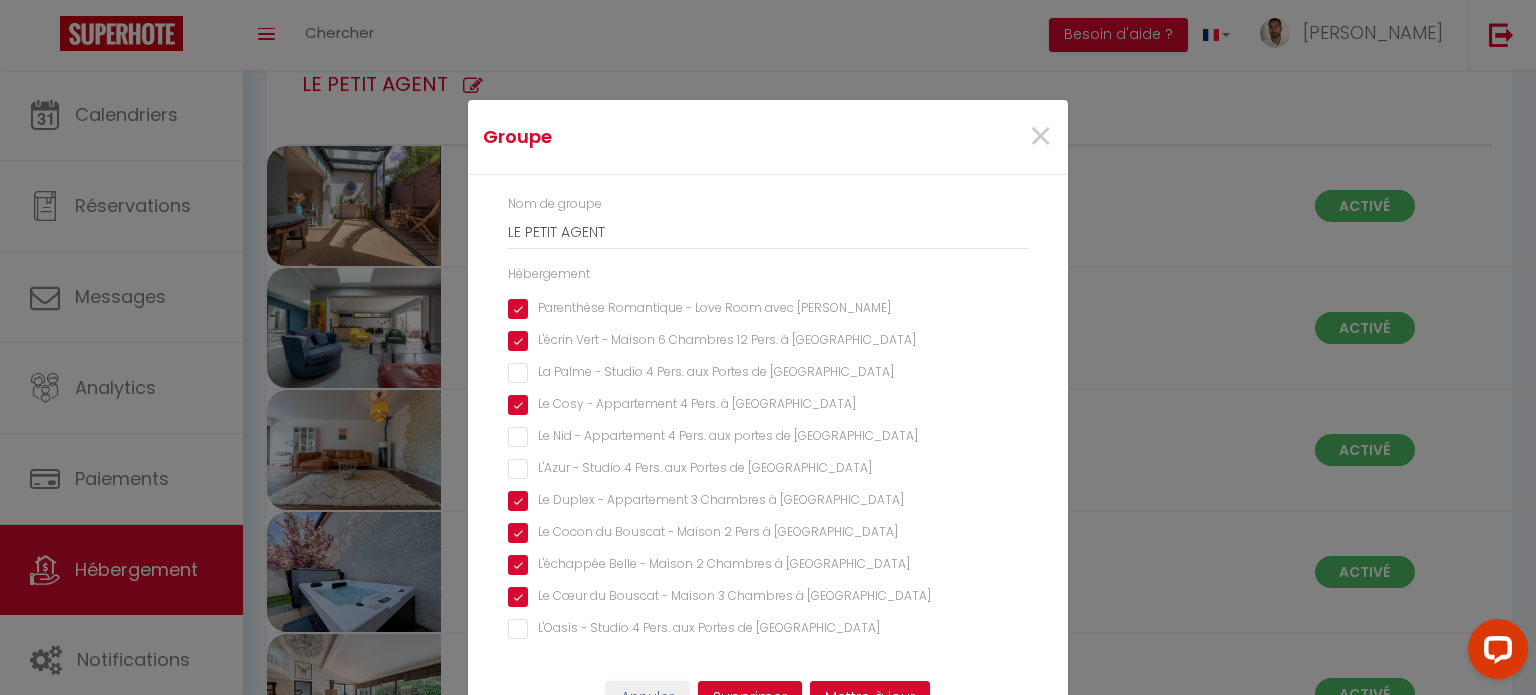 scroll, scrollTop: 5, scrollLeft: 0, axis: vertical 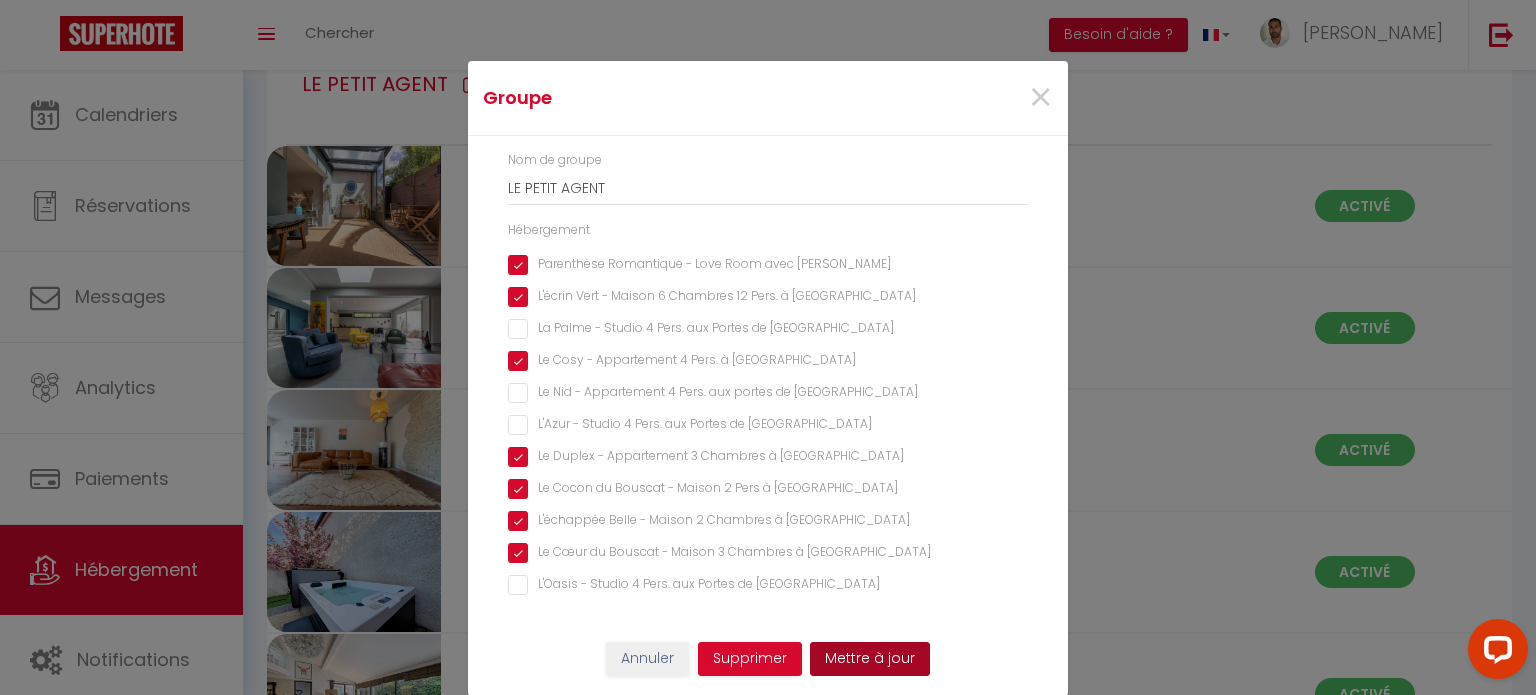 click on "Mettre à jour" at bounding box center (870, 659) 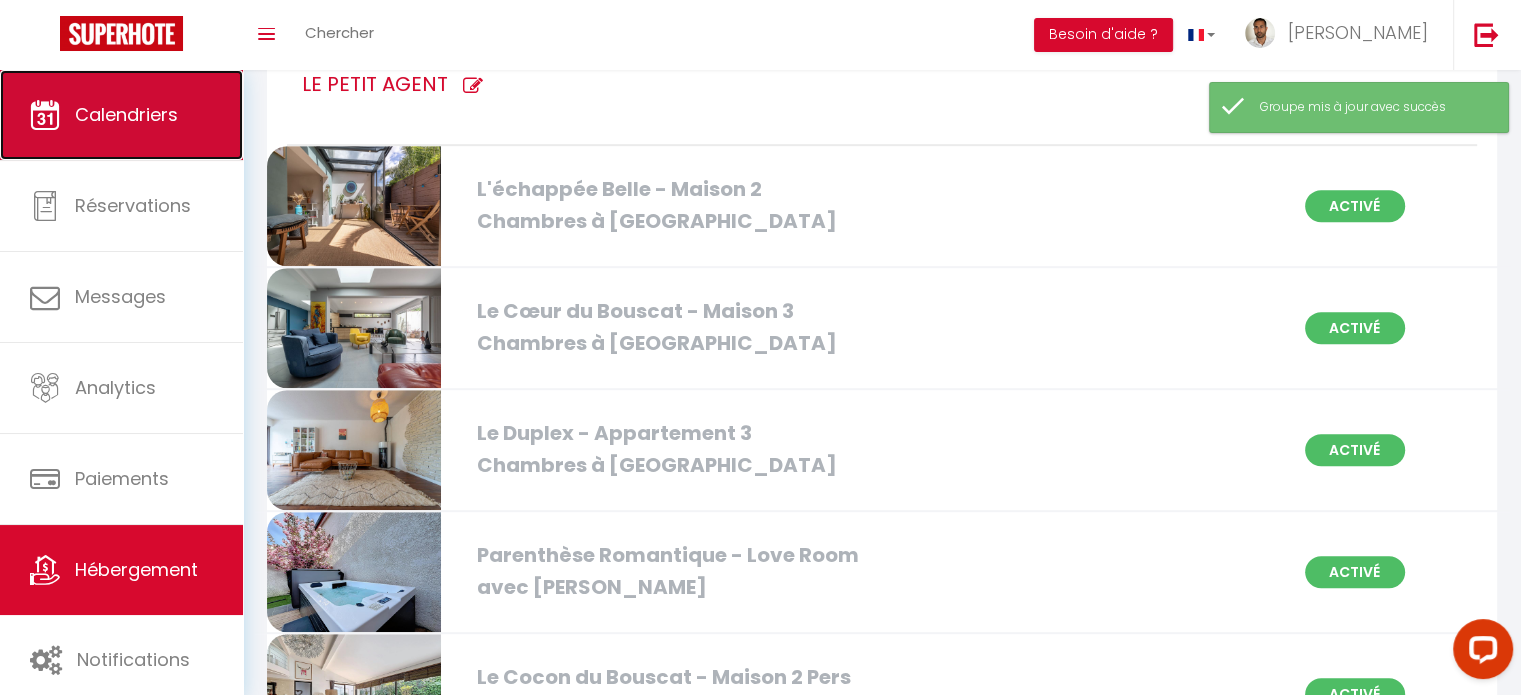 click on "Calendriers" at bounding box center [121, 115] 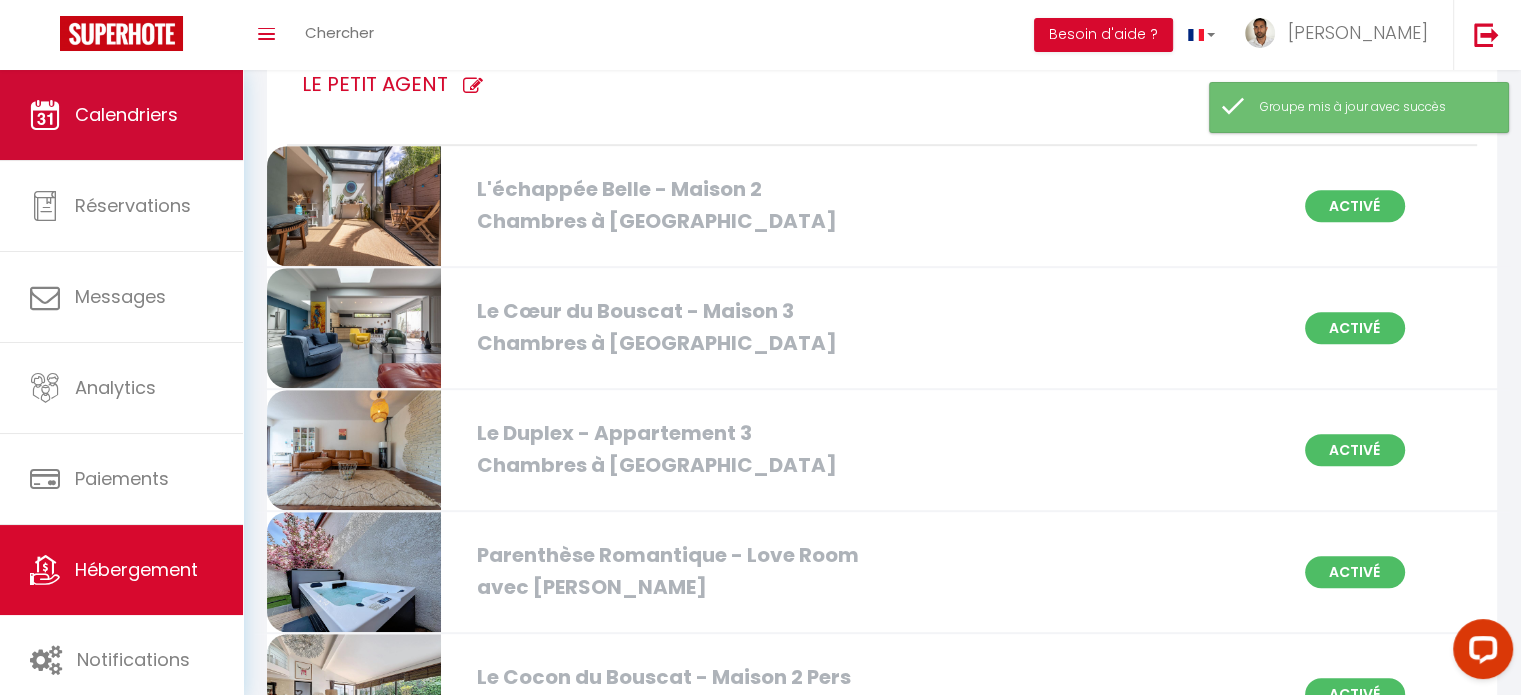 scroll, scrollTop: 0, scrollLeft: 0, axis: both 